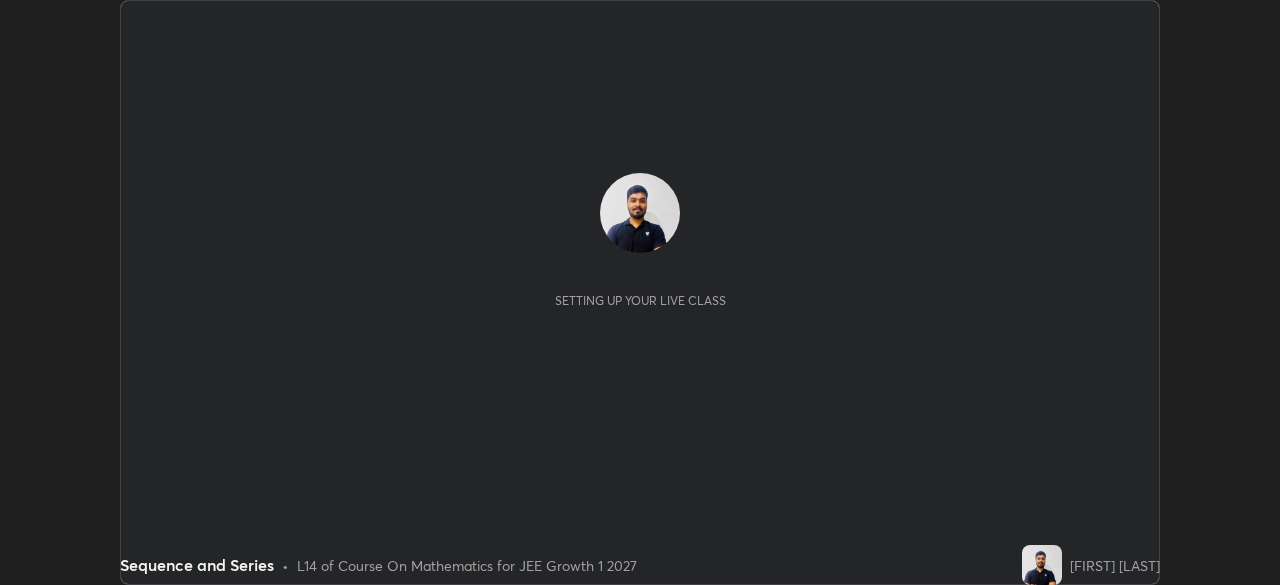 scroll, scrollTop: 0, scrollLeft: 0, axis: both 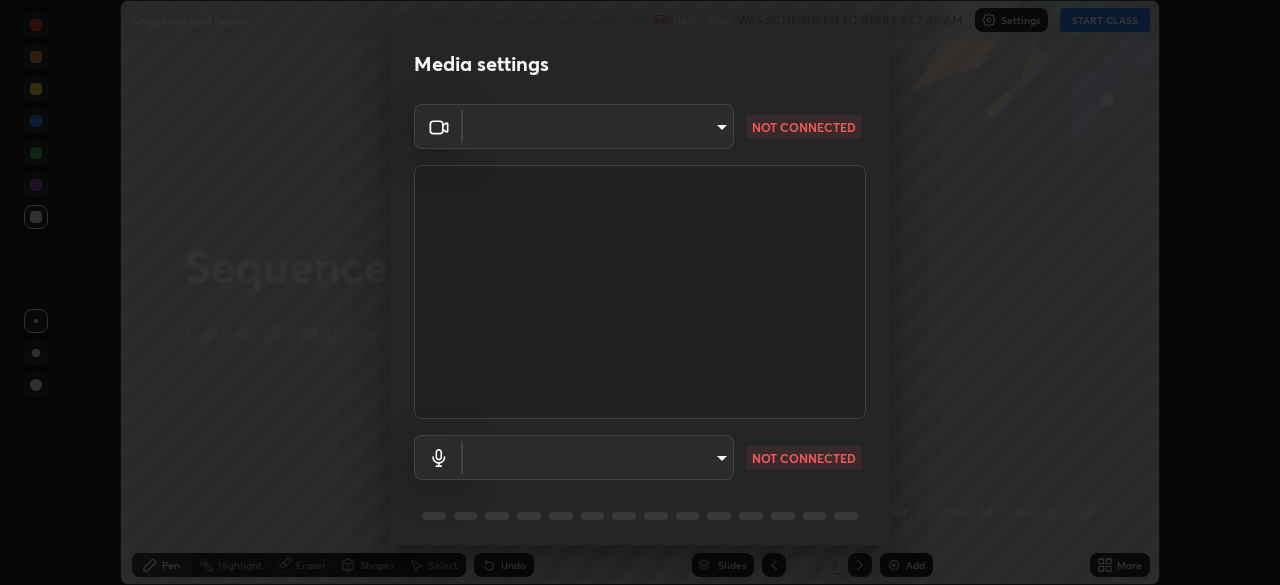 type on "4db0b441b46c867b9f8fa3c4c702c2a45477923b988fb192b35993b39004c803" 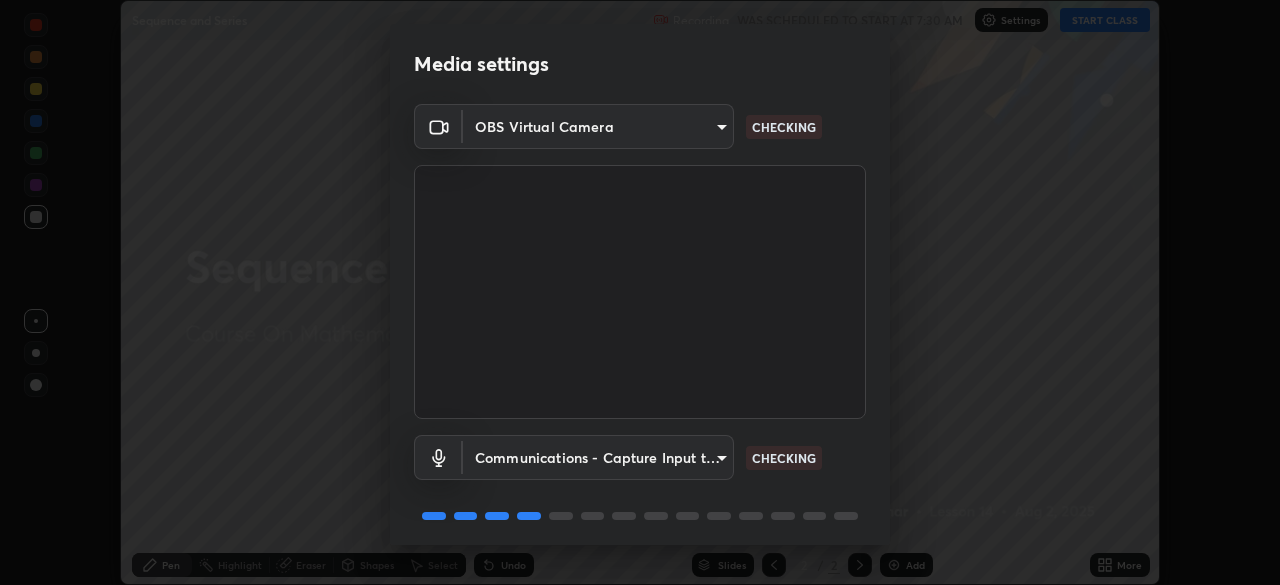 scroll, scrollTop: 71, scrollLeft: 0, axis: vertical 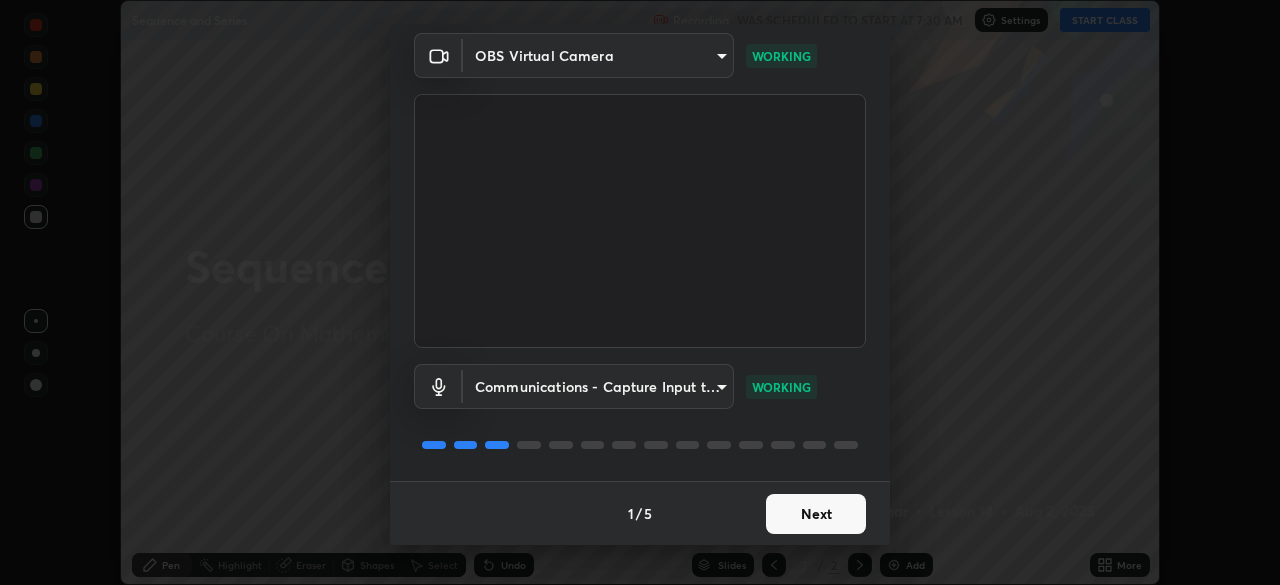 click on "Next" at bounding box center (816, 514) 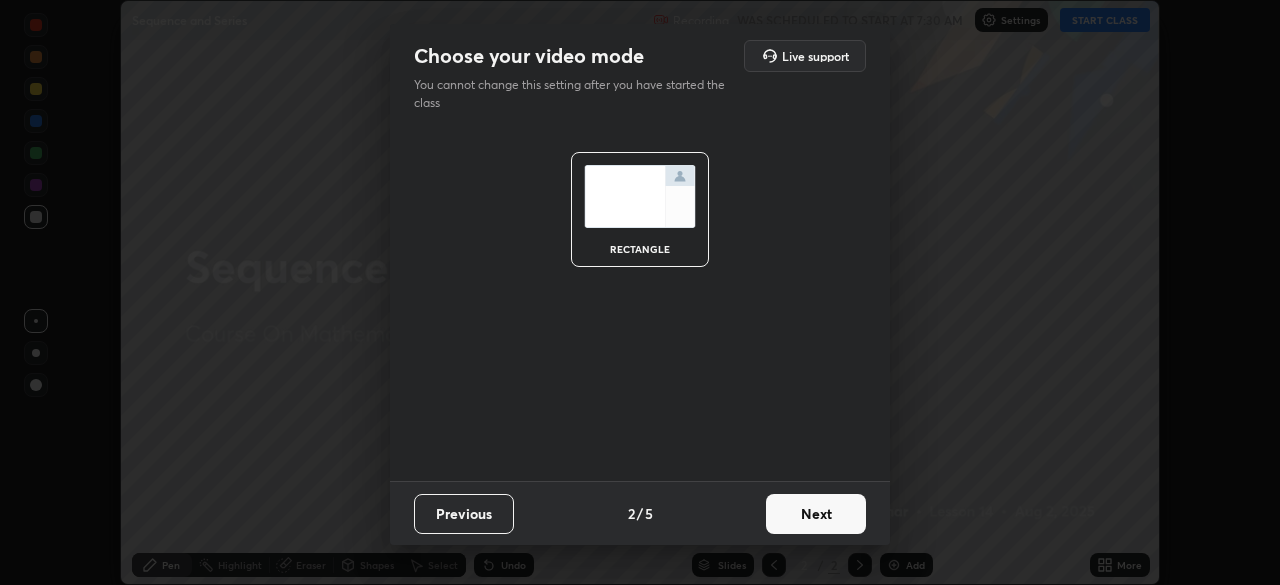 scroll, scrollTop: 0, scrollLeft: 0, axis: both 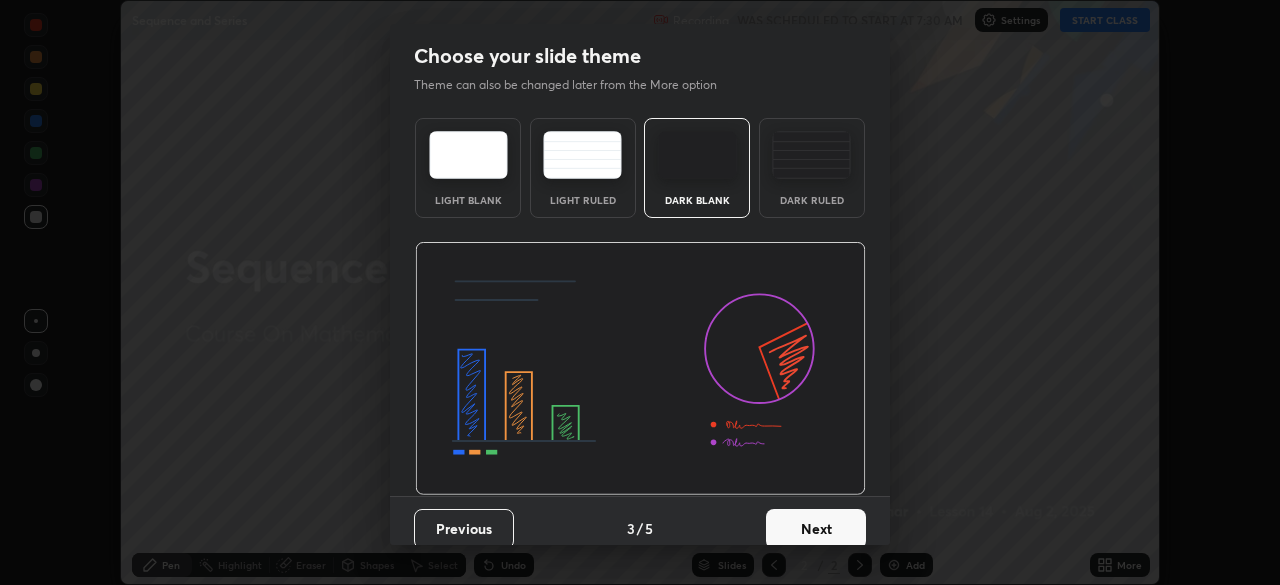 click on "Next" at bounding box center [816, 529] 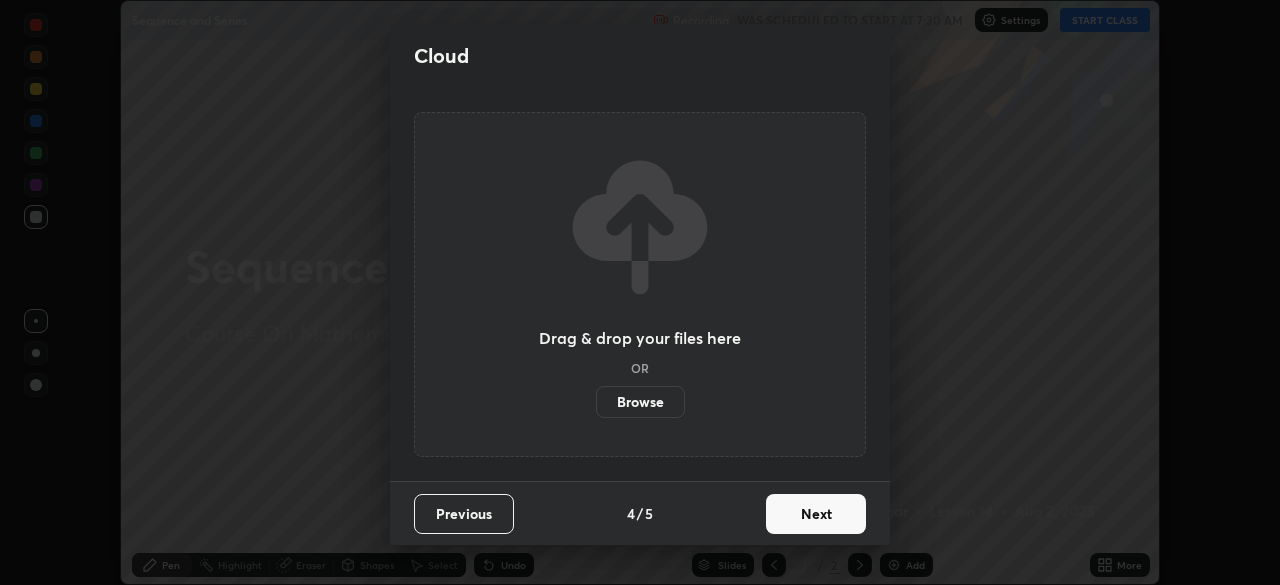 click on "Next" at bounding box center (816, 514) 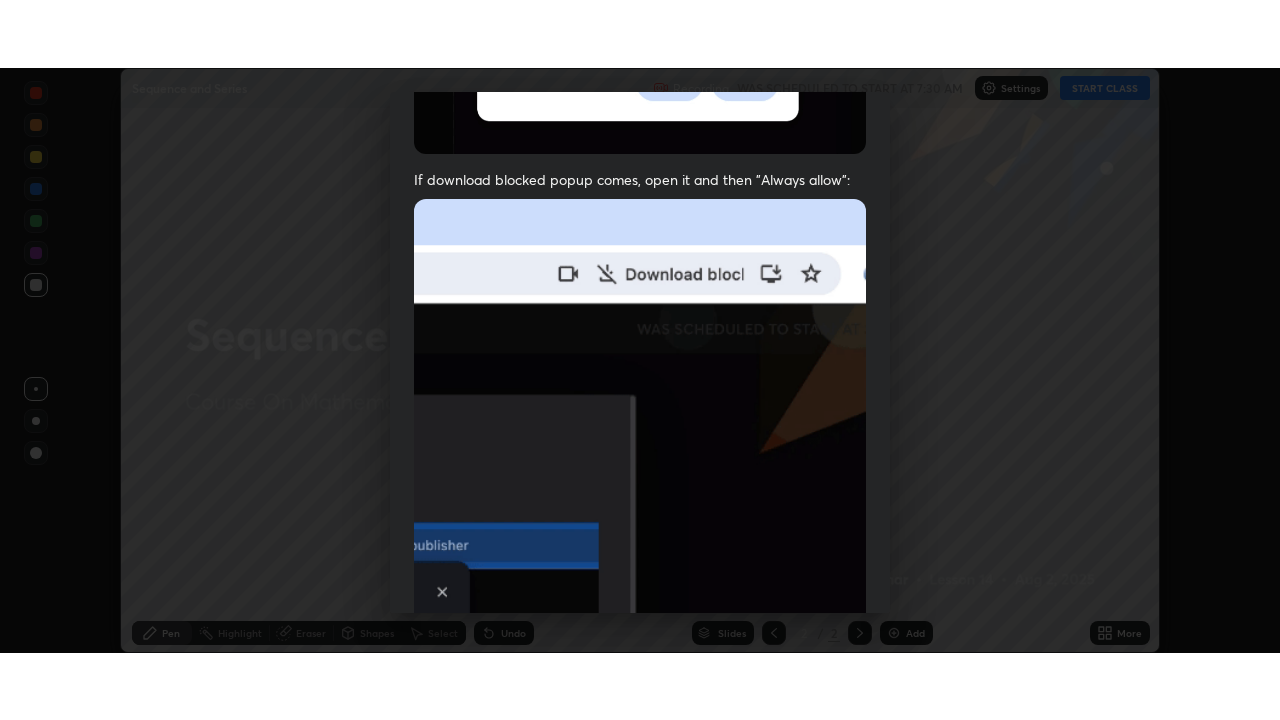 scroll, scrollTop: 479, scrollLeft: 0, axis: vertical 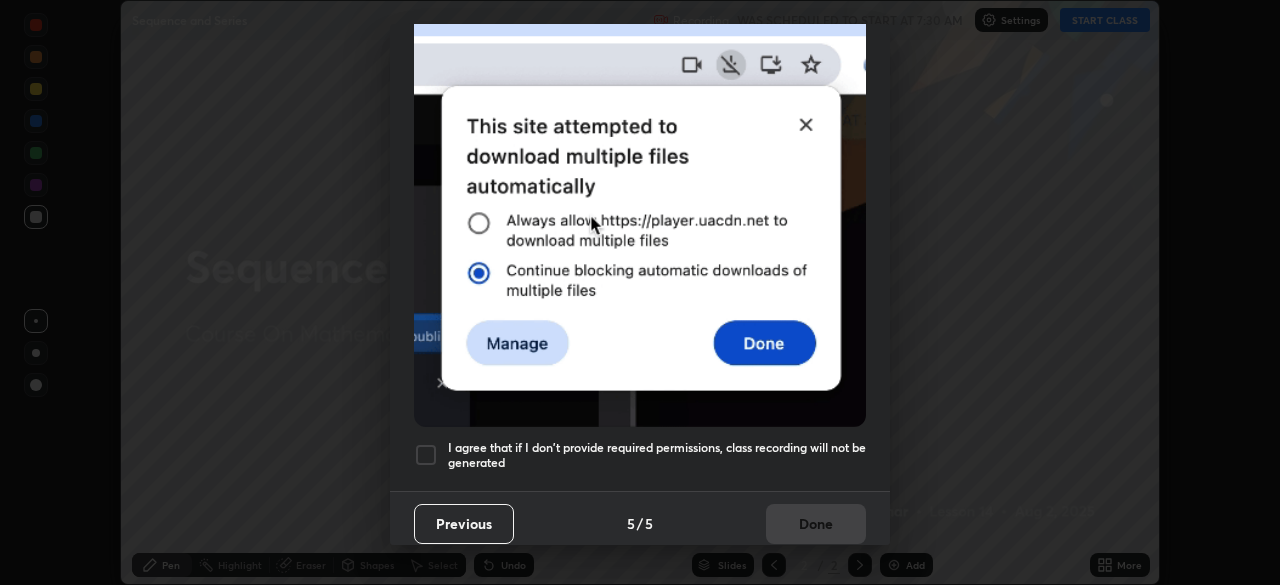 click on "I agree that if I don't provide required permissions, class recording will not be generated" at bounding box center (657, 455) 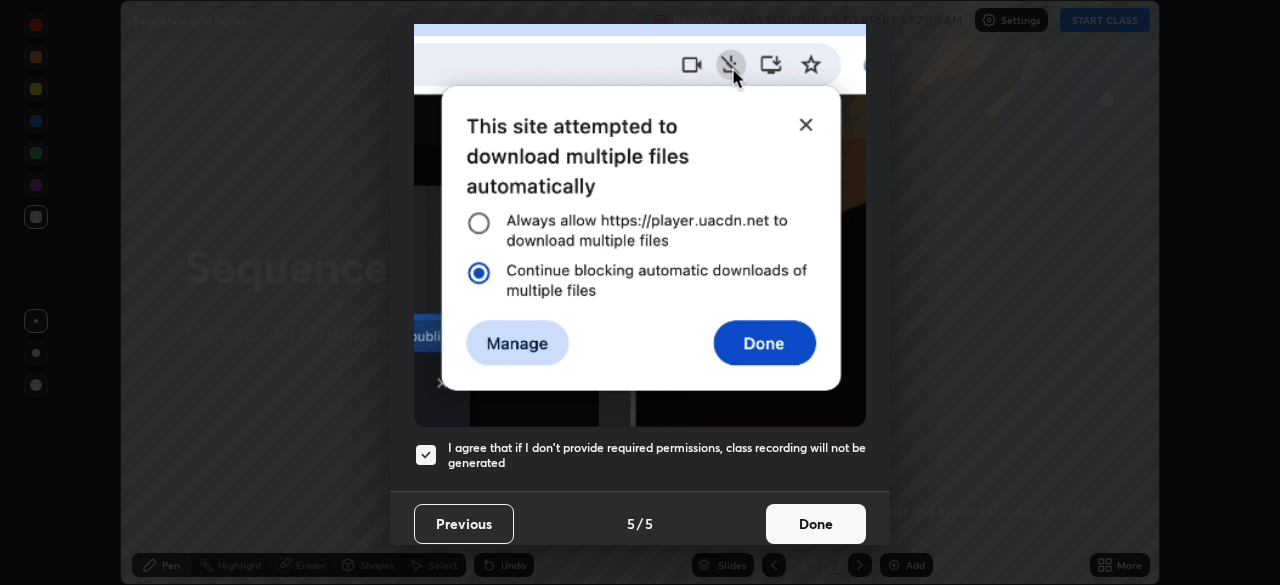 click on "Done" at bounding box center (816, 524) 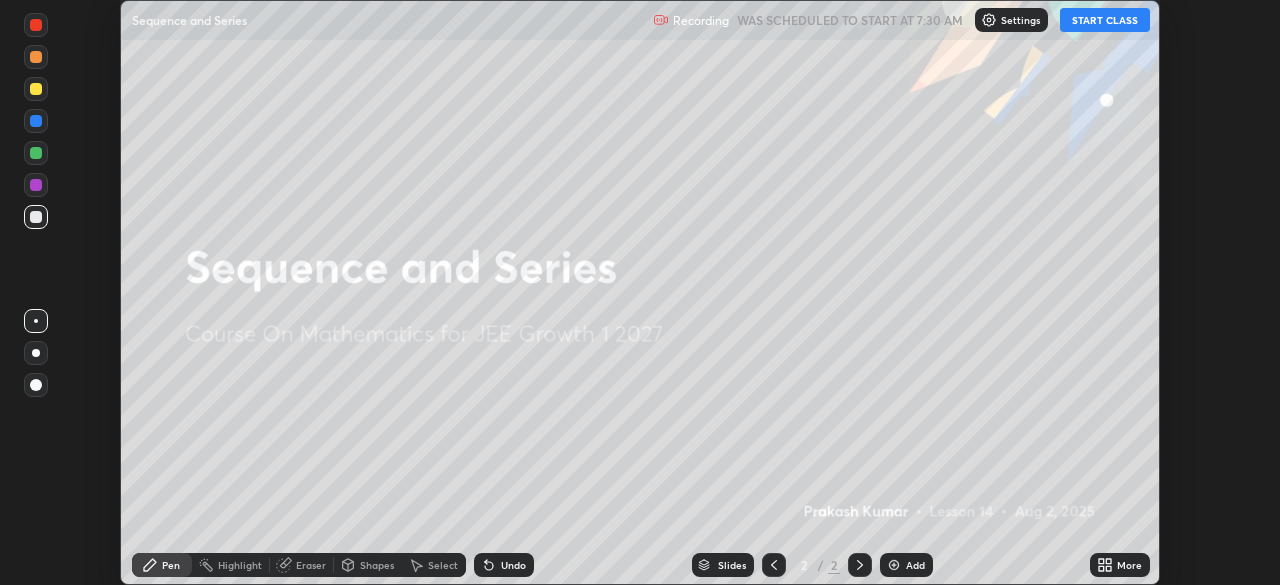 click on "START CLASS" at bounding box center [1105, 20] 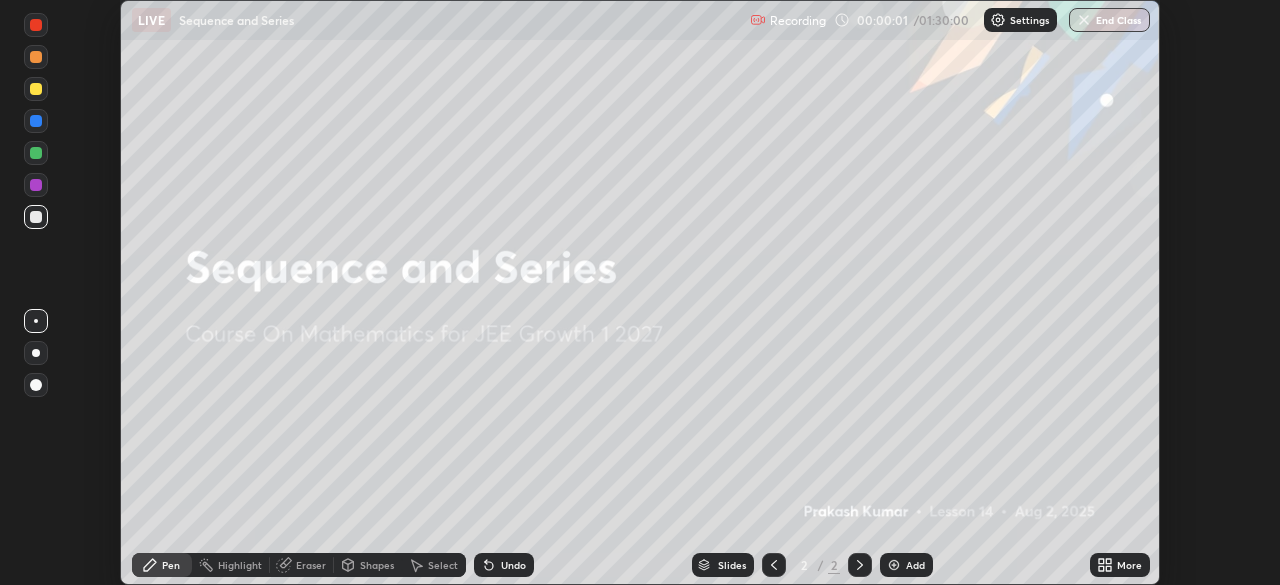 click on "More" at bounding box center [1120, 565] 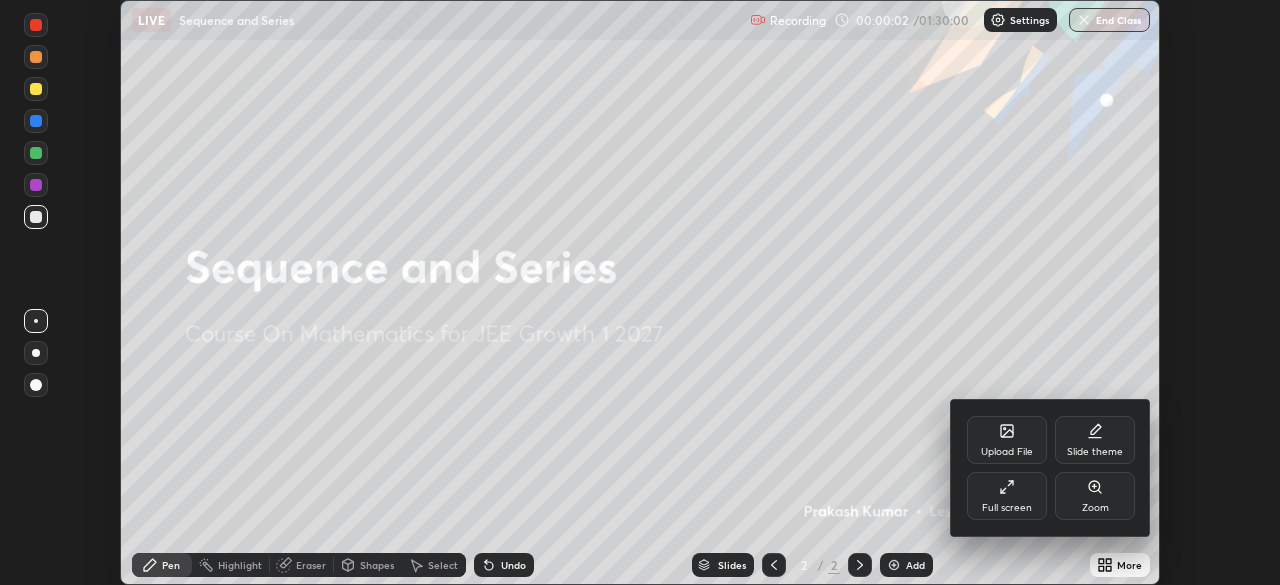 click on "Full screen" at bounding box center [1007, 496] 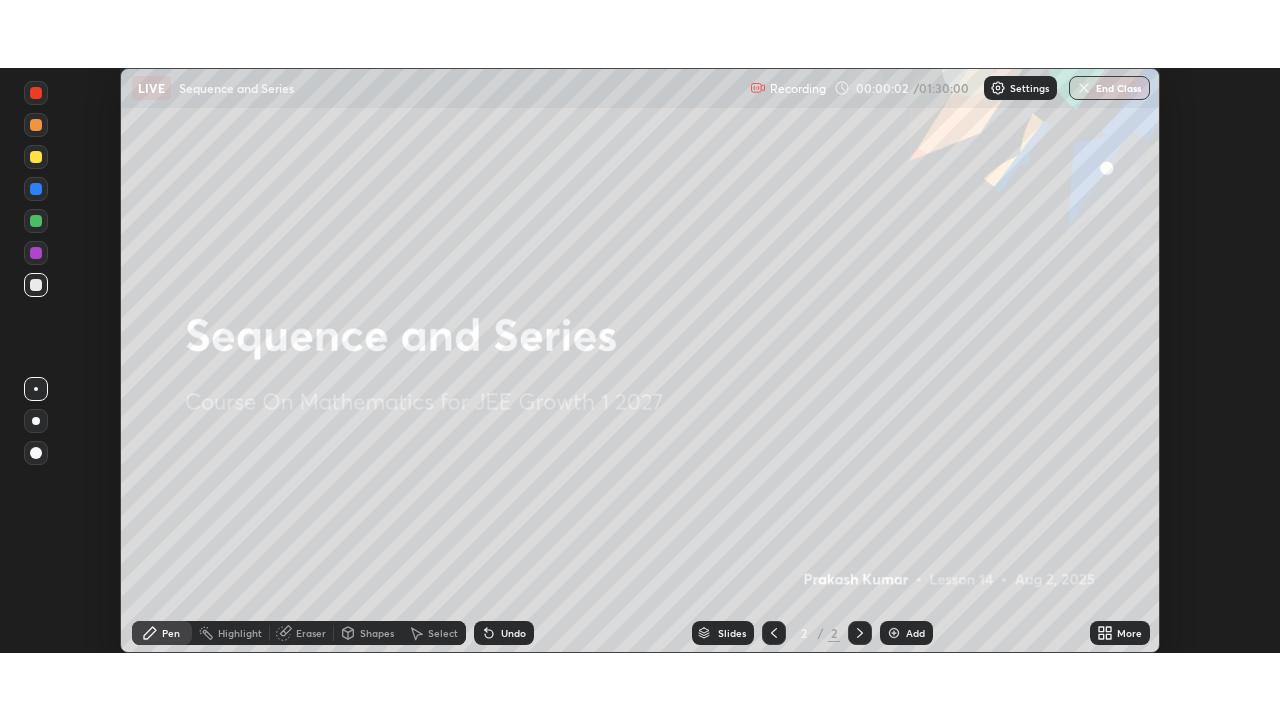 scroll, scrollTop: 99280, scrollLeft: 98720, axis: both 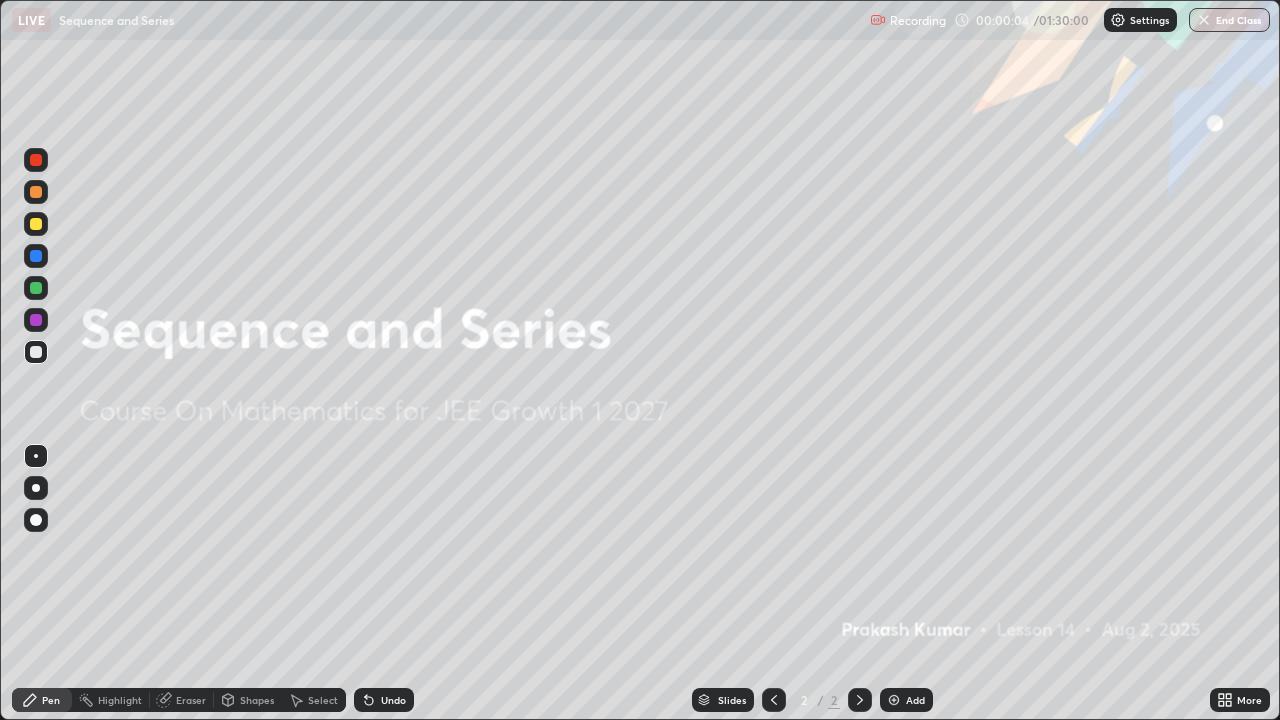 click on "Add" at bounding box center (906, 700) 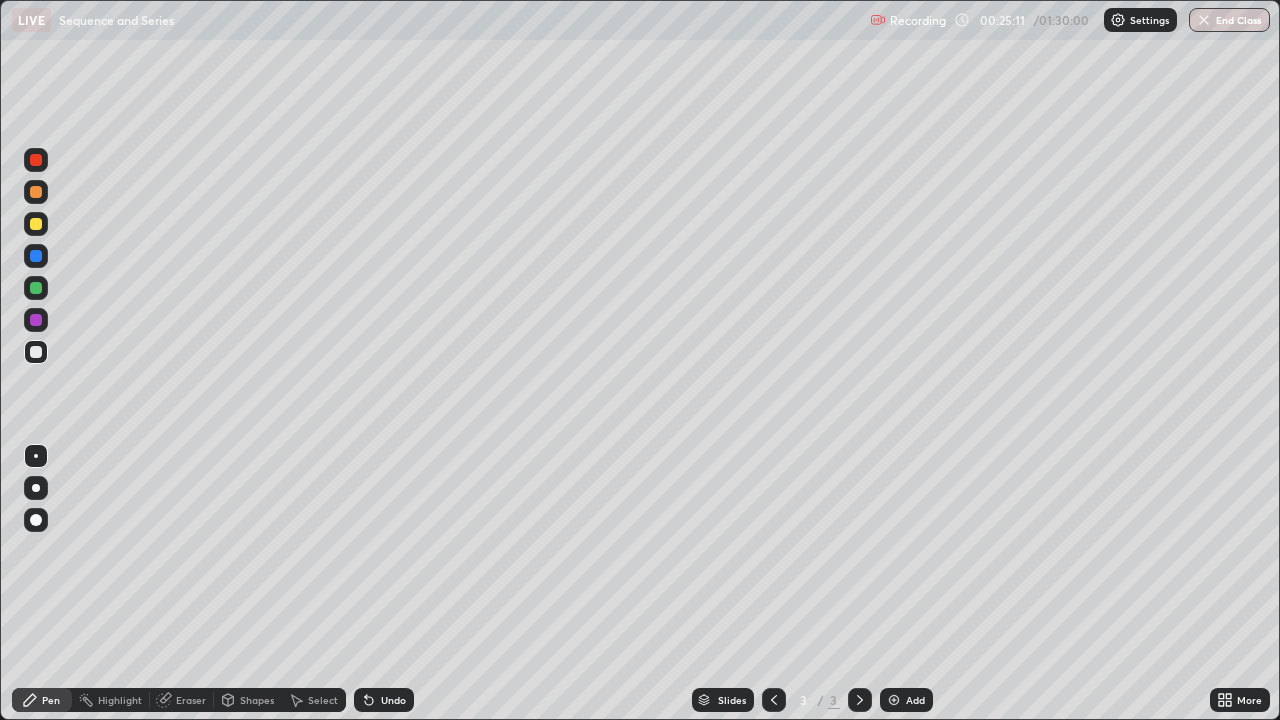 click at bounding box center (36, 352) 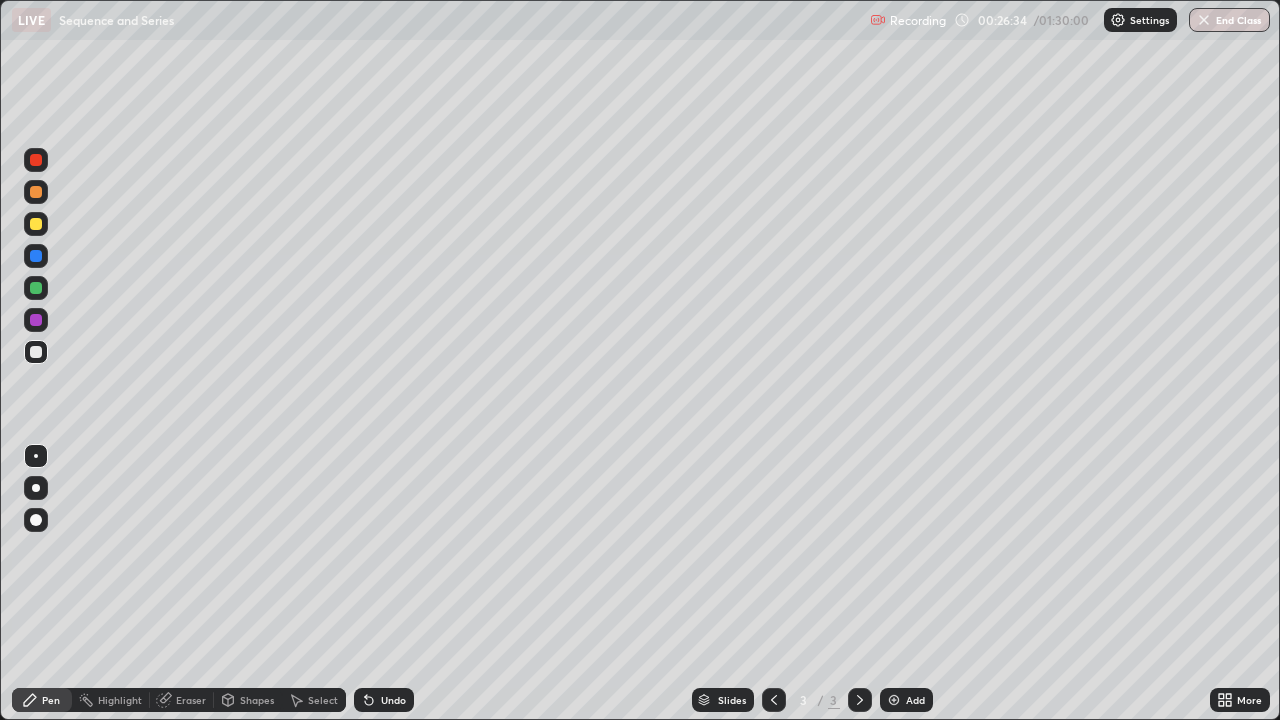 click on "Eraser" at bounding box center (191, 700) 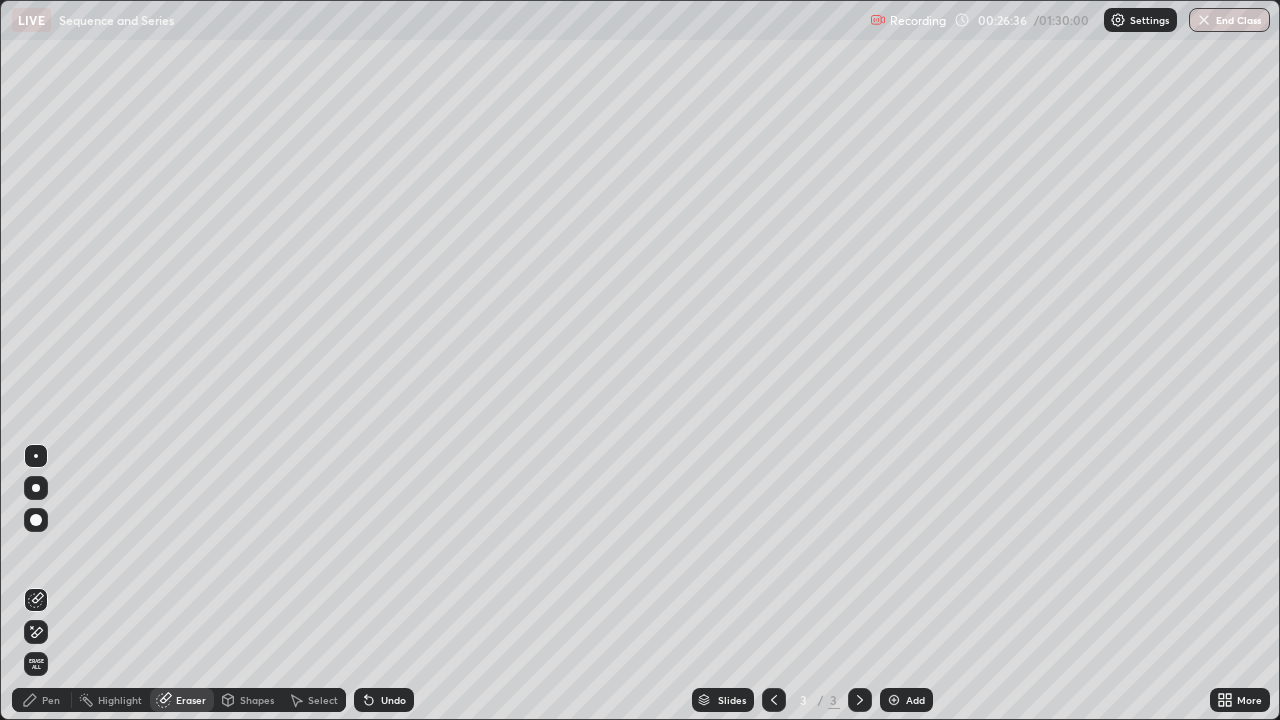 click on "Pen" at bounding box center (42, 700) 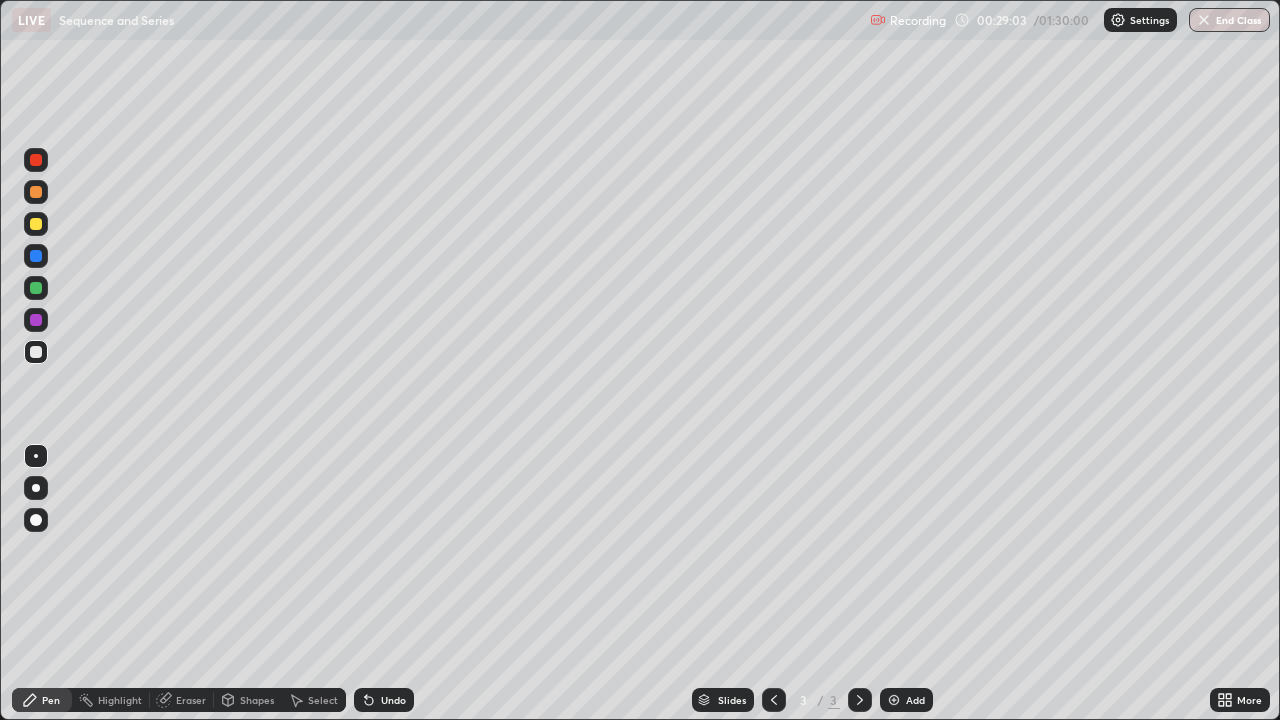 click on "Add" at bounding box center [915, 700] 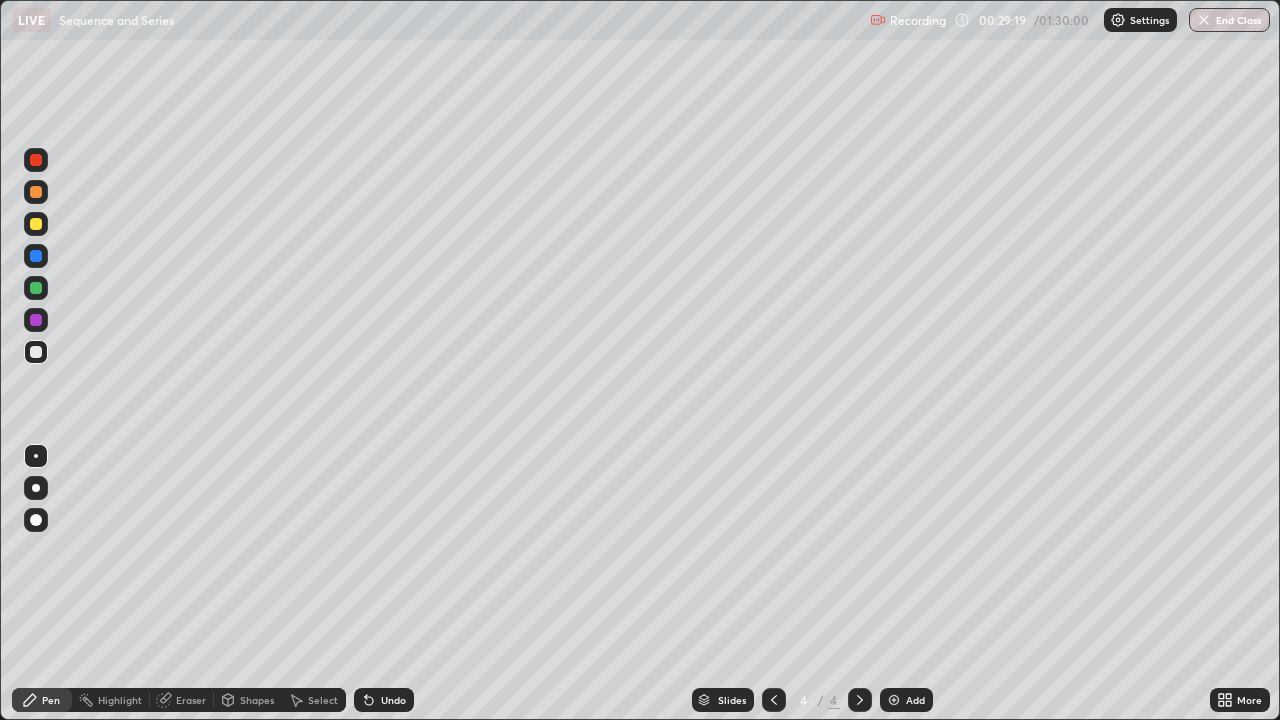 click at bounding box center [36, 224] 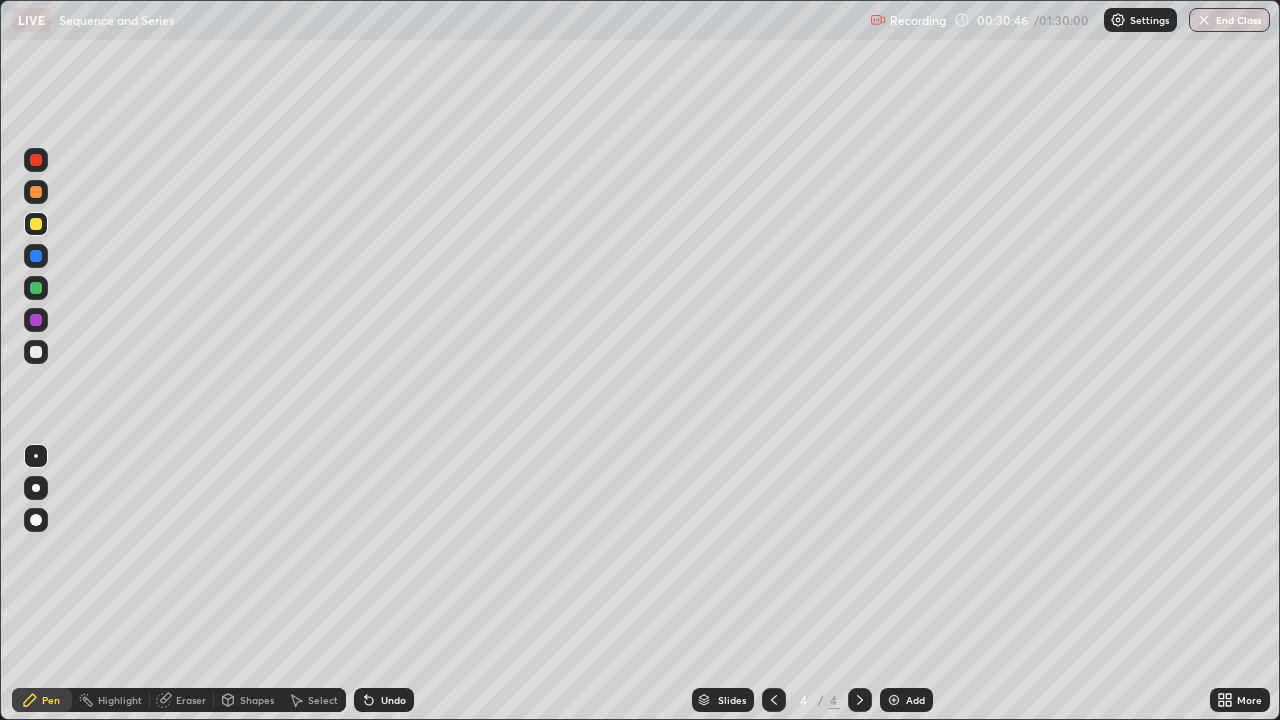 click 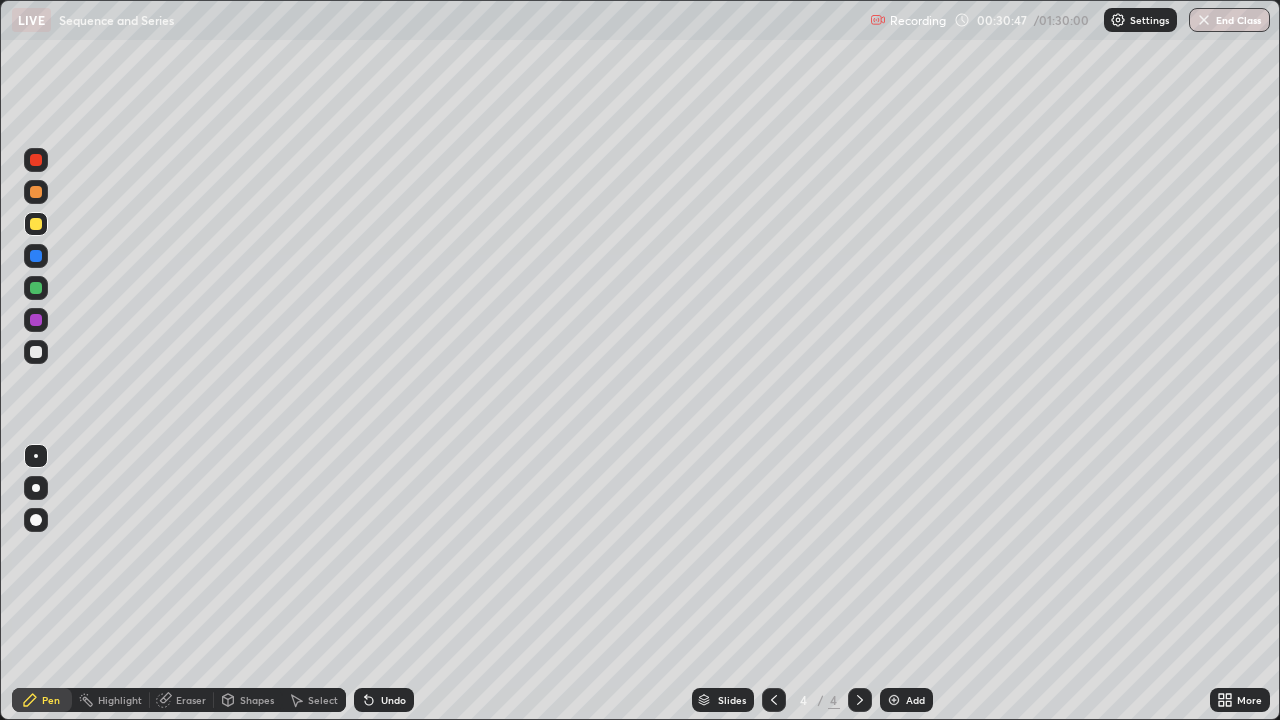 click 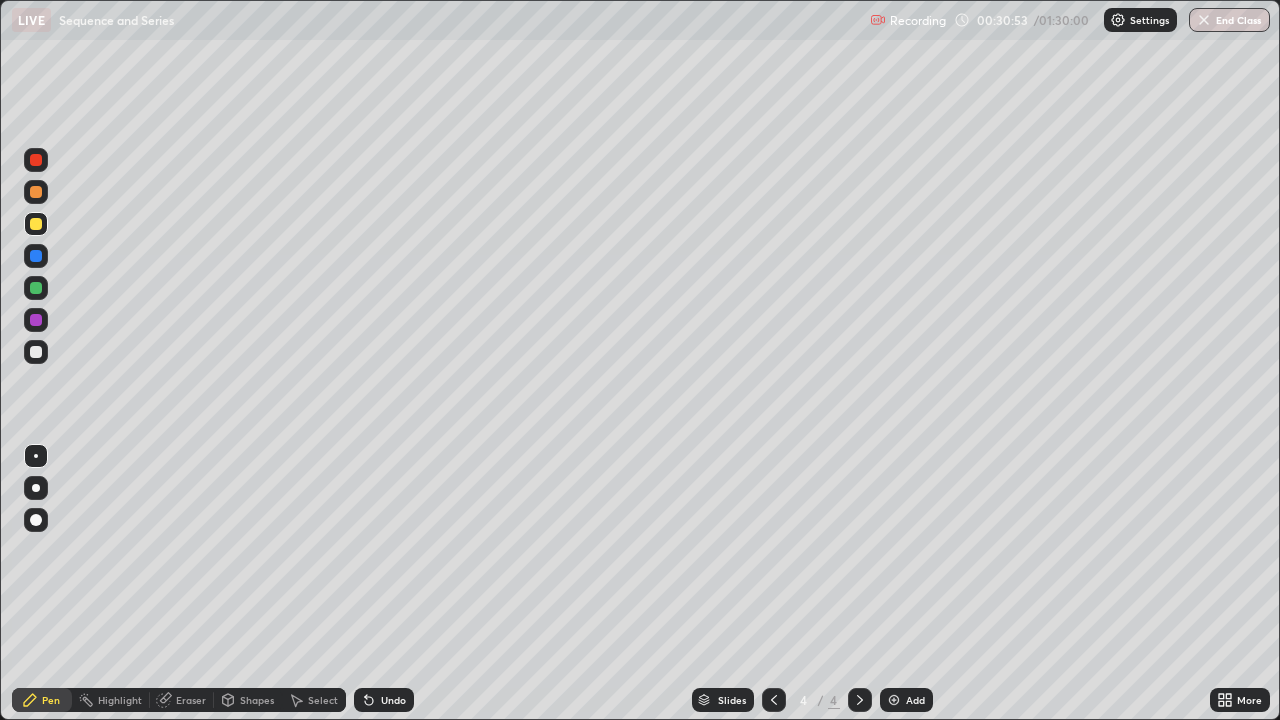 click on "Eraser" at bounding box center [182, 700] 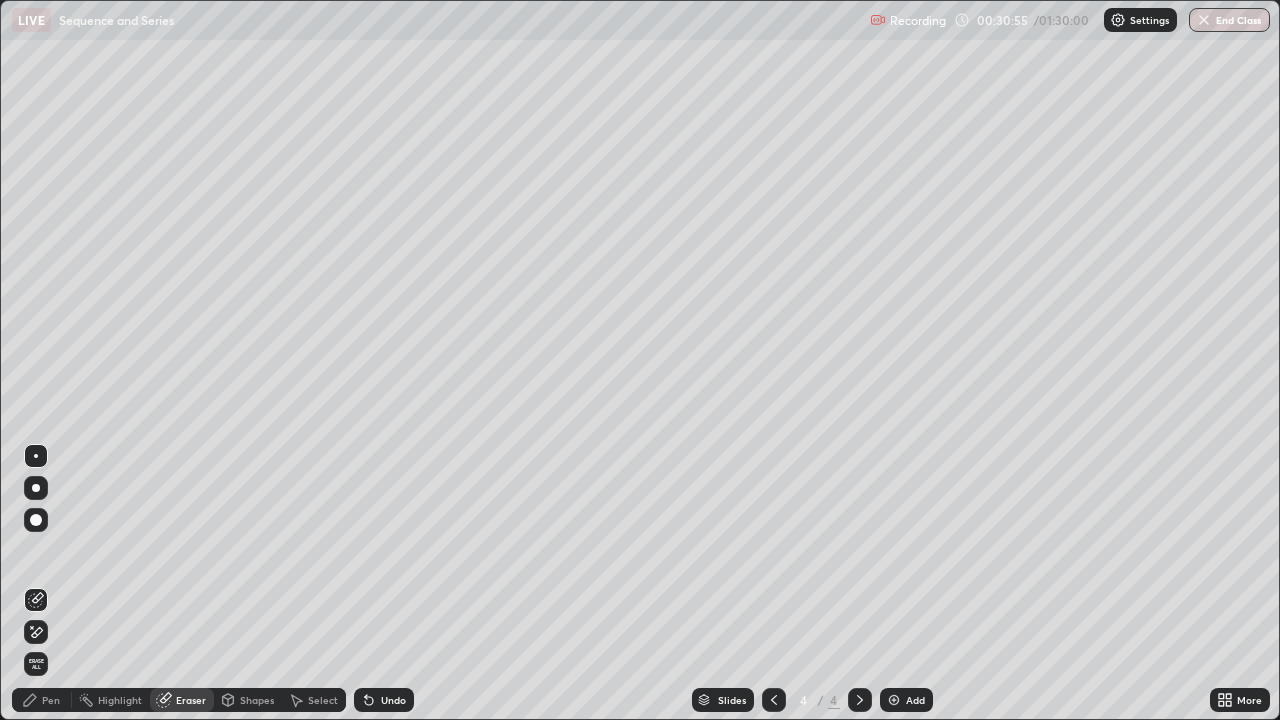 click 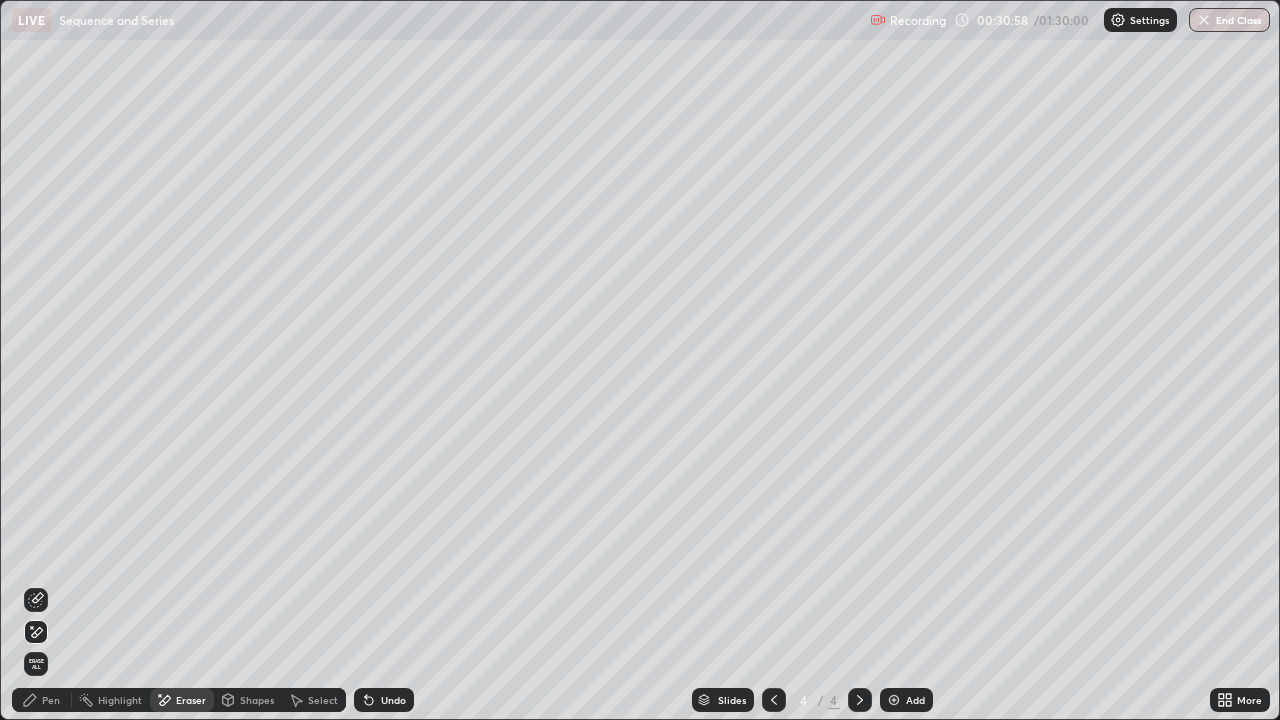 click on "Pen" at bounding box center [42, 700] 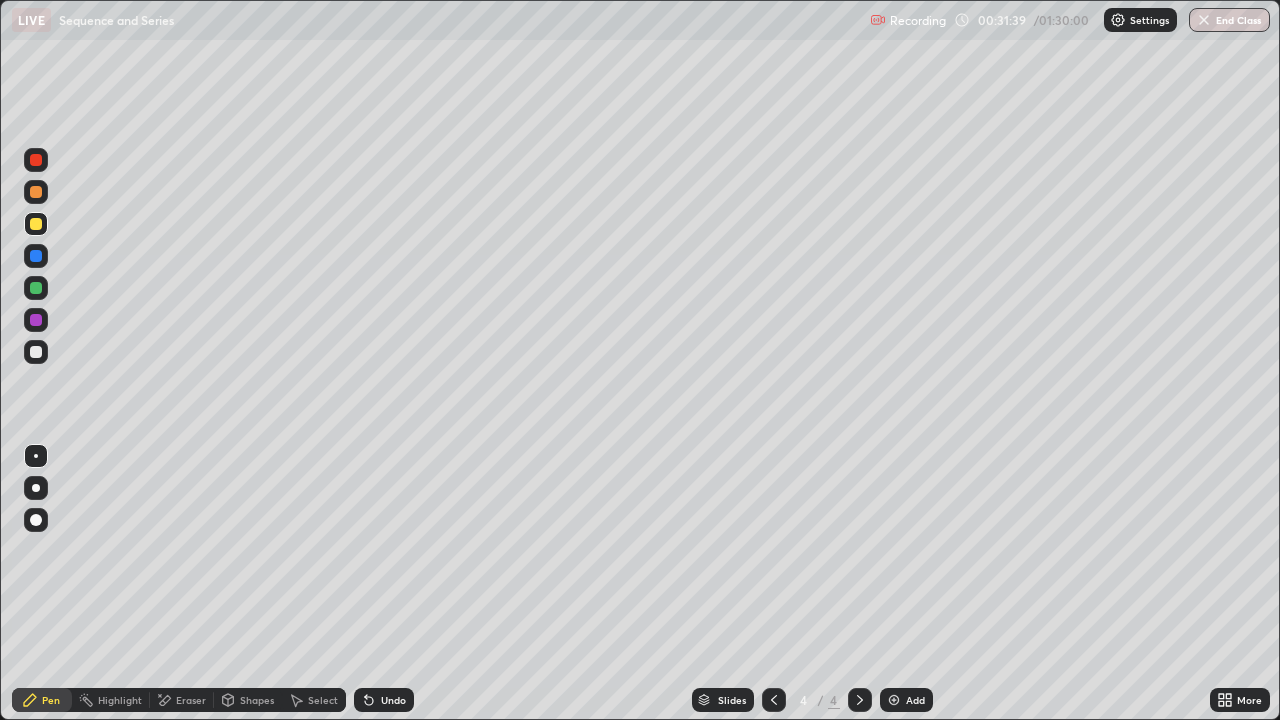 click at bounding box center [36, 352] 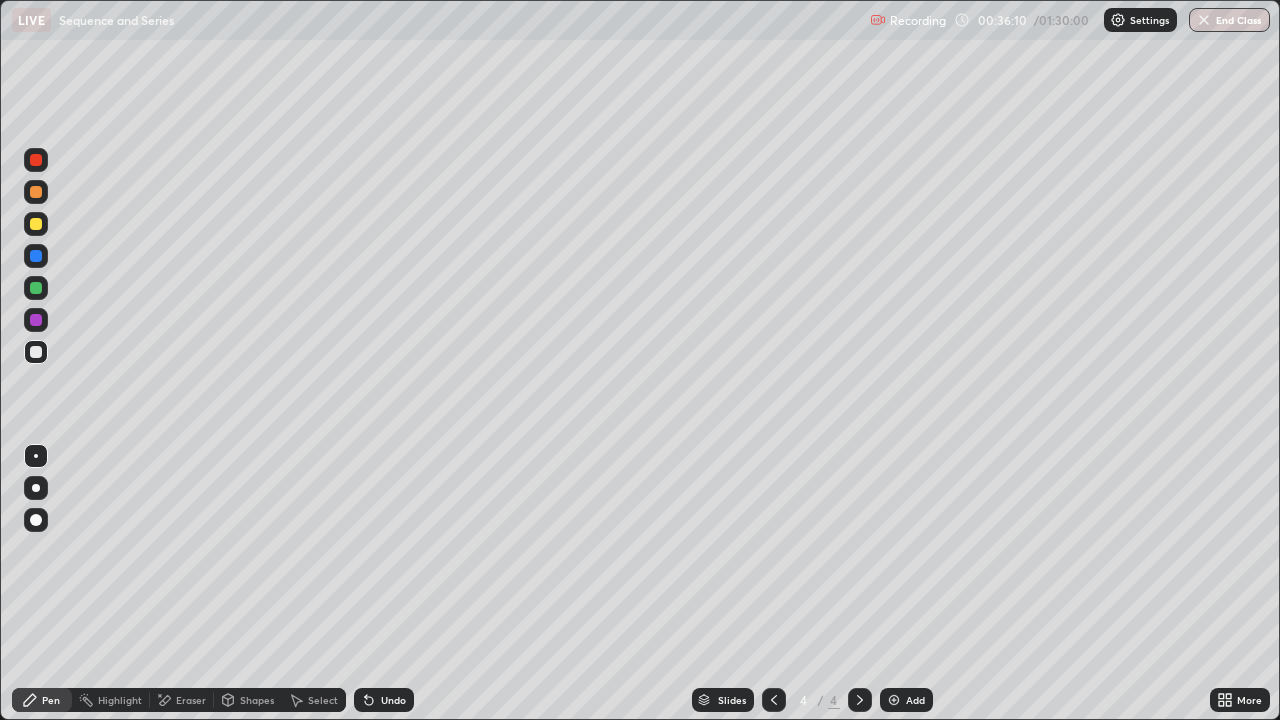 click on "Add" at bounding box center (906, 700) 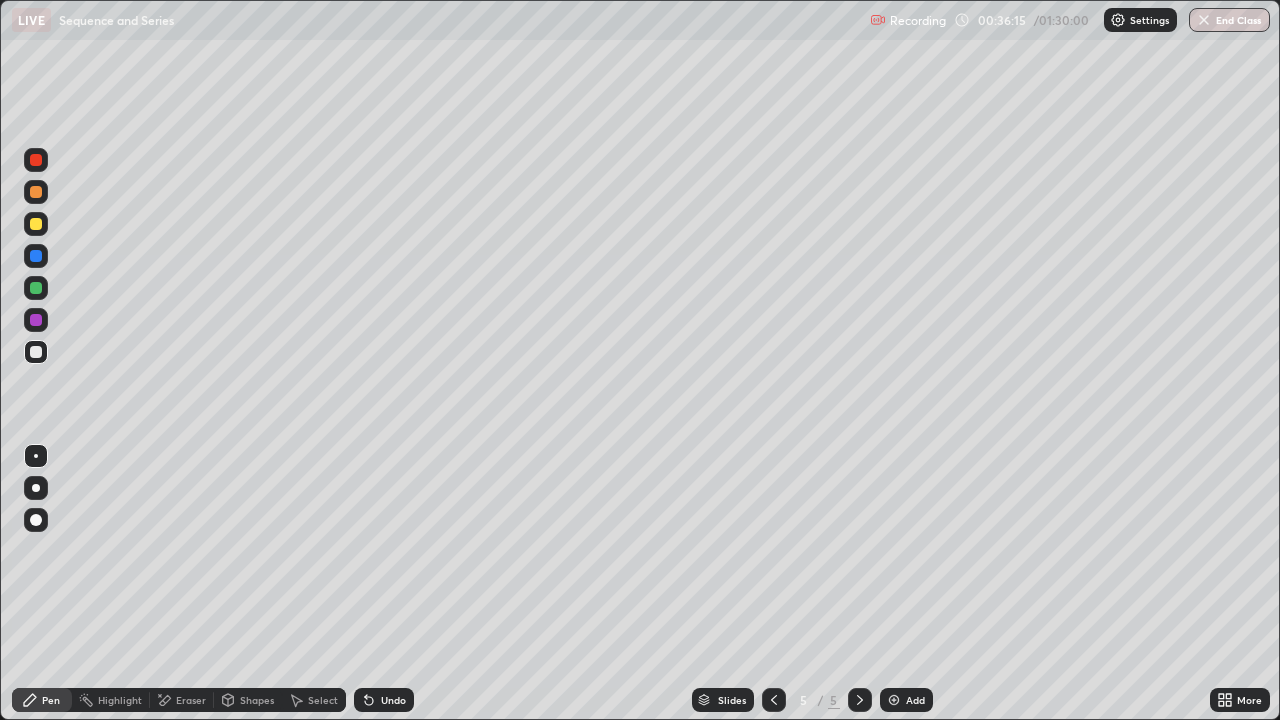 click on "Undo" at bounding box center [393, 700] 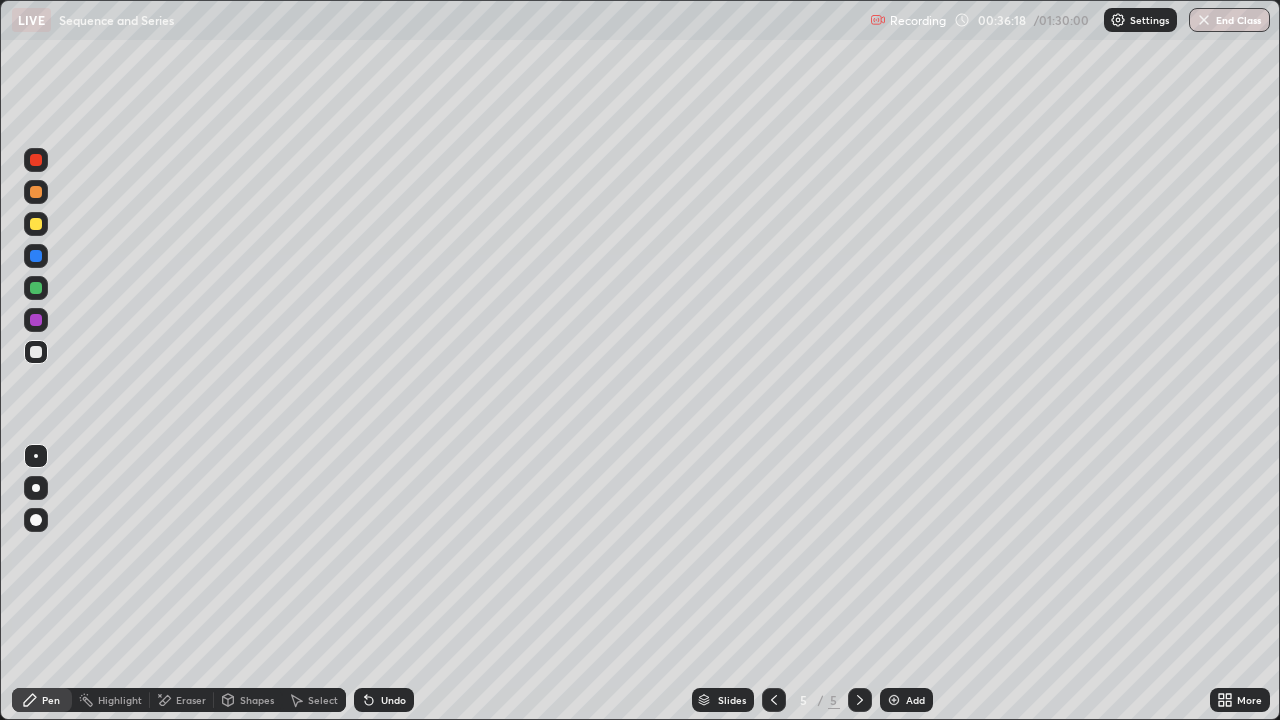 click 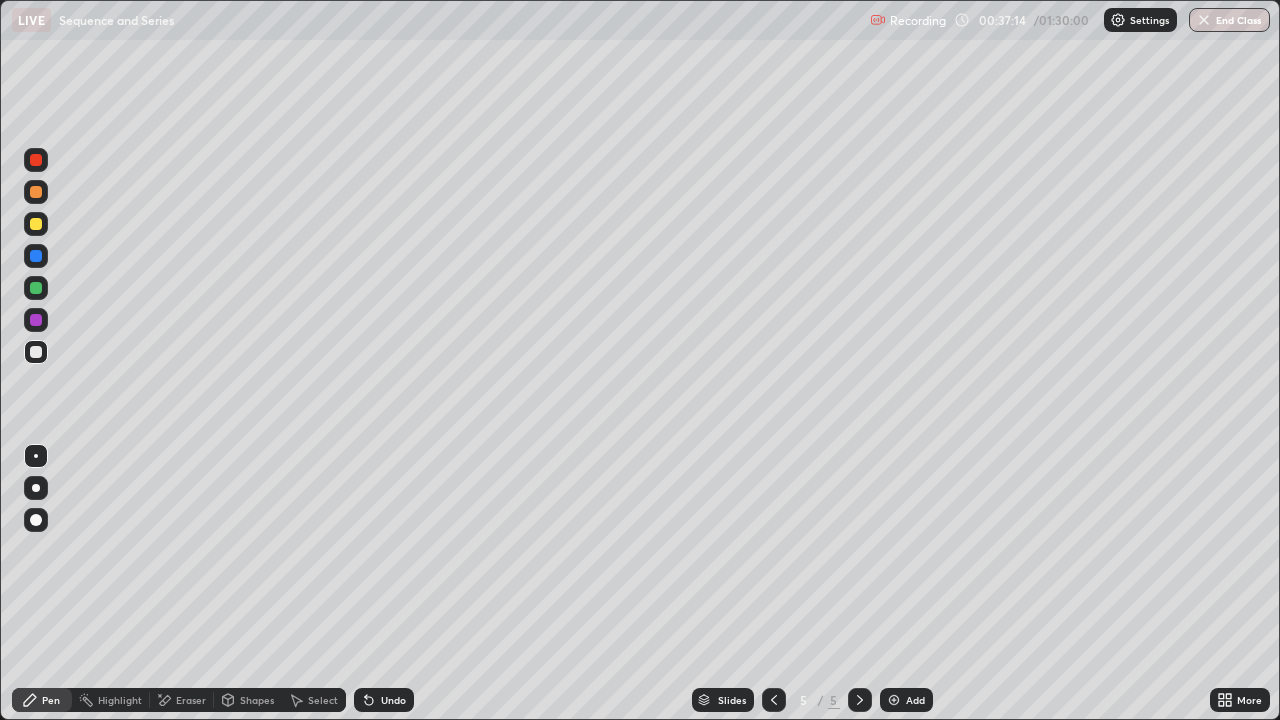 click on "Undo" at bounding box center (384, 700) 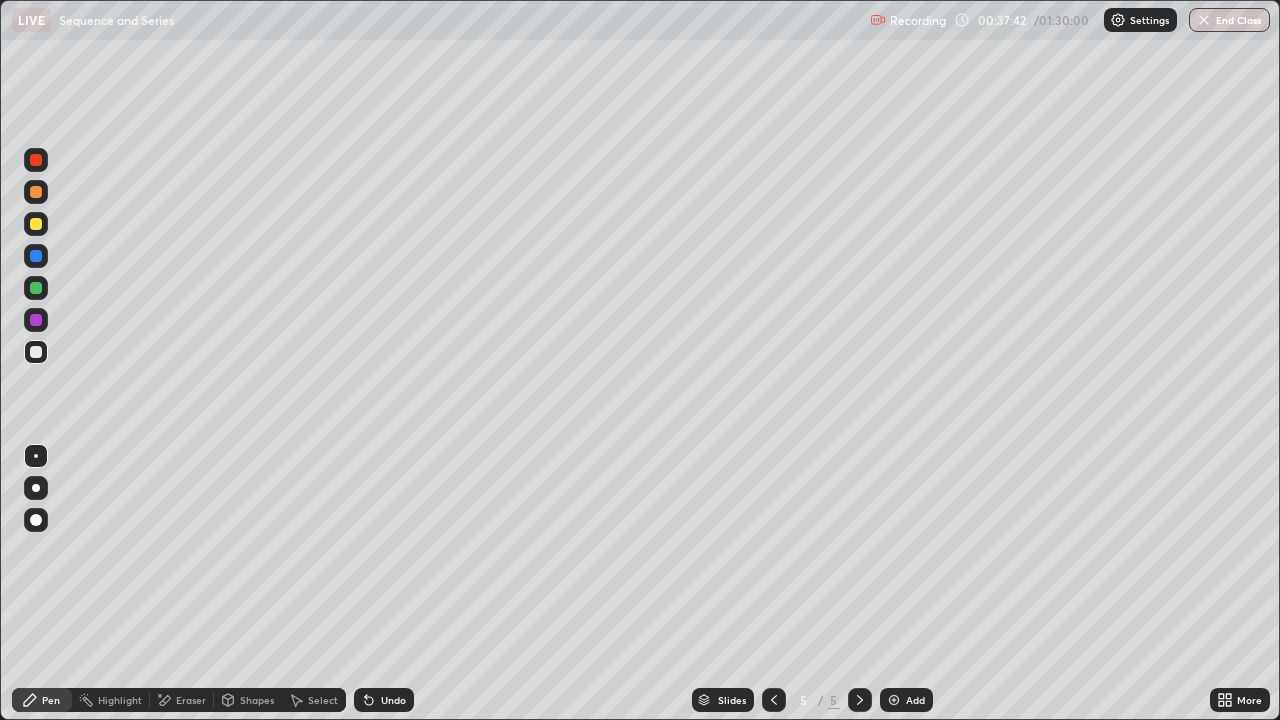 click on "Eraser" at bounding box center [182, 700] 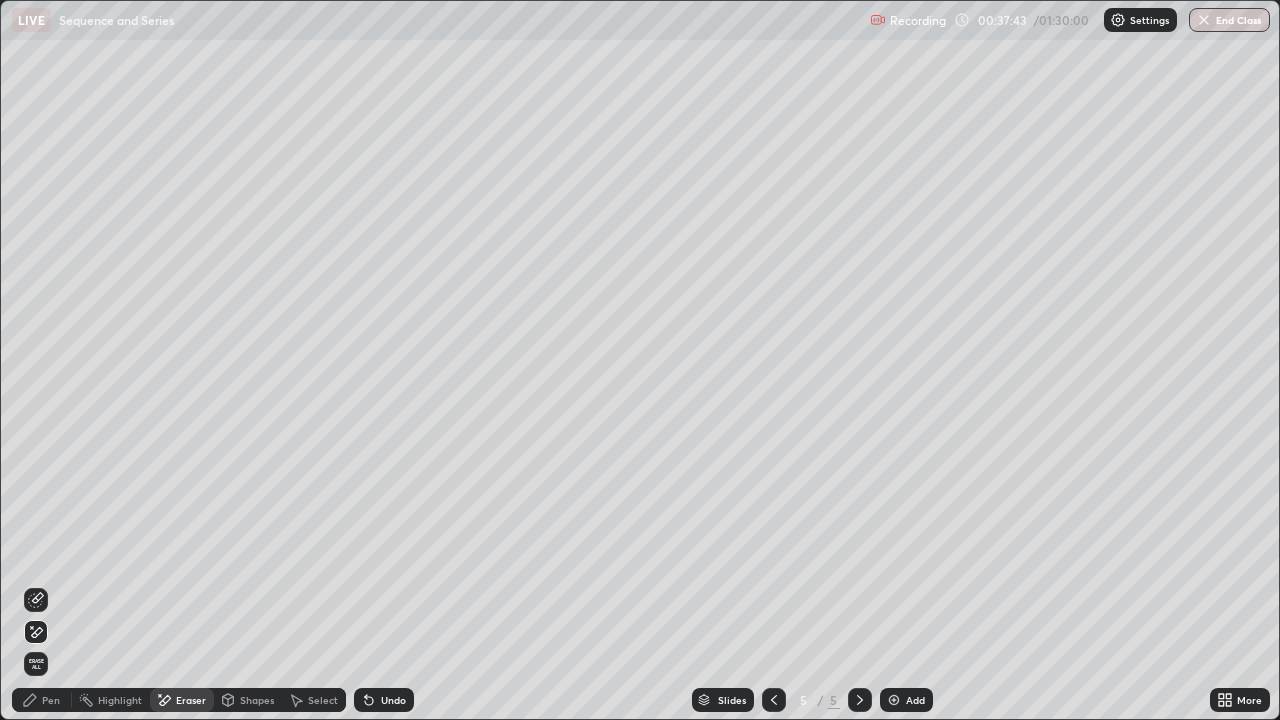 click 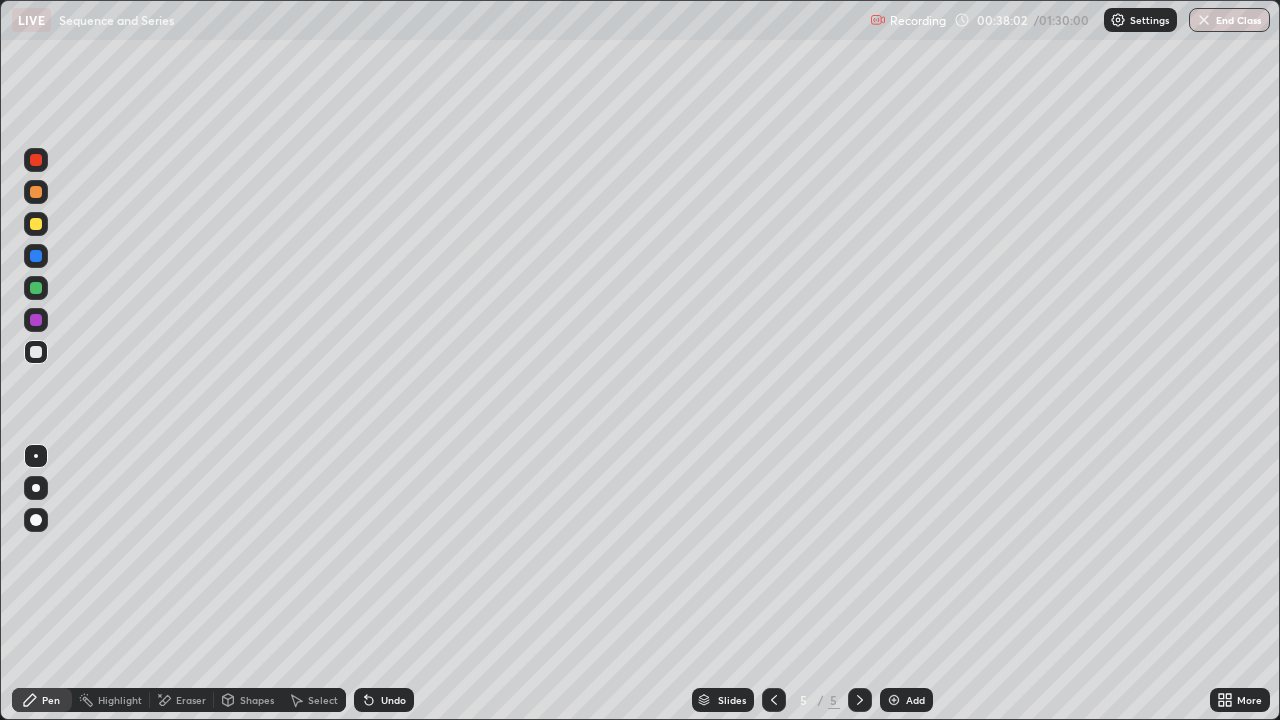 click at bounding box center (36, 224) 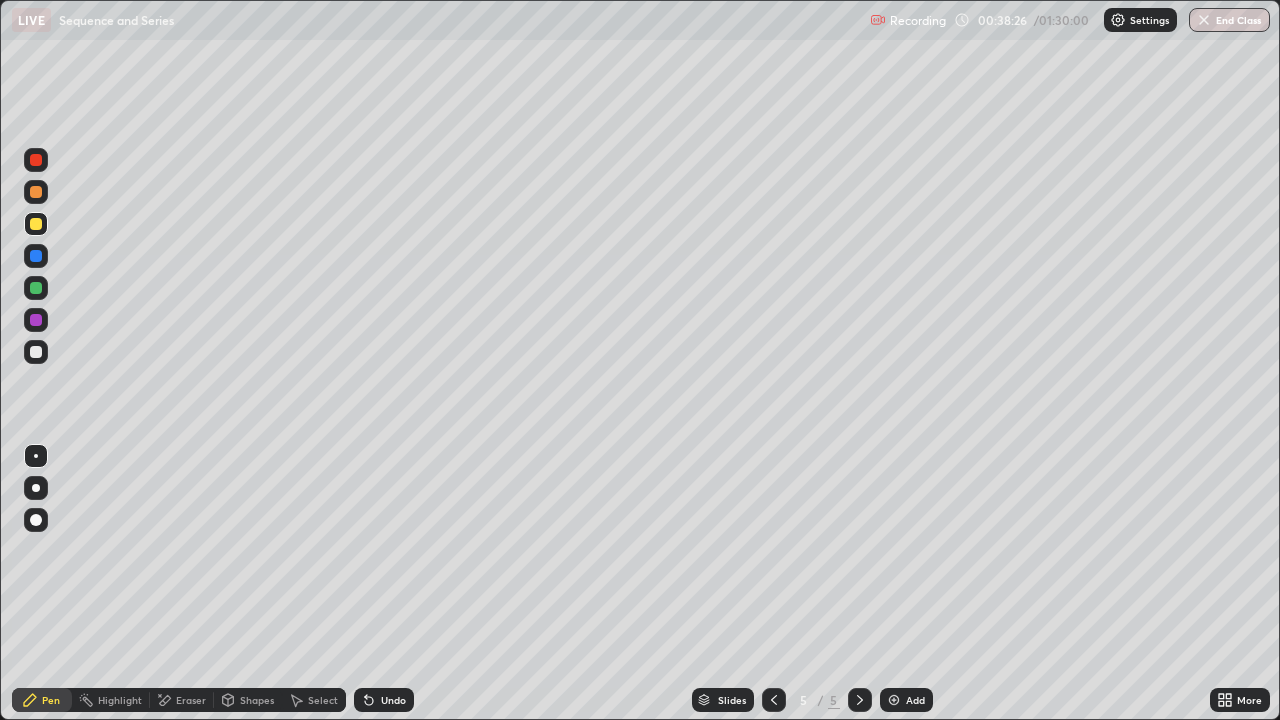 click 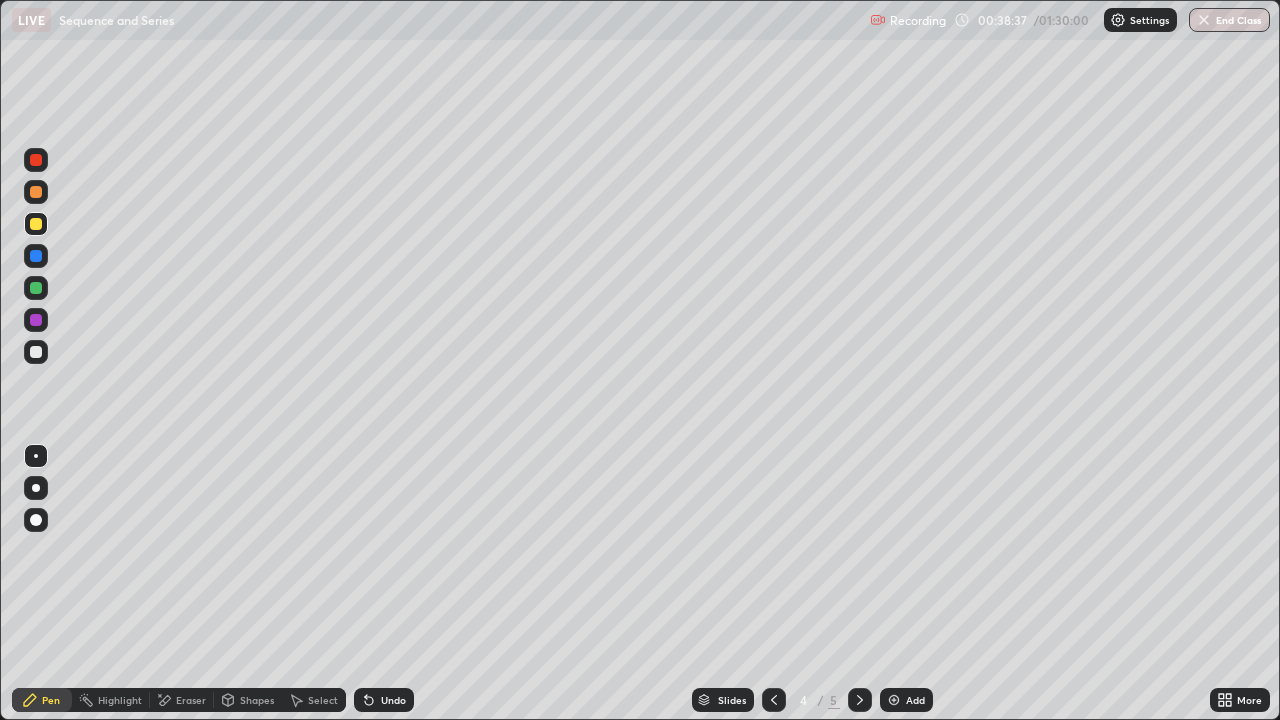 click 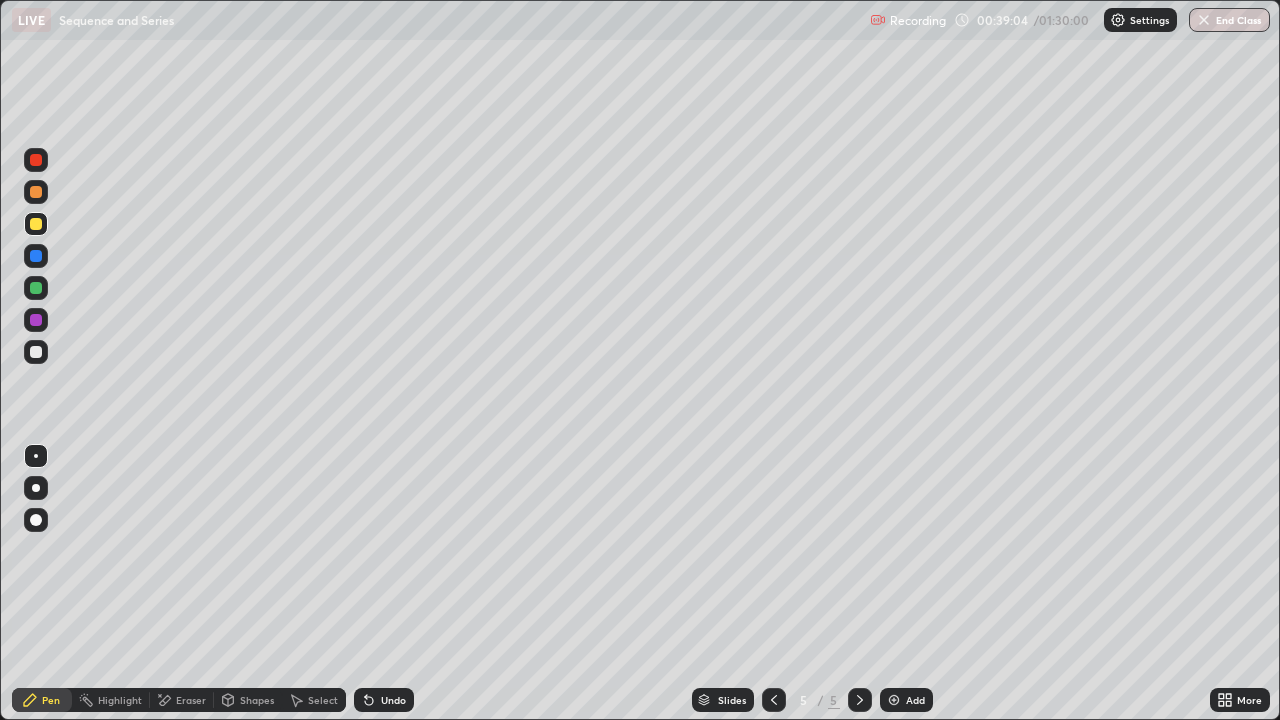 click on "Eraser" at bounding box center (191, 700) 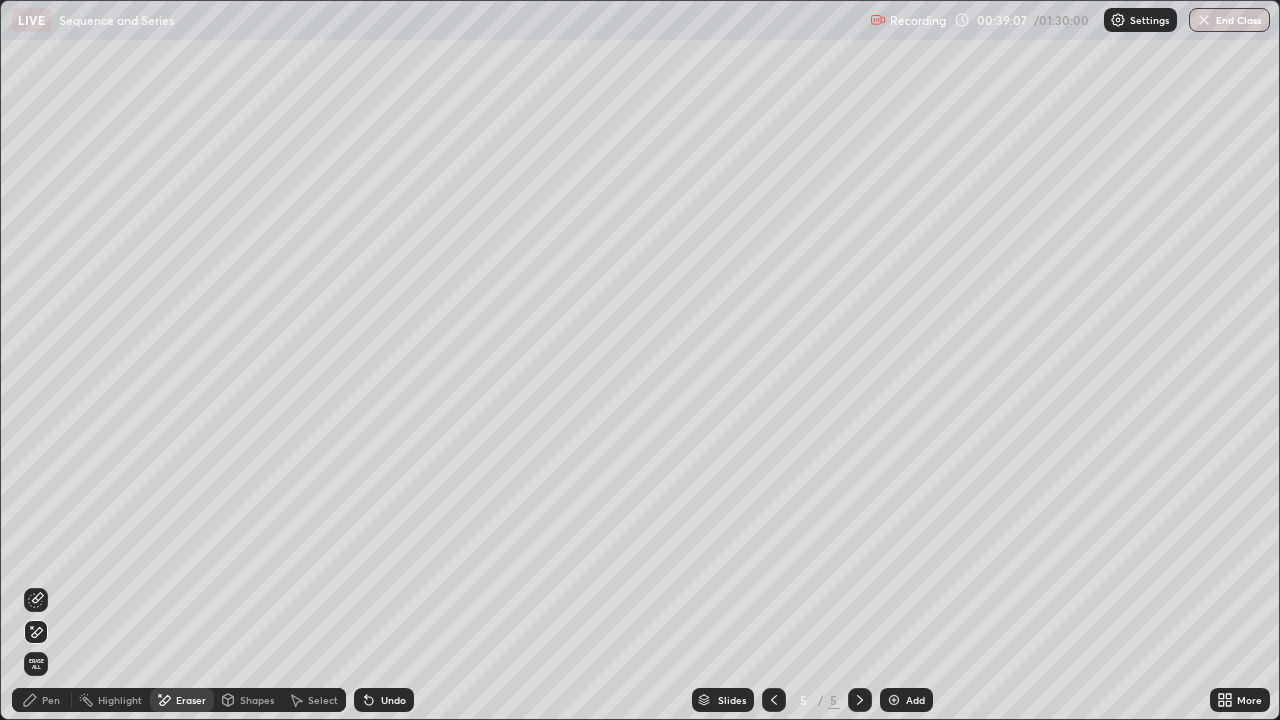 click on "Pen" at bounding box center (51, 700) 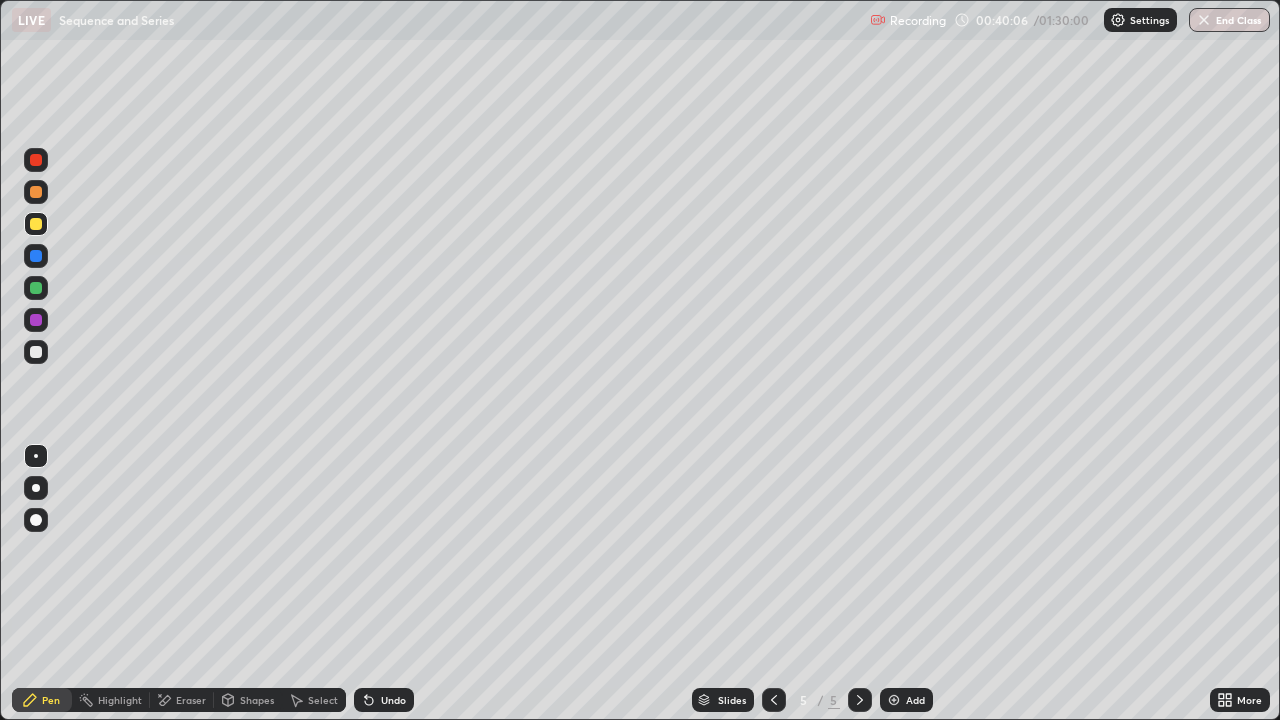 click on "Undo" at bounding box center [393, 700] 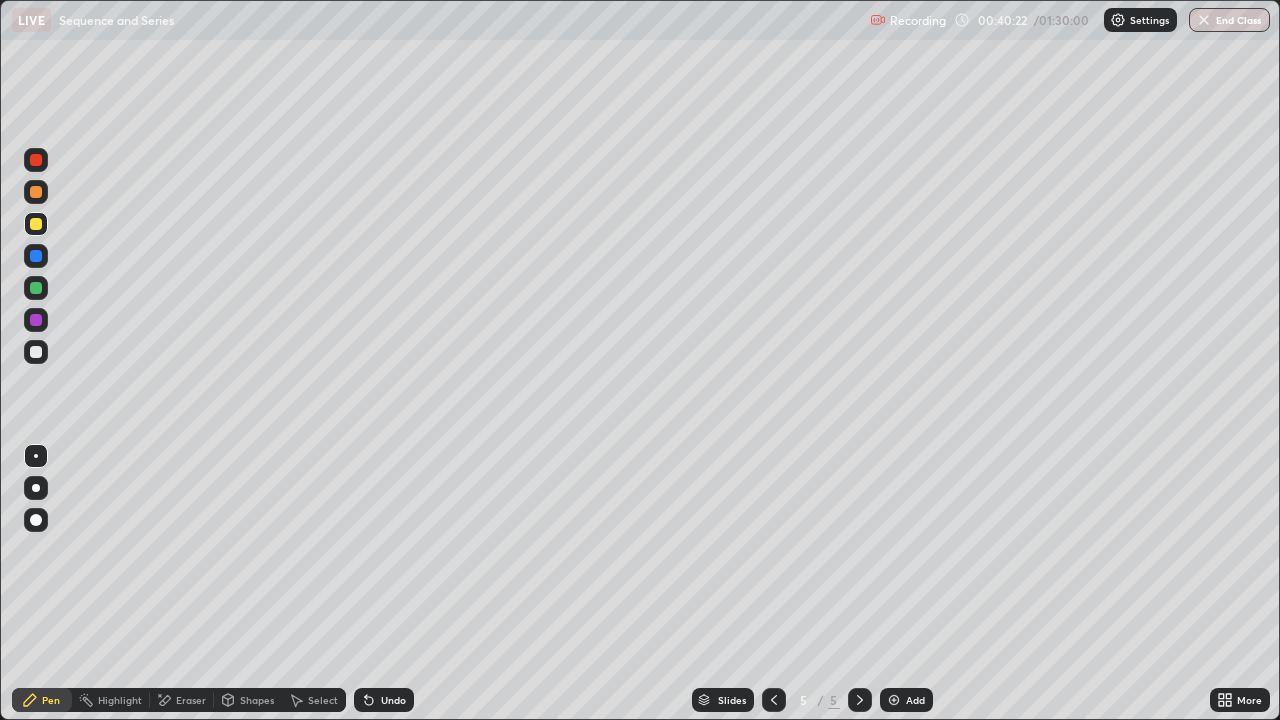 click 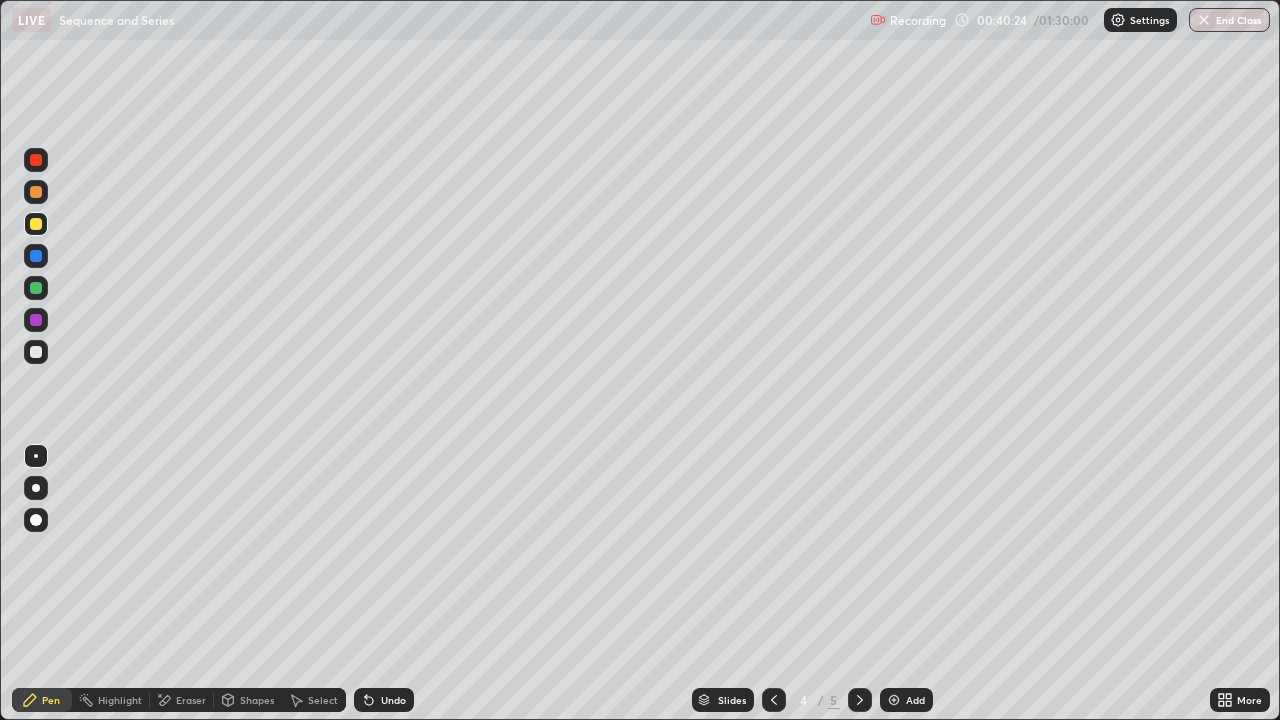 click 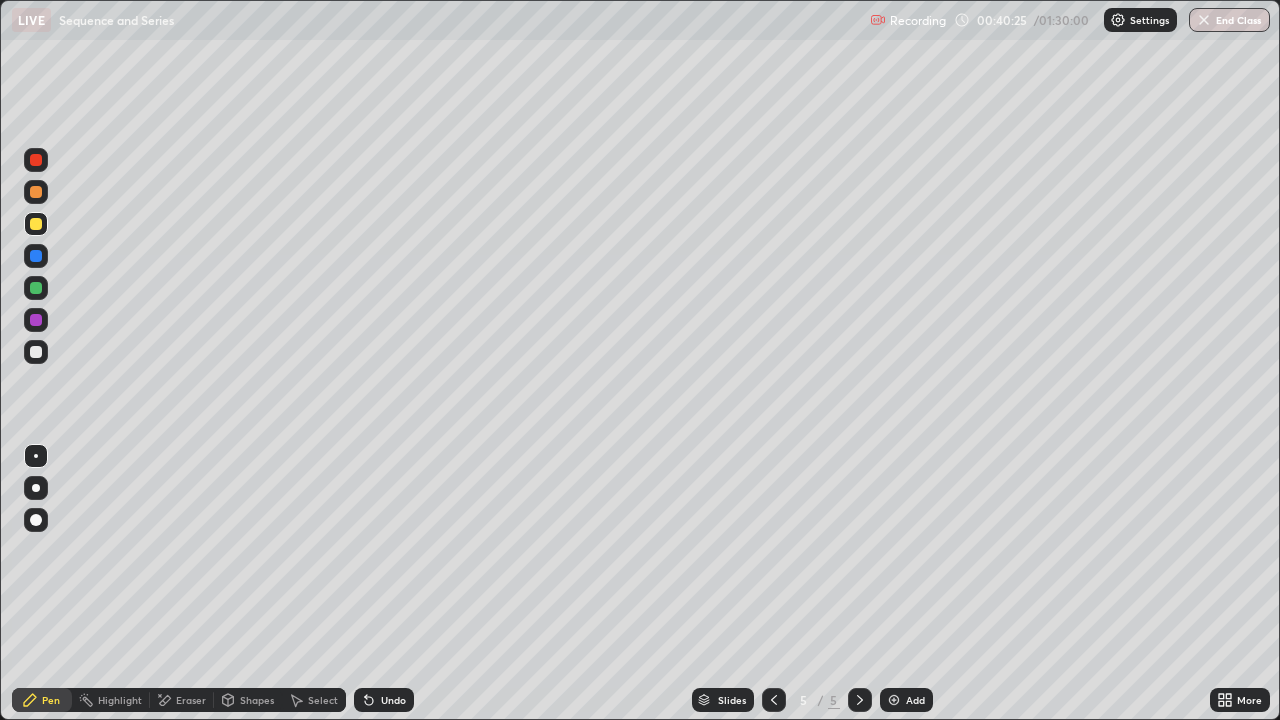 click 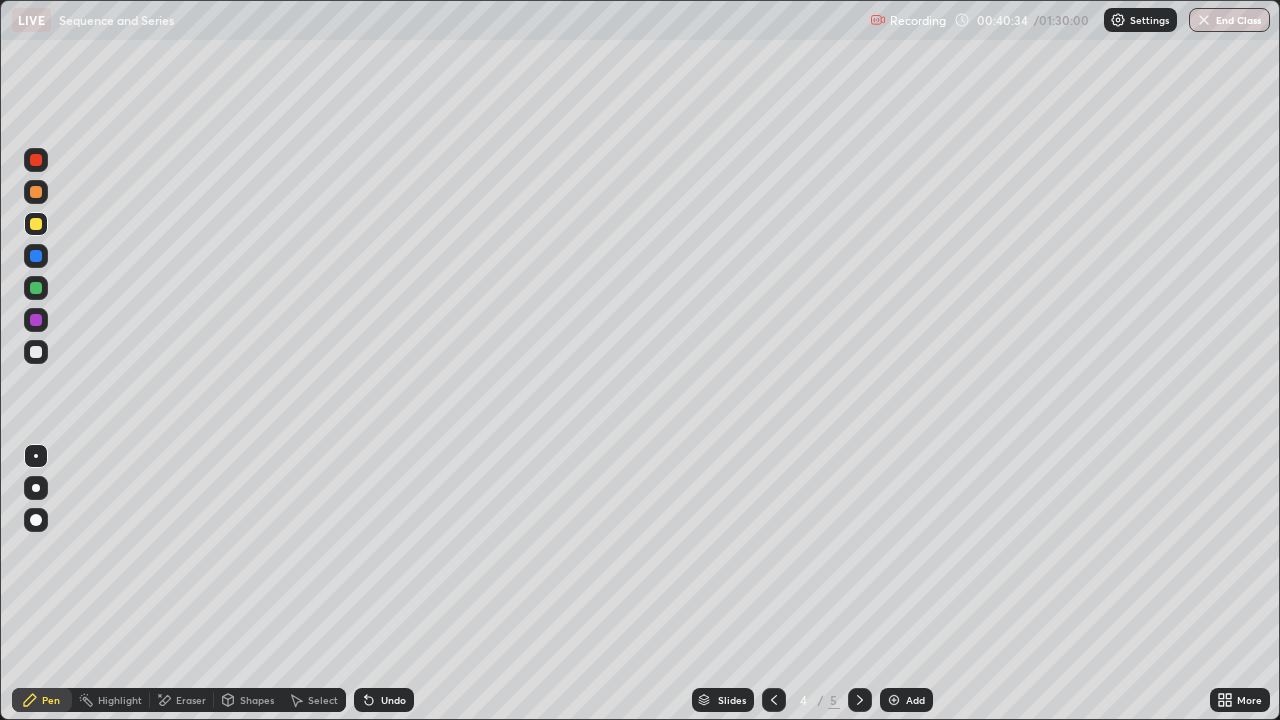 click 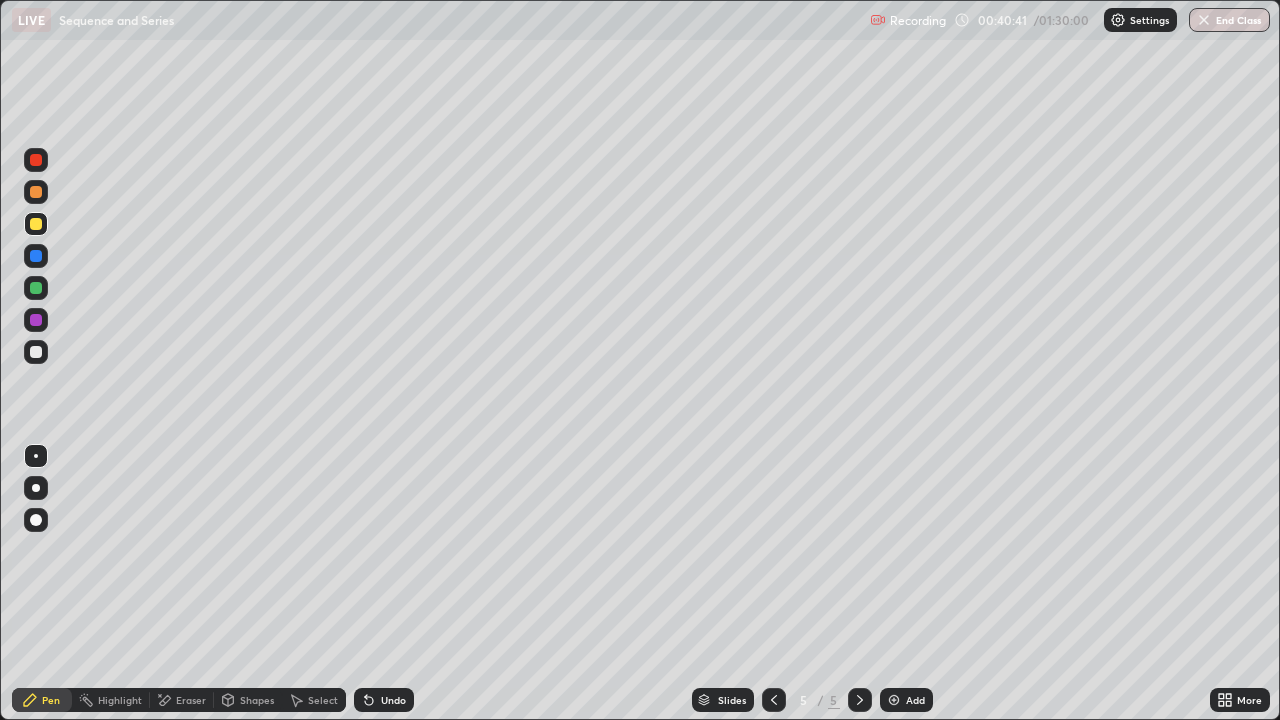 click at bounding box center [774, 700] 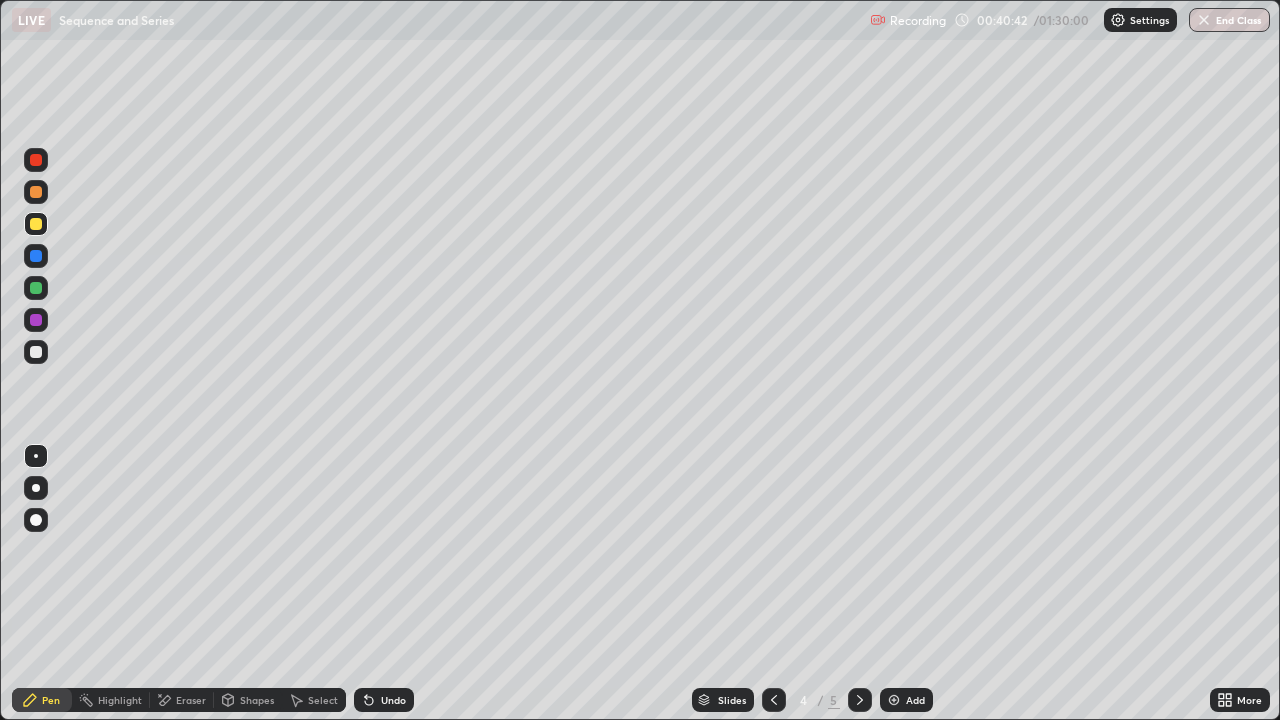 click at bounding box center (860, 700) 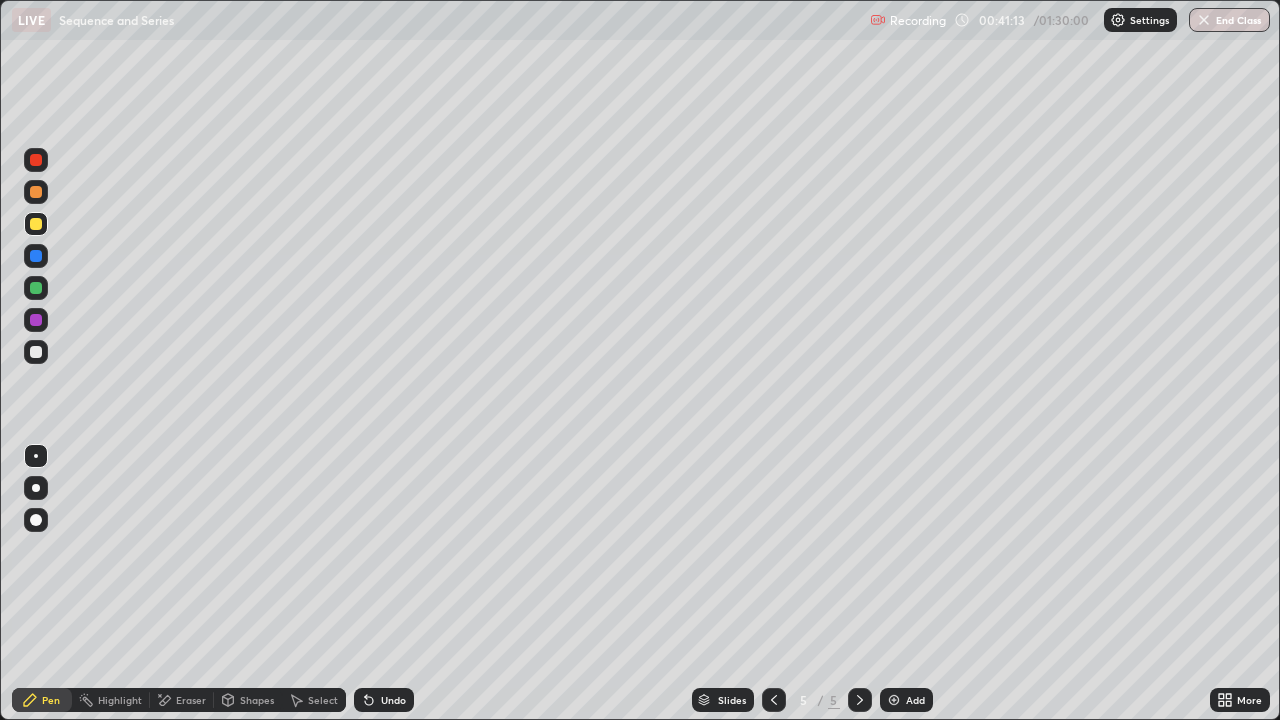 click on "Slides 5 / 5 Add" at bounding box center (812, 700) 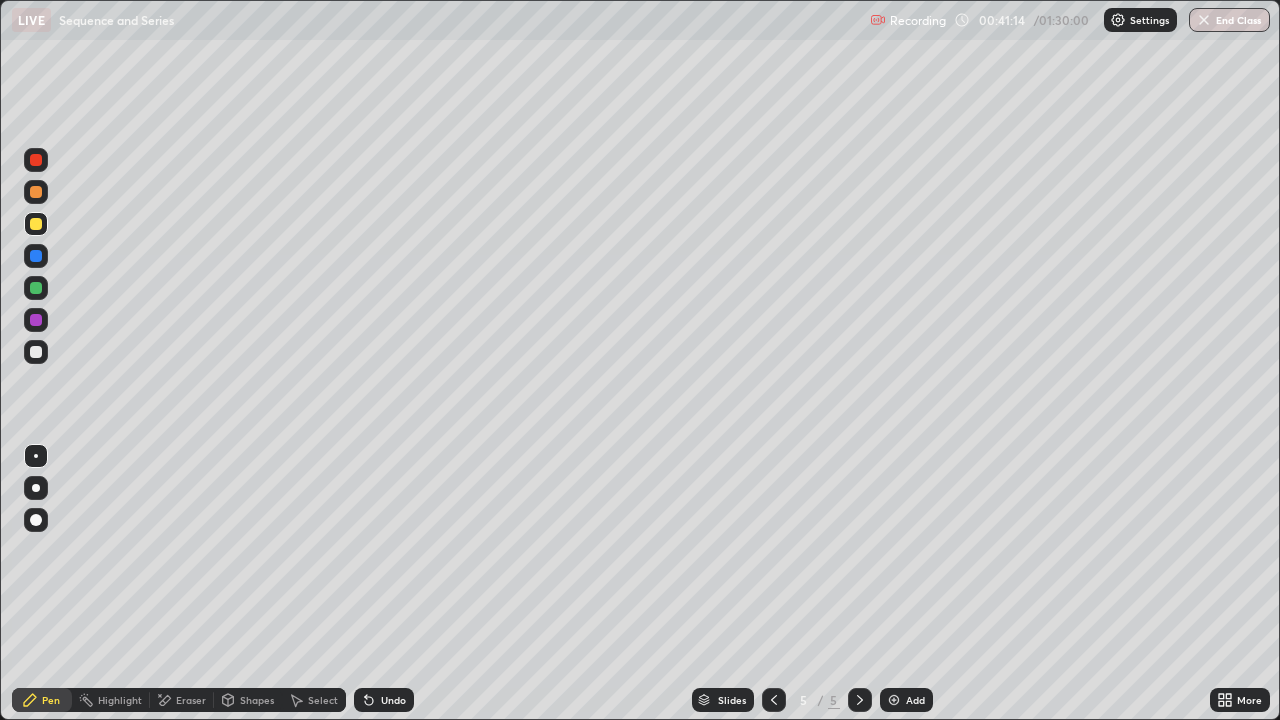 click on "Slides 5 / 5 Add" at bounding box center (812, 700) 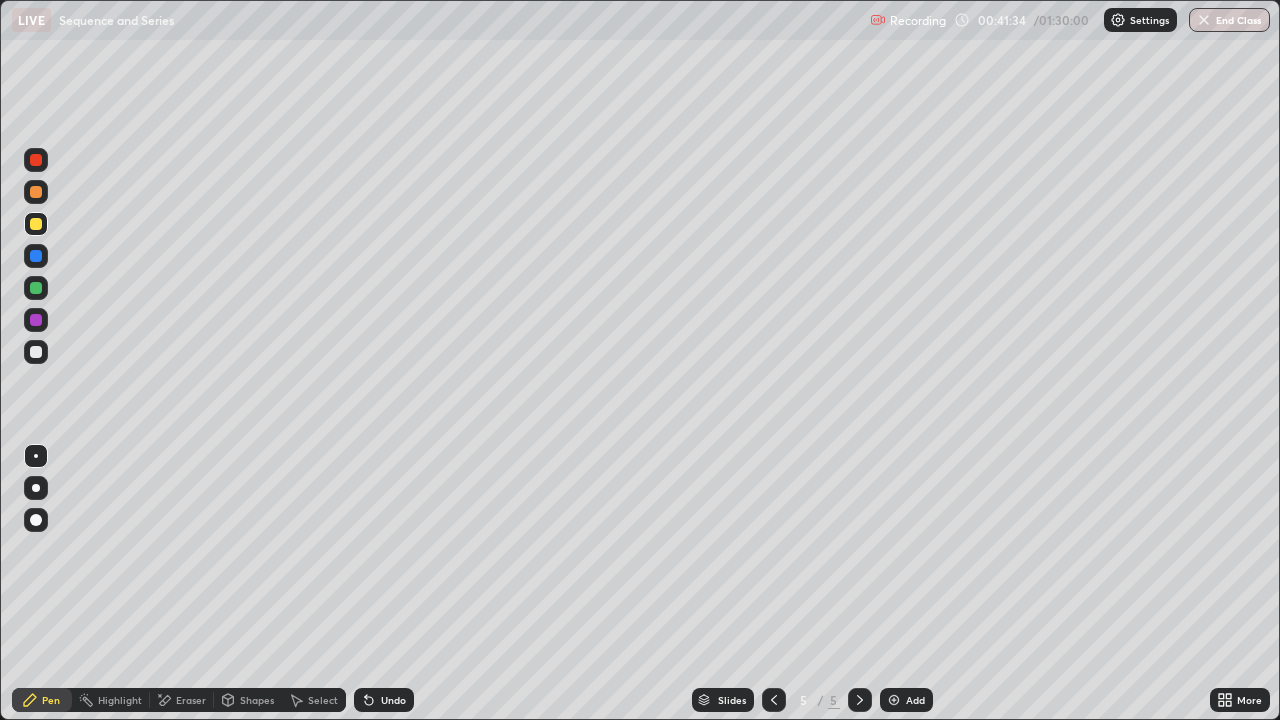 click at bounding box center (36, 192) 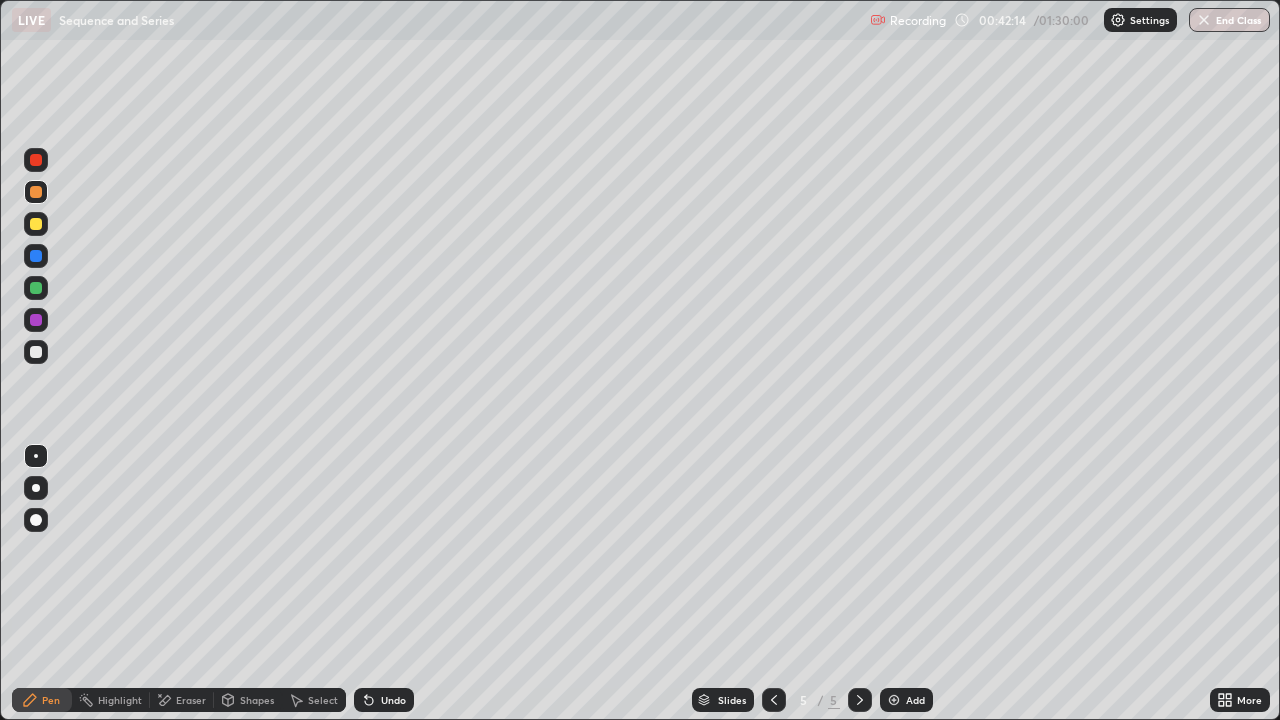 click on "Slides 5 / 5 Add" at bounding box center (812, 700) 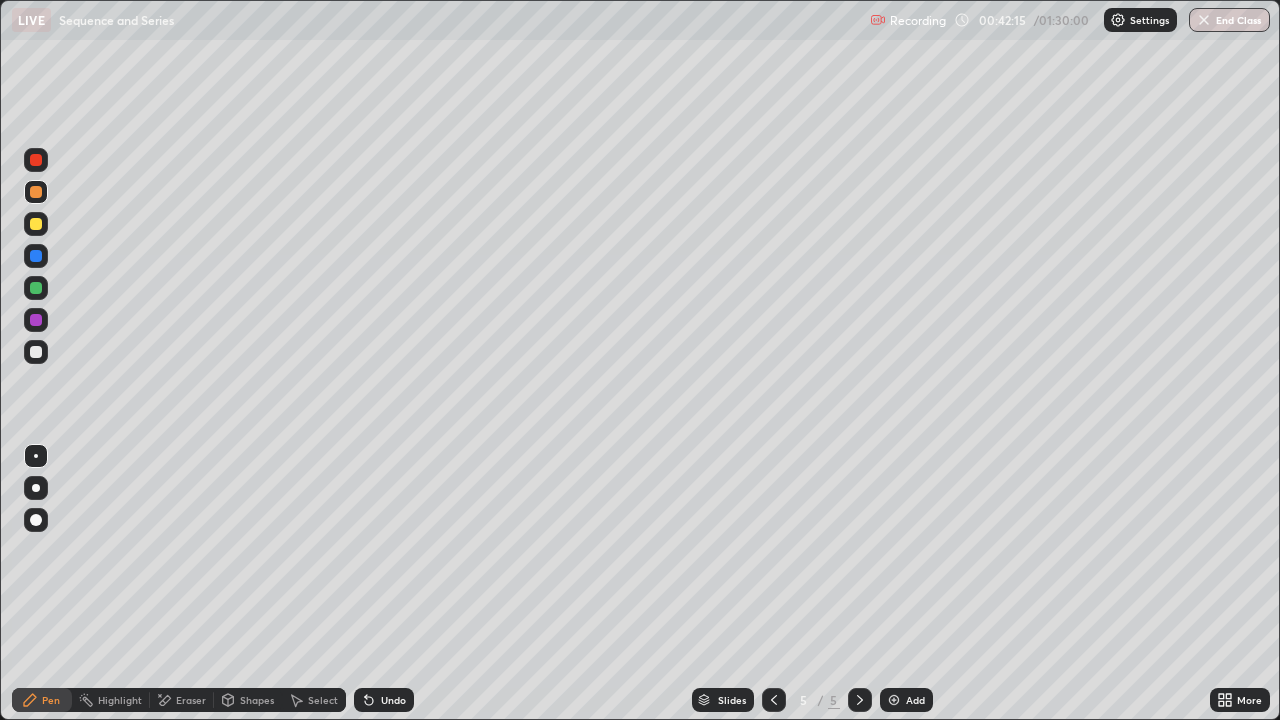click on "Slides 5 / 5 Add" at bounding box center [812, 700] 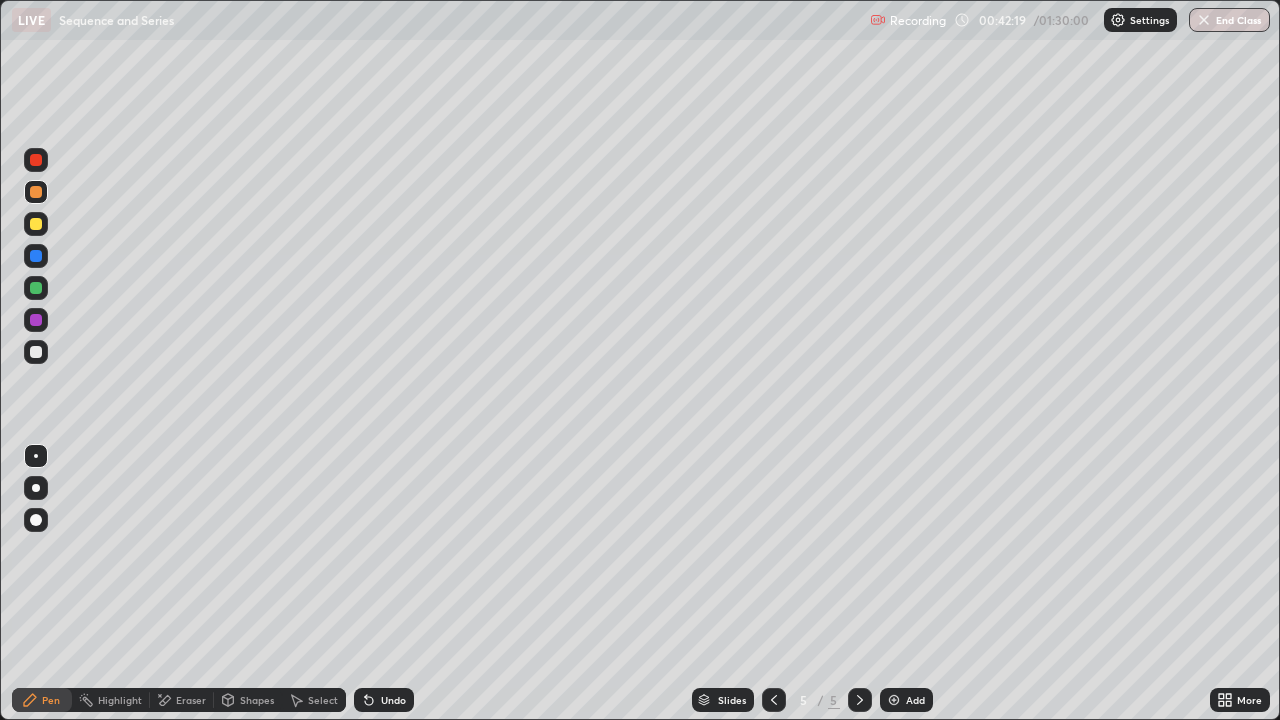 click on "Eraser" at bounding box center (191, 700) 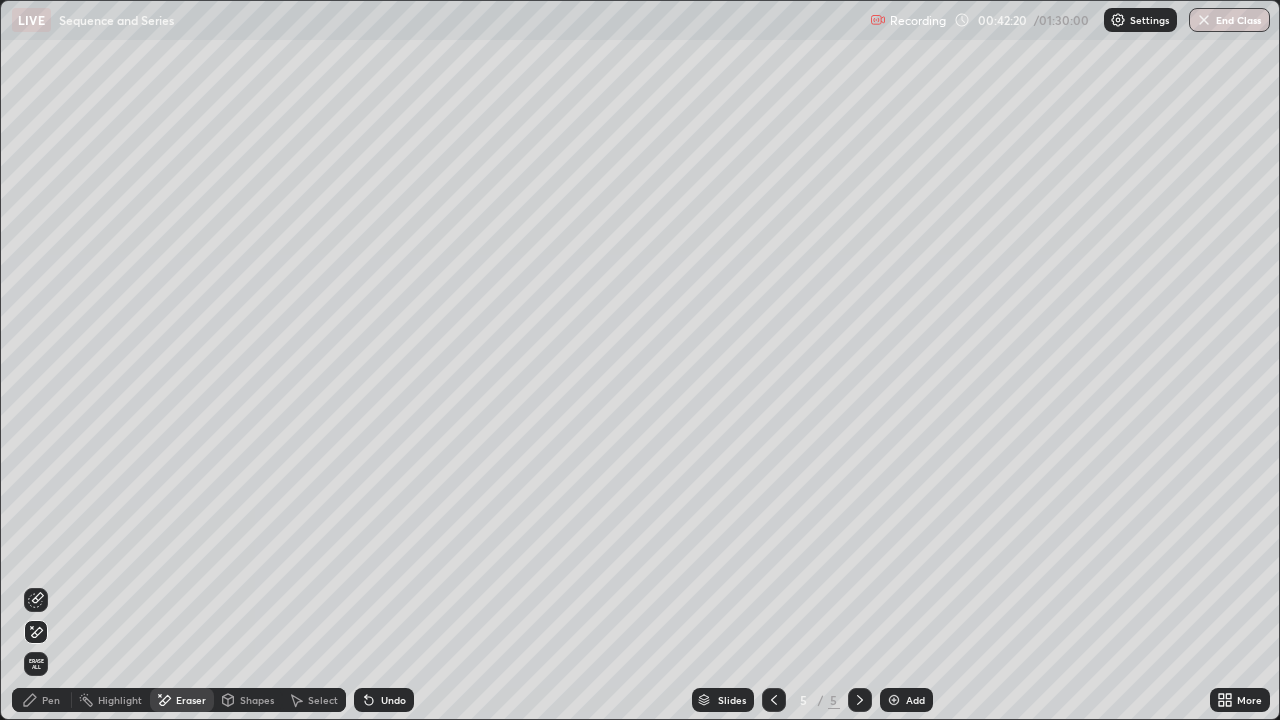 click on "Pen" at bounding box center (42, 700) 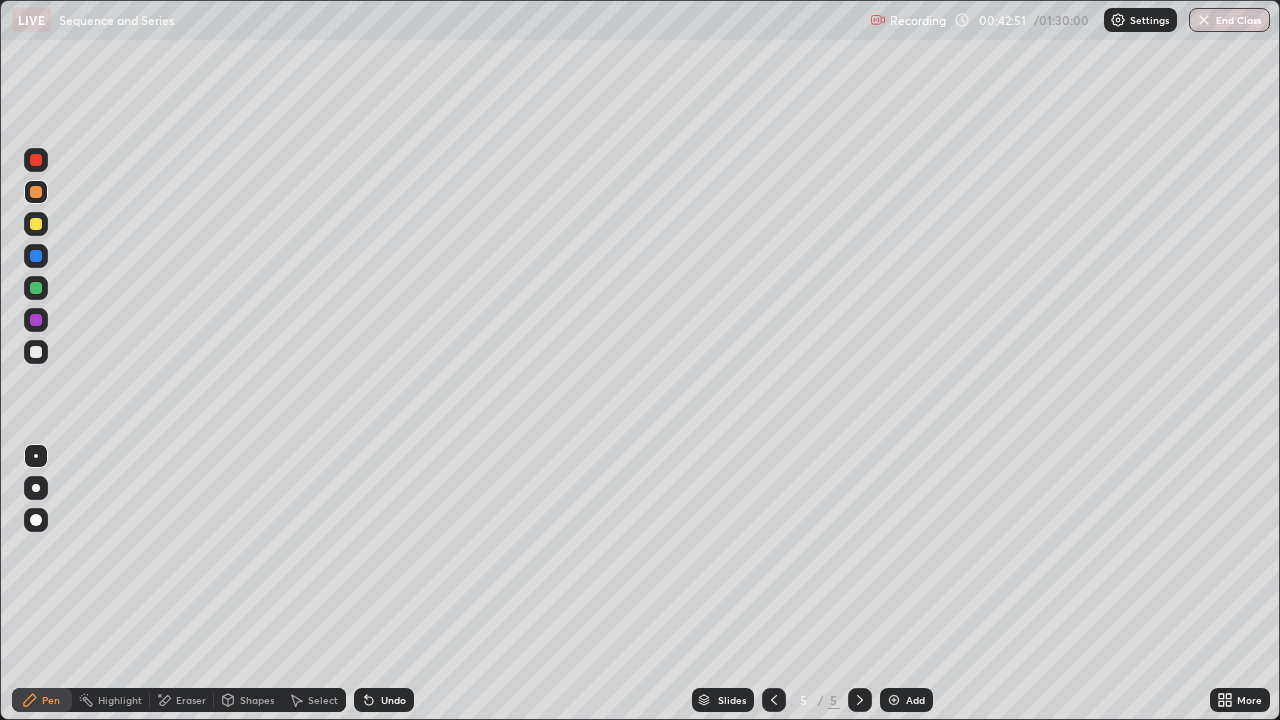click at bounding box center [774, 700] 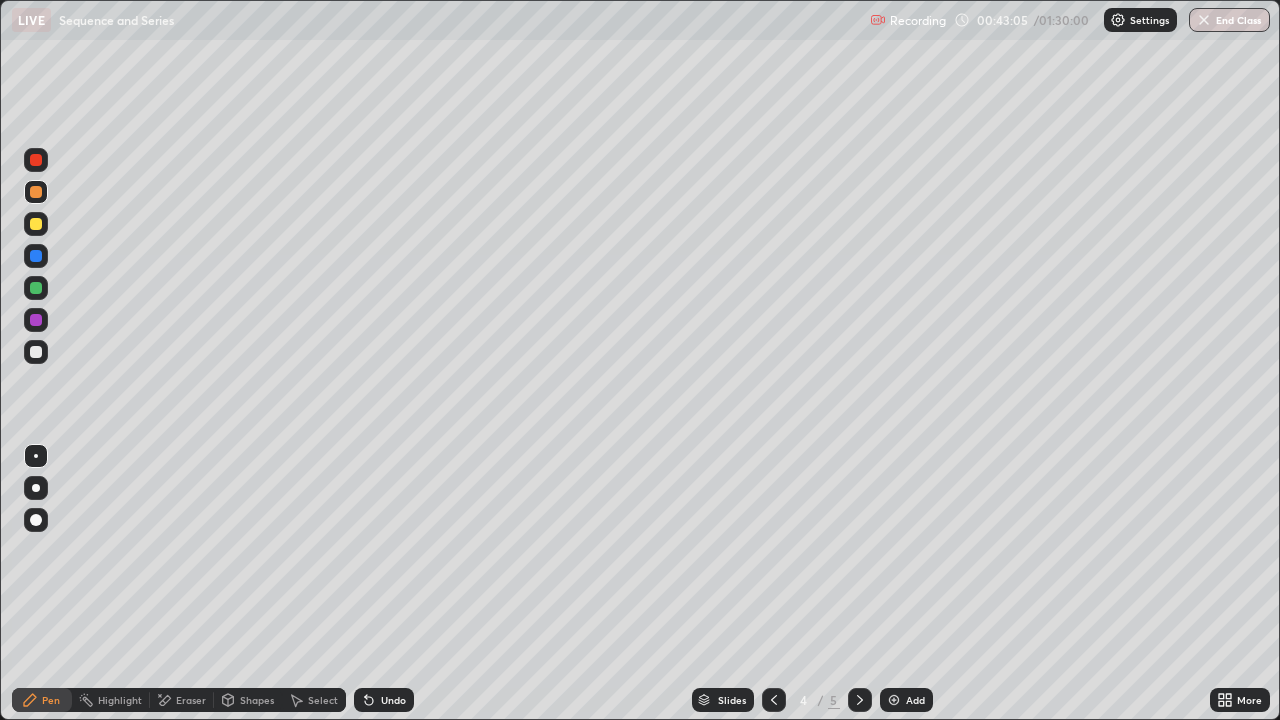 click at bounding box center (860, 700) 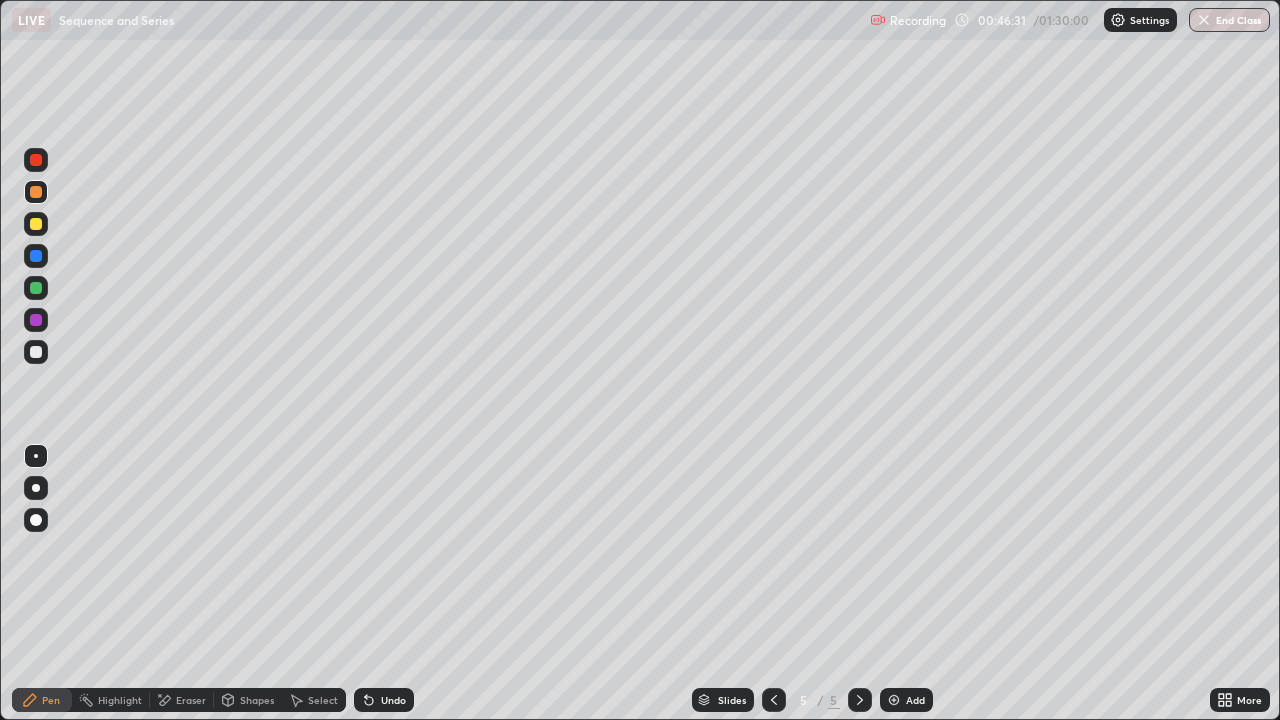 click at bounding box center (894, 700) 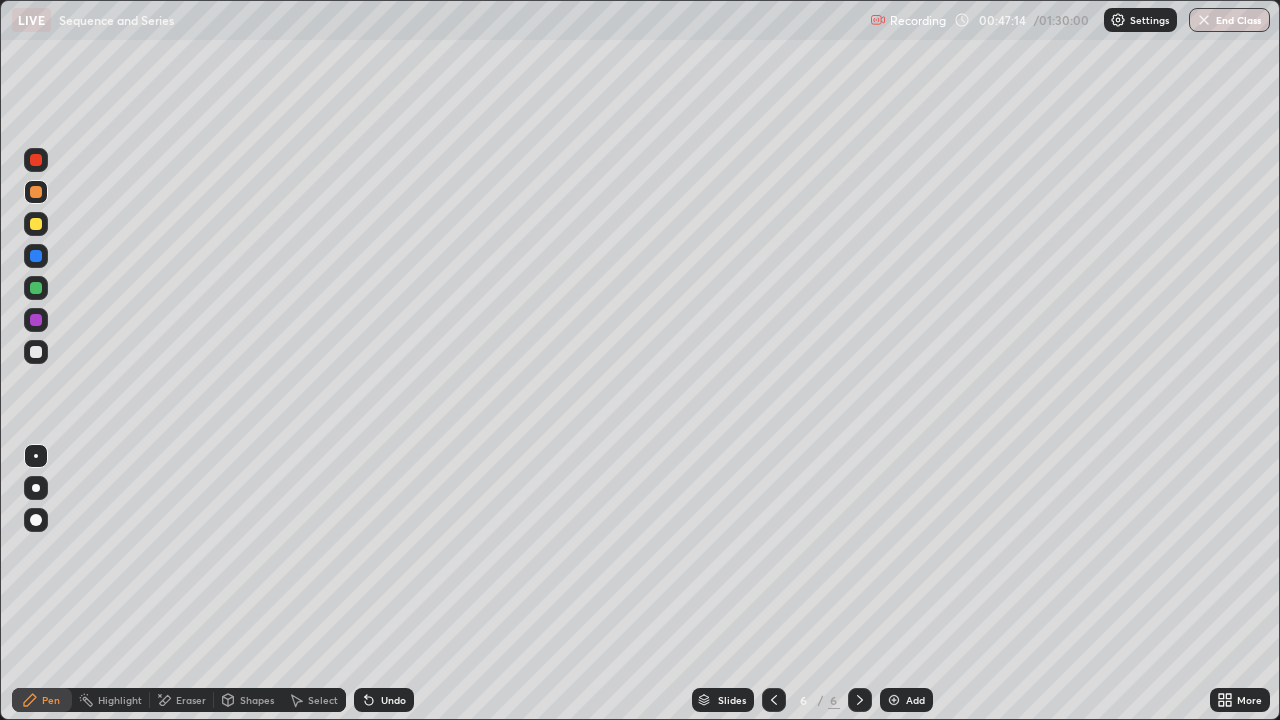 click on "Eraser" at bounding box center [191, 700] 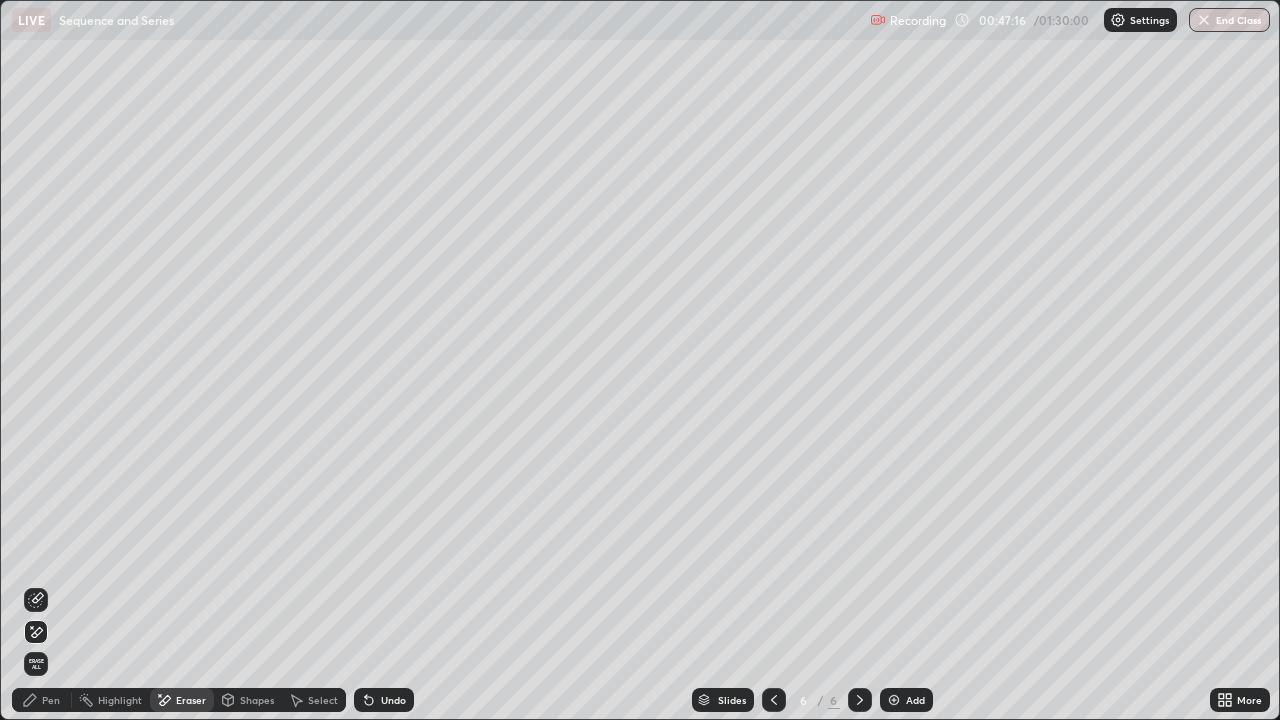 click on "Pen" at bounding box center [42, 700] 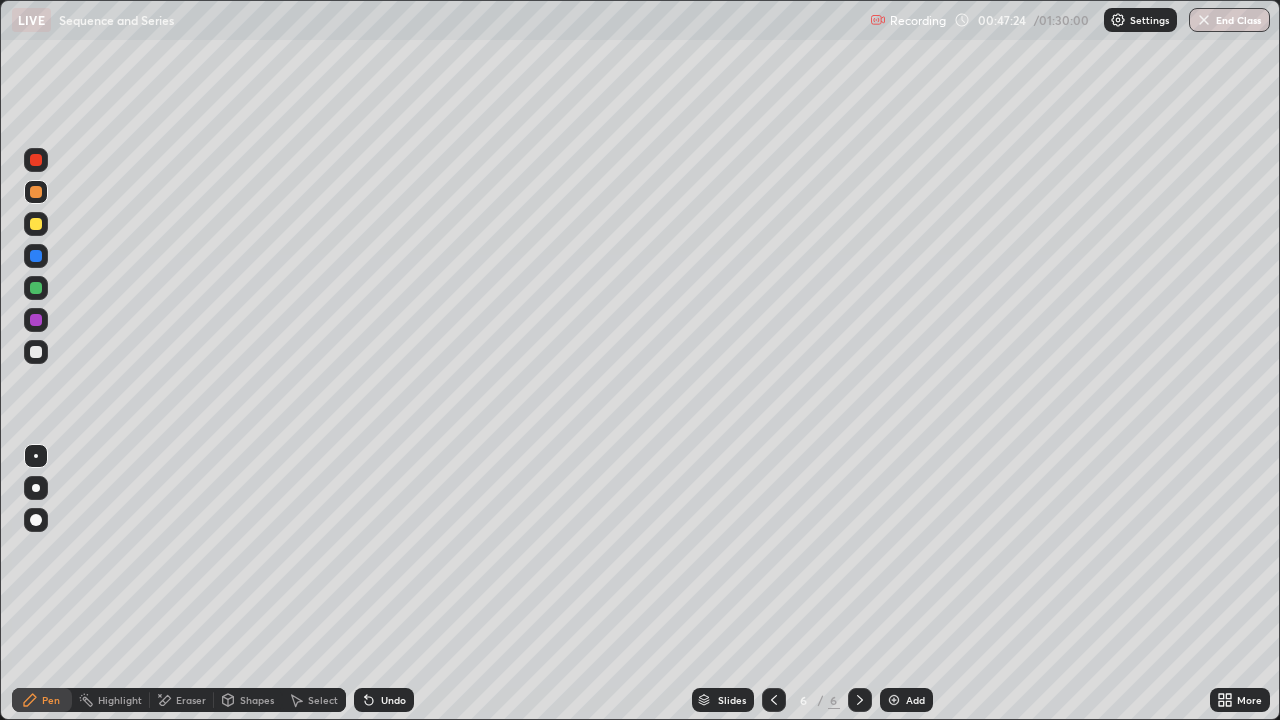 click on "Undo" at bounding box center [393, 700] 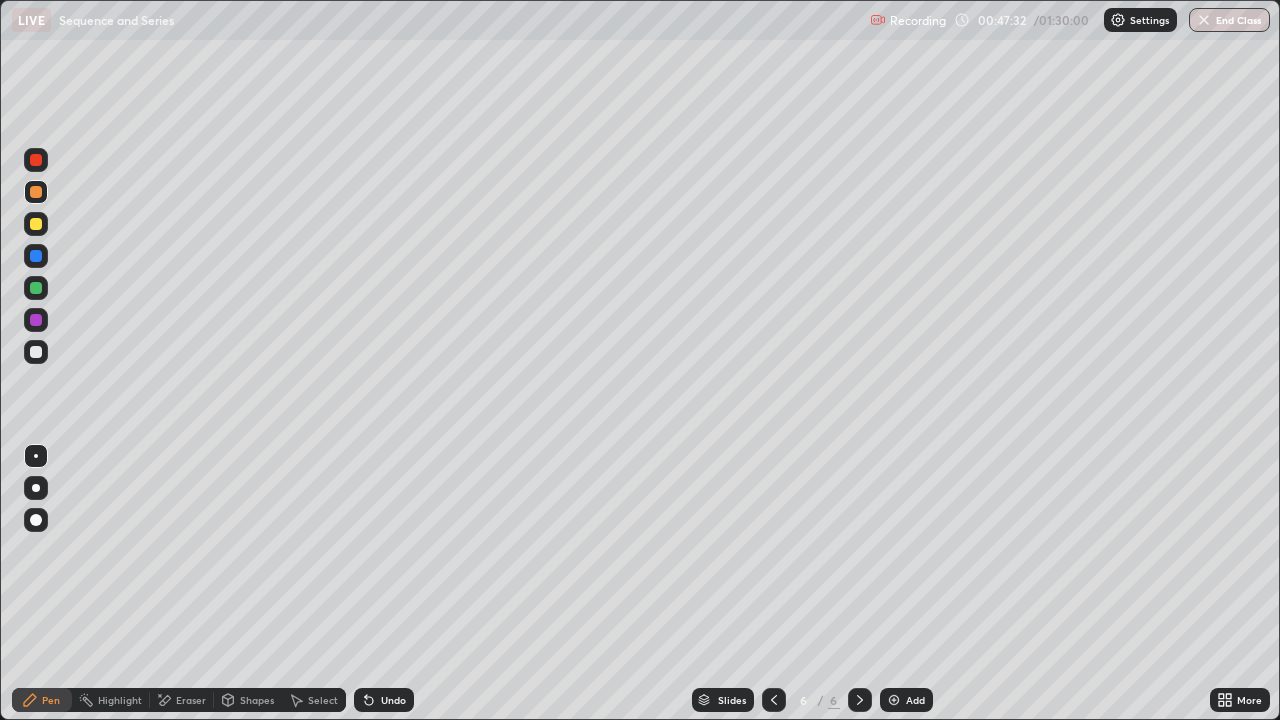 click at bounding box center (36, 352) 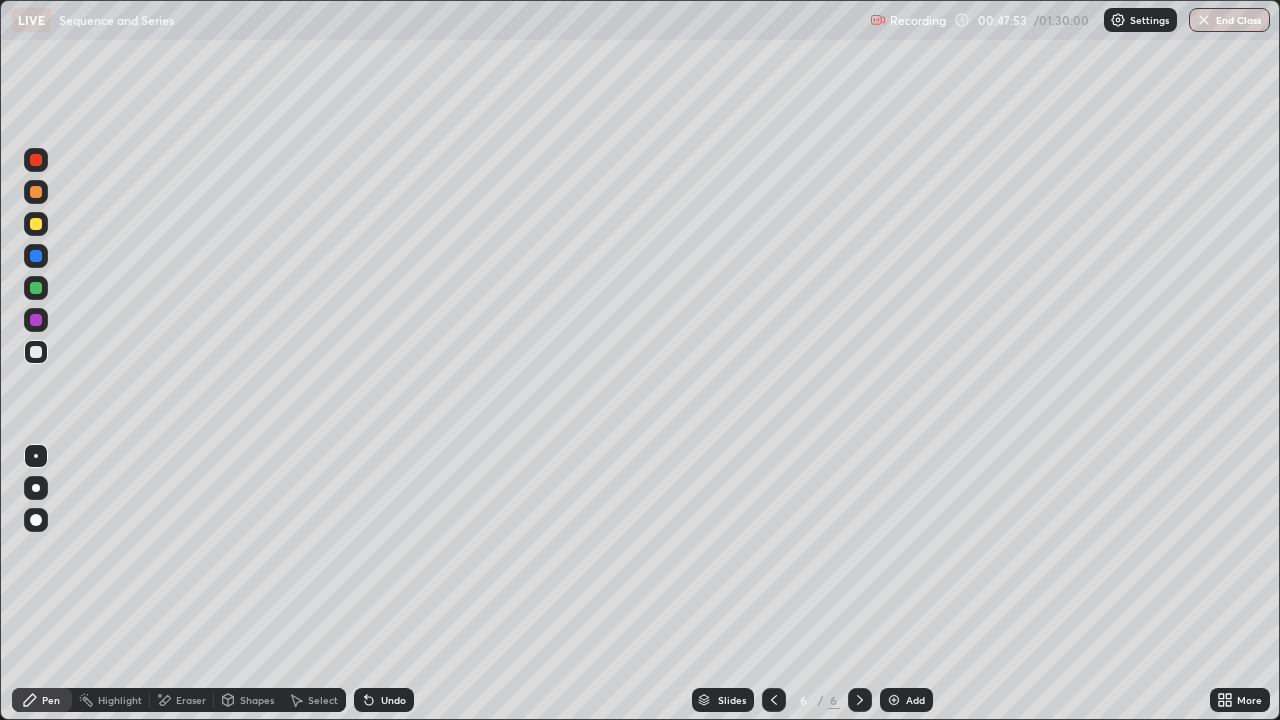 click on "Undo" at bounding box center (384, 700) 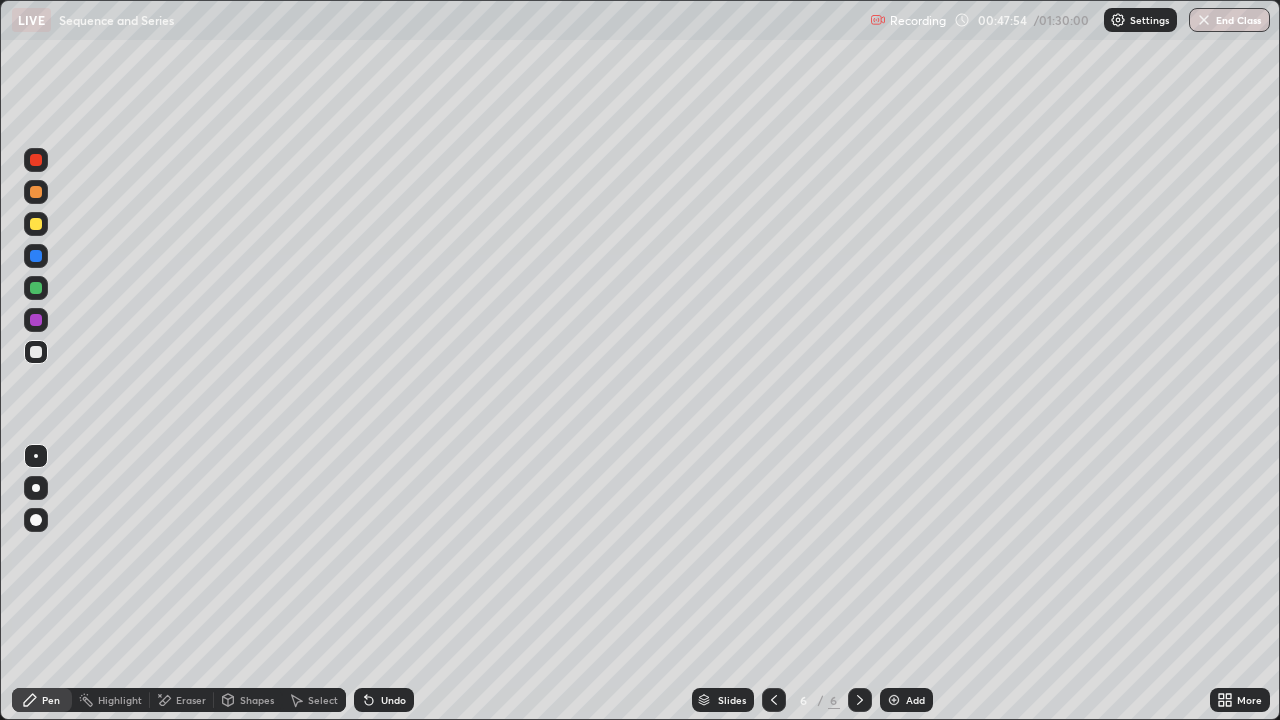 click on "Undo" at bounding box center [384, 700] 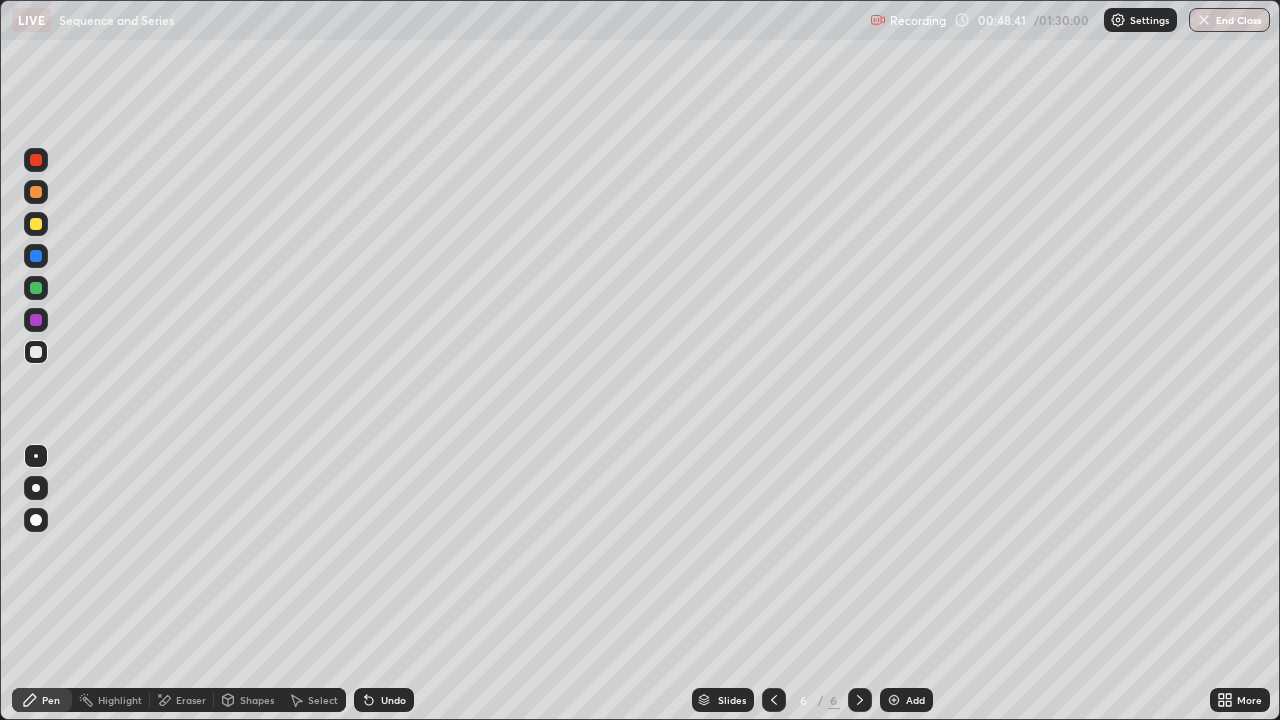 click at bounding box center (36, 352) 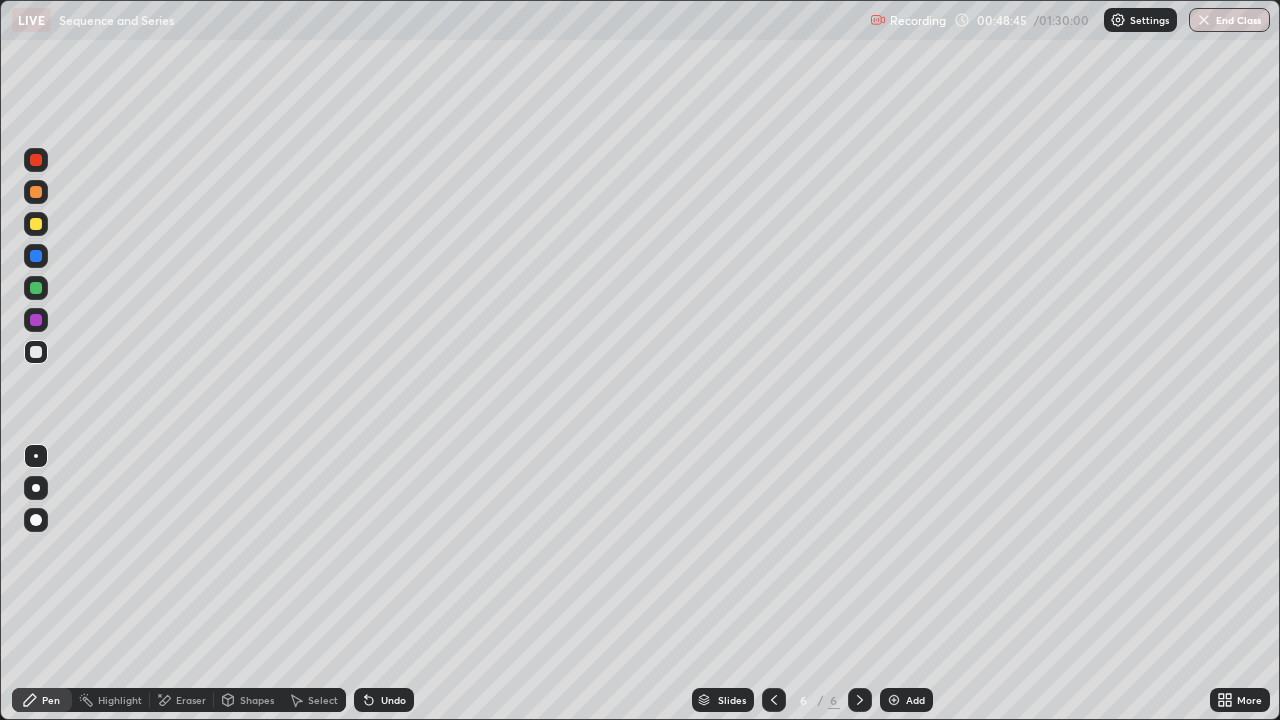 click on "Eraser" at bounding box center [191, 700] 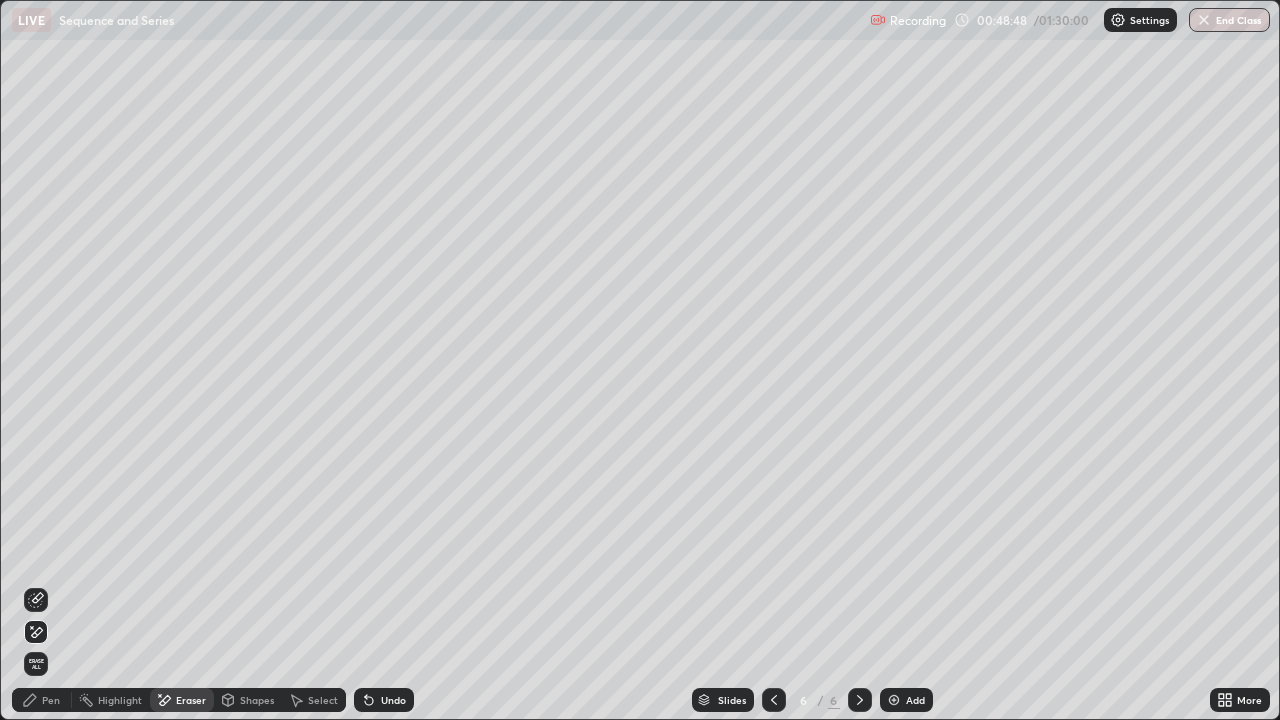 click on "Pen" at bounding box center (51, 700) 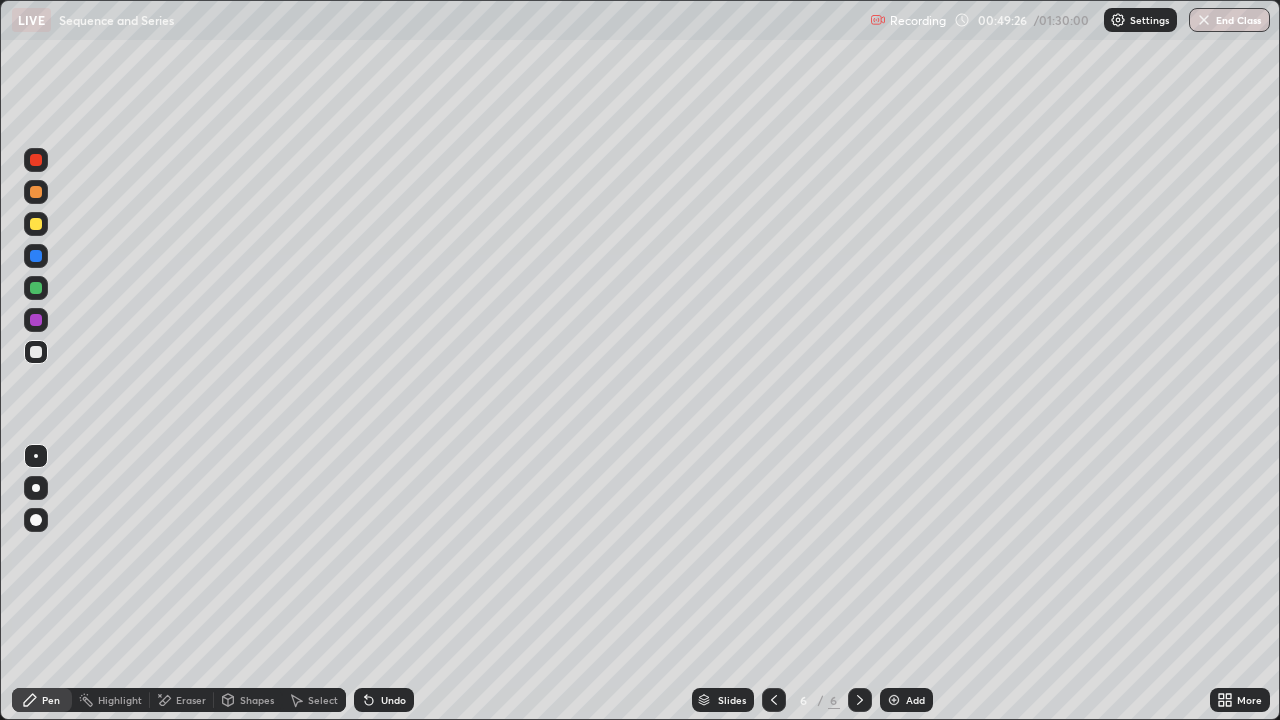 click at bounding box center [36, 224] 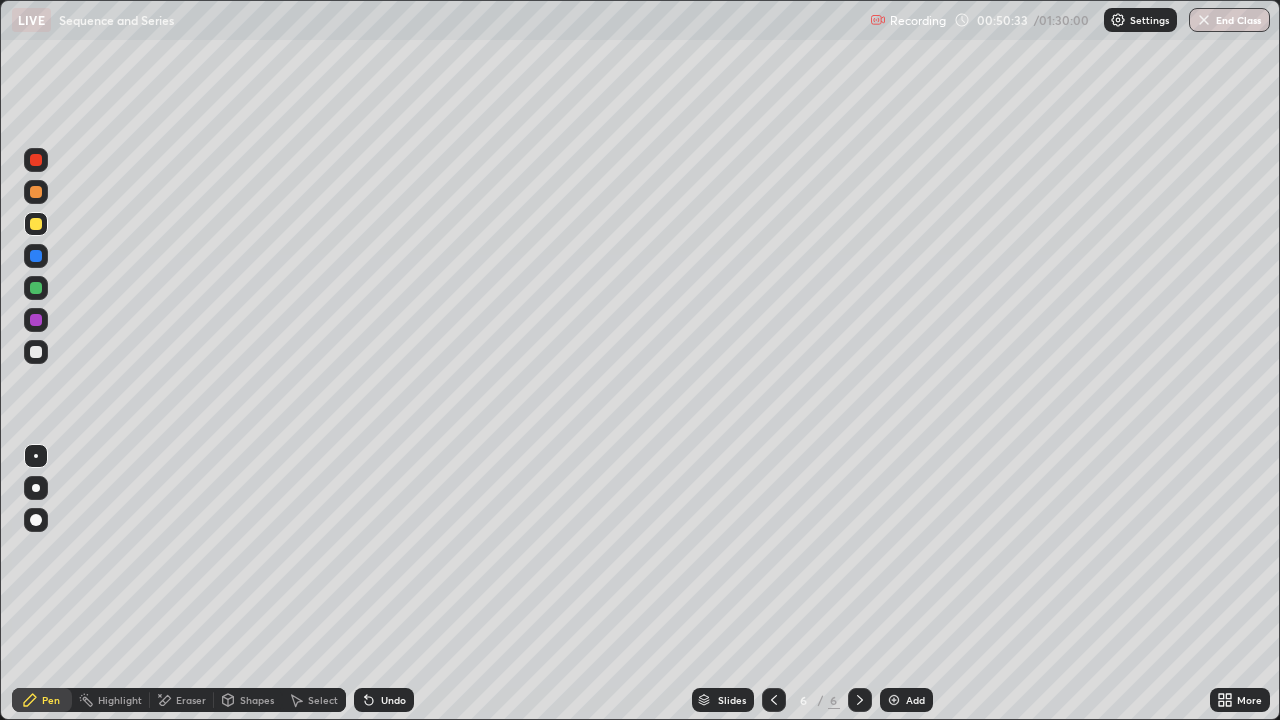 click at bounding box center (36, 352) 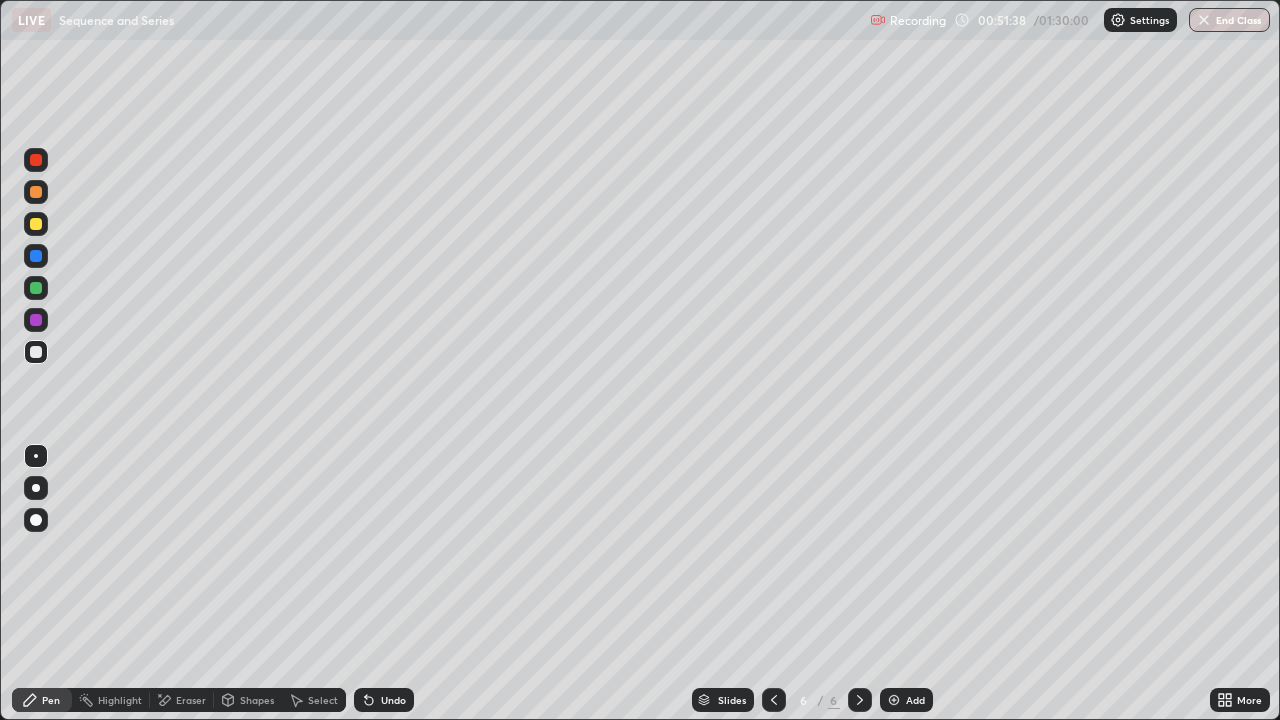 click on "Slides 6 / 6 Add" at bounding box center [812, 700] 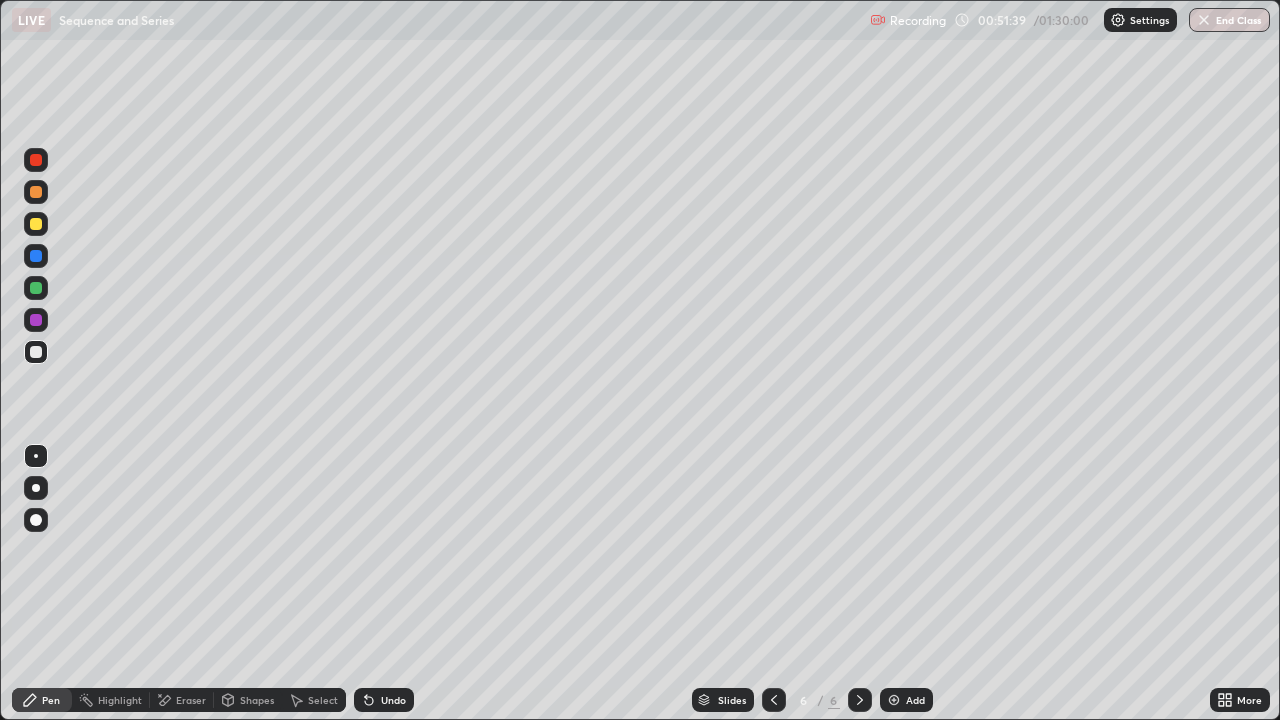 click on "Slides 6 / 6 Add" at bounding box center (812, 700) 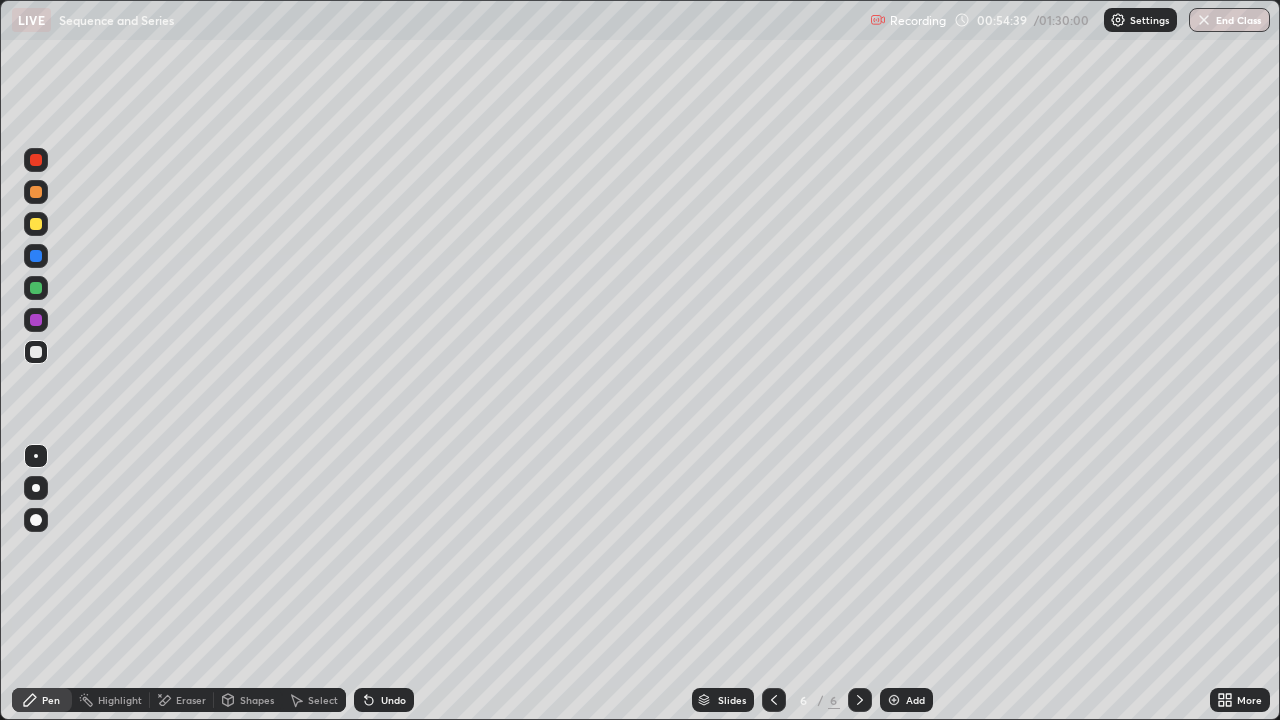 click on "Undo" at bounding box center (393, 700) 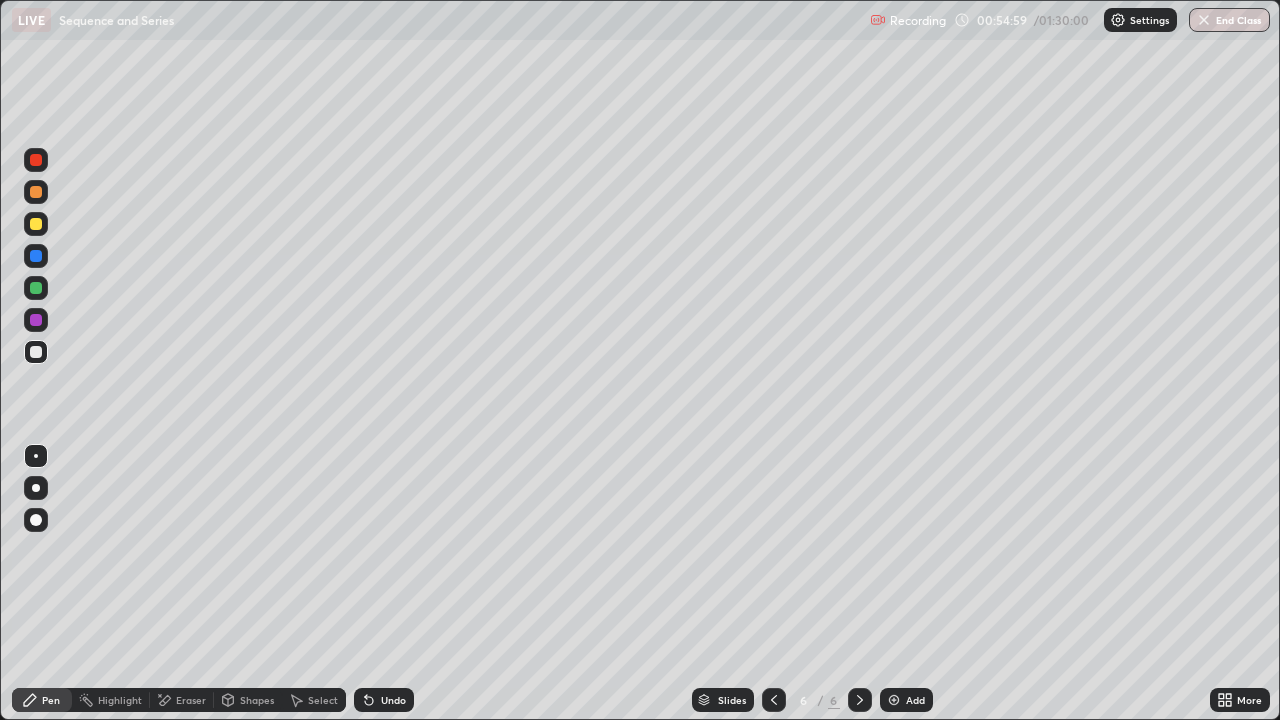 click on "Eraser" at bounding box center (191, 700) 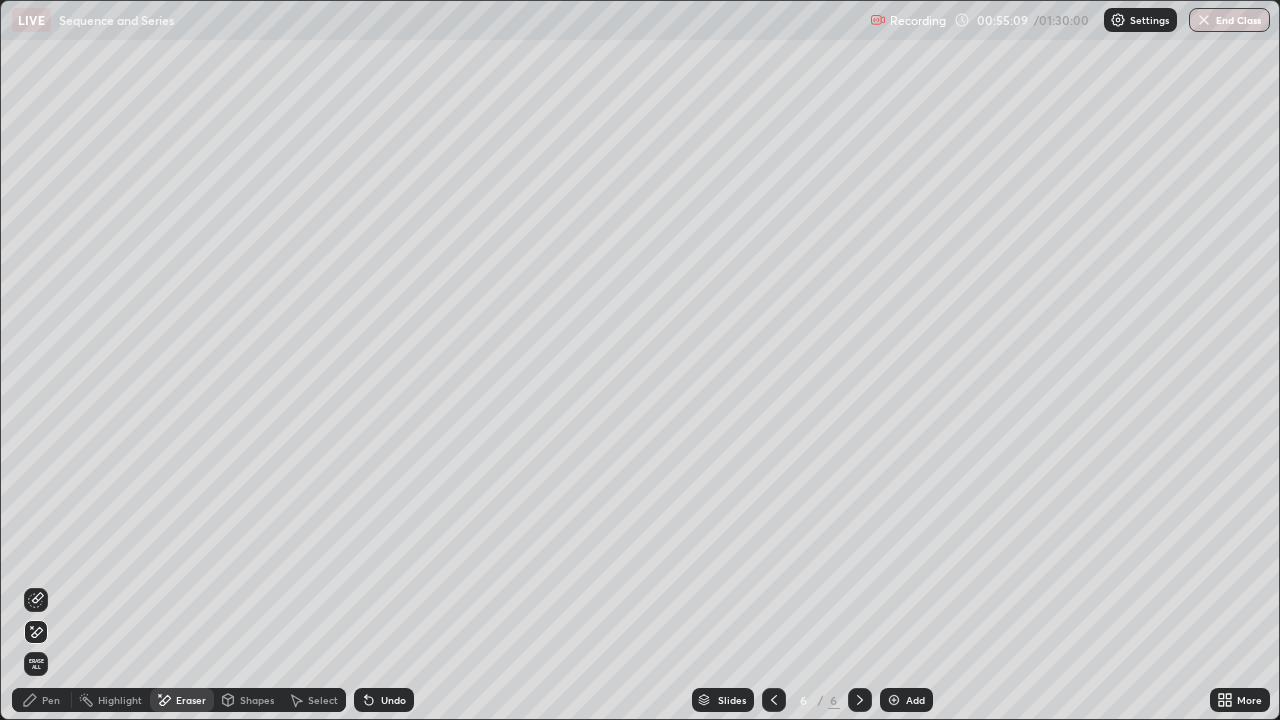 click on "Undo" at bounding box center (393, 700) 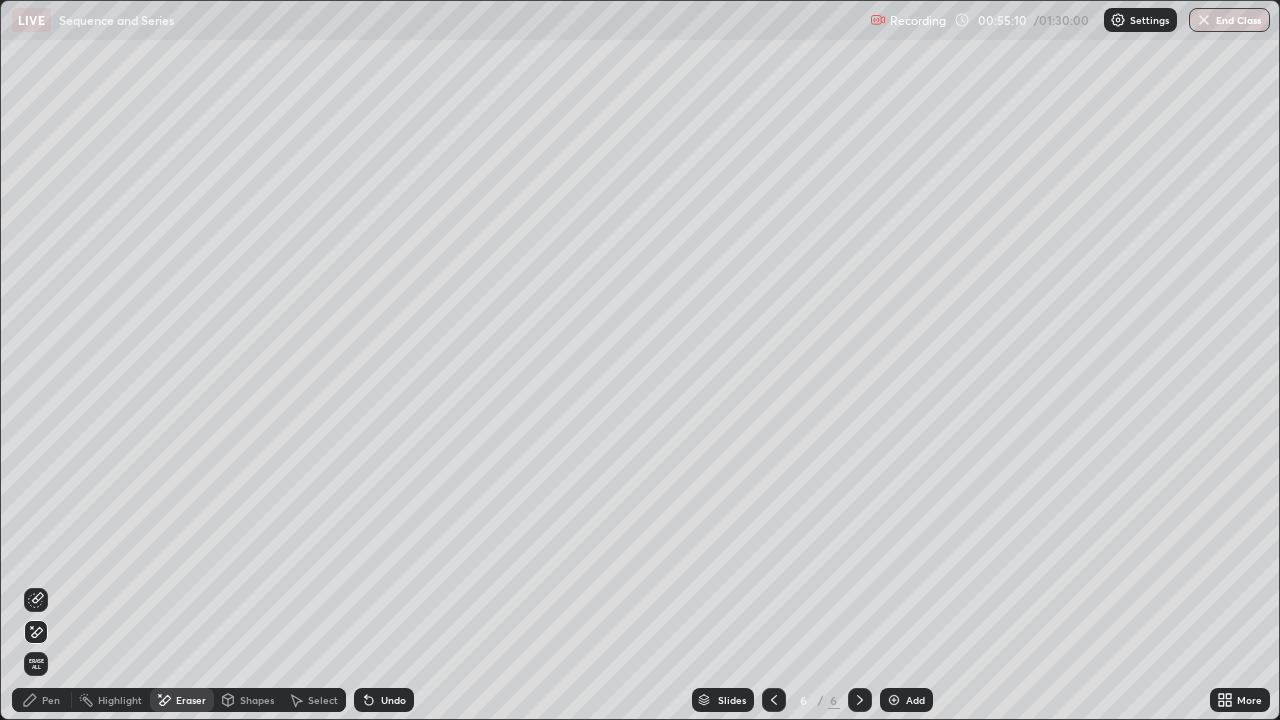 click on "Undo" at bounding box center [393, 700] 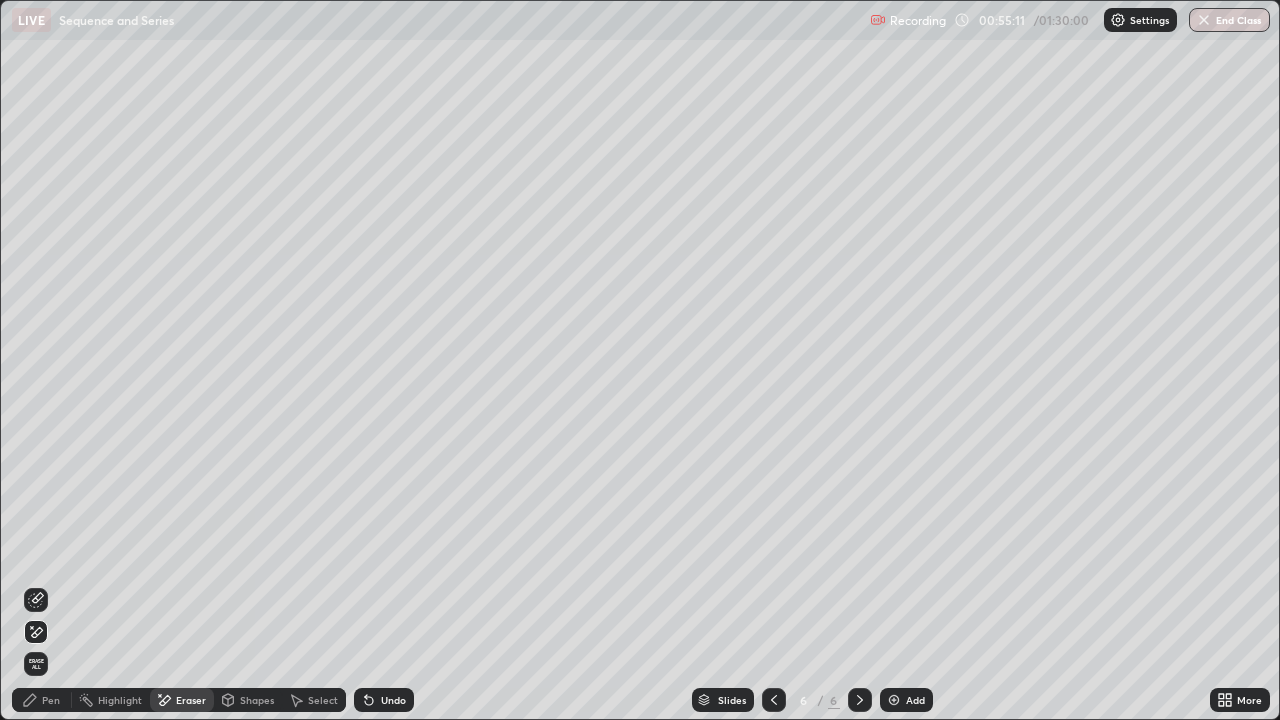 click on "Undo" at bounding box center (393, 700) 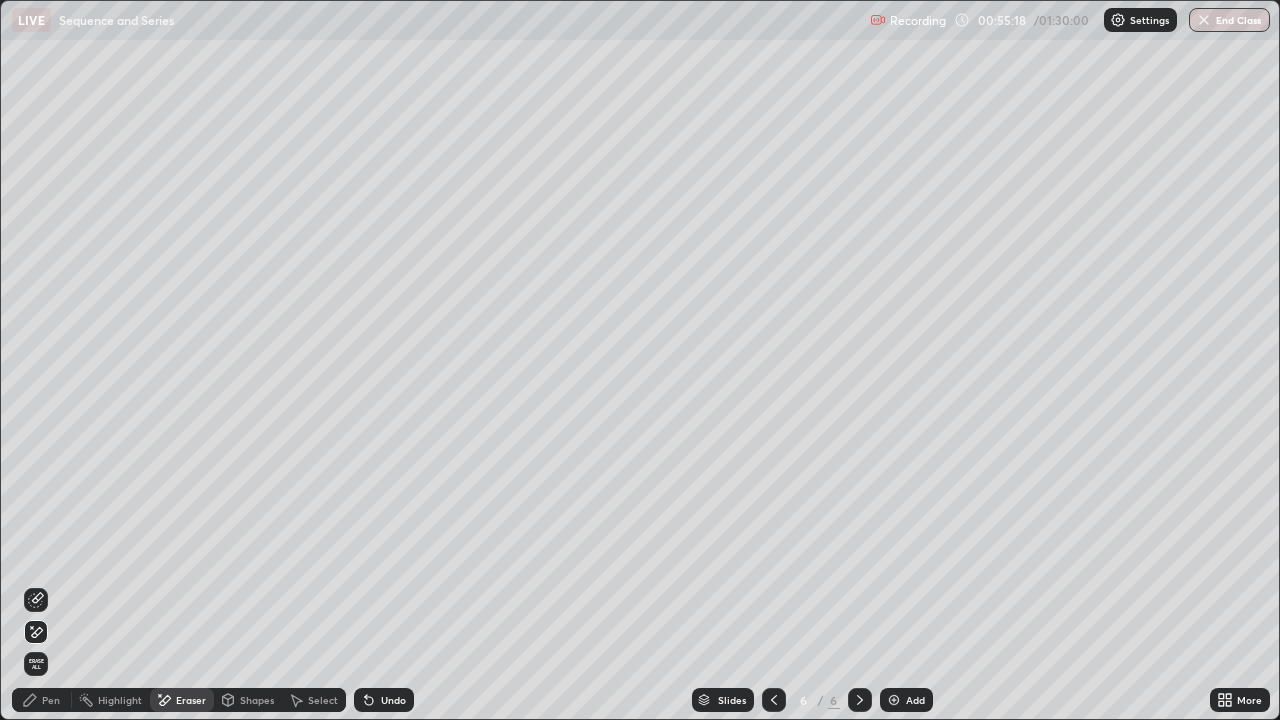 click on "Pen" at bounding box center (51, 700) 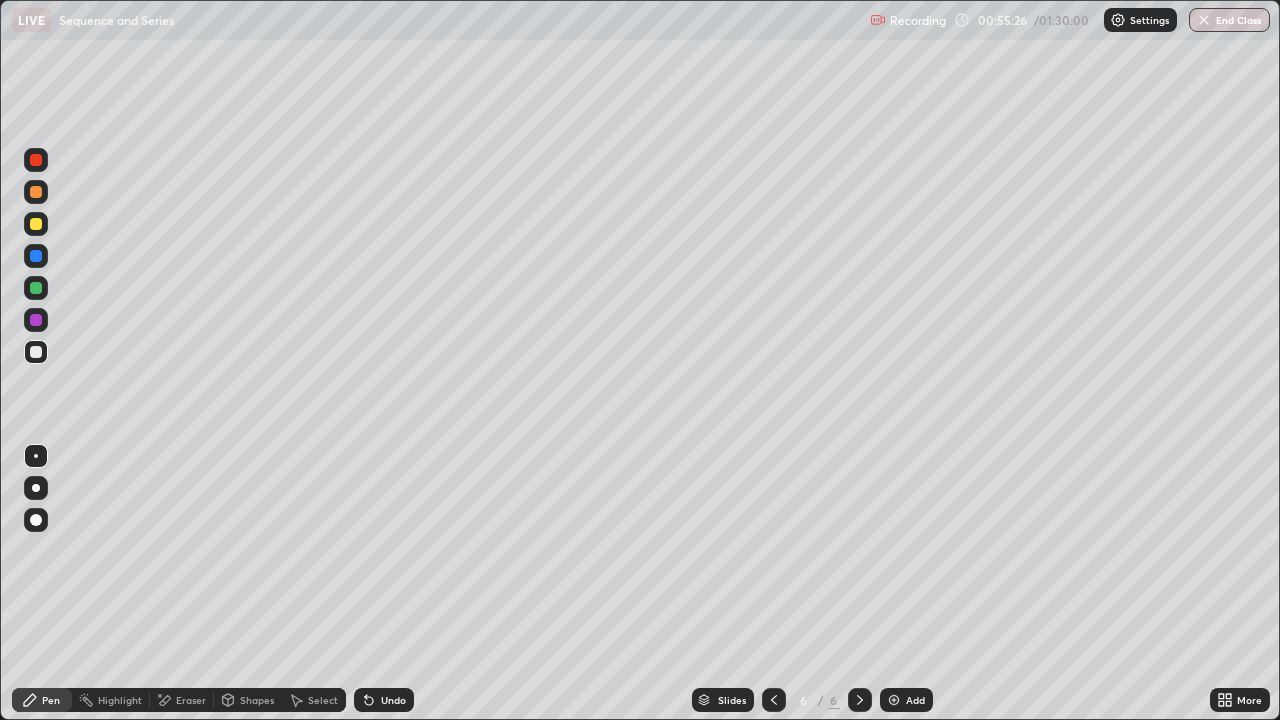 click on "Eraser" at bounding box center (191, 700) 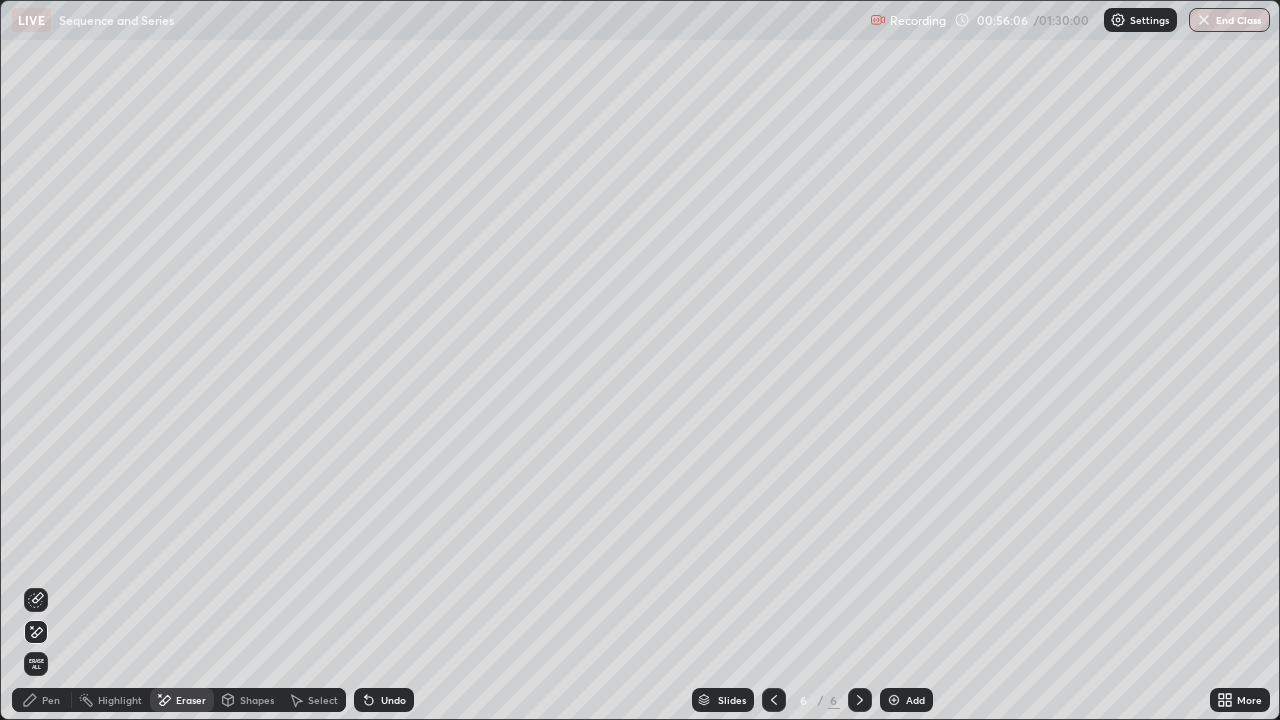 click on "Pen" at bounding box center (51, 700) 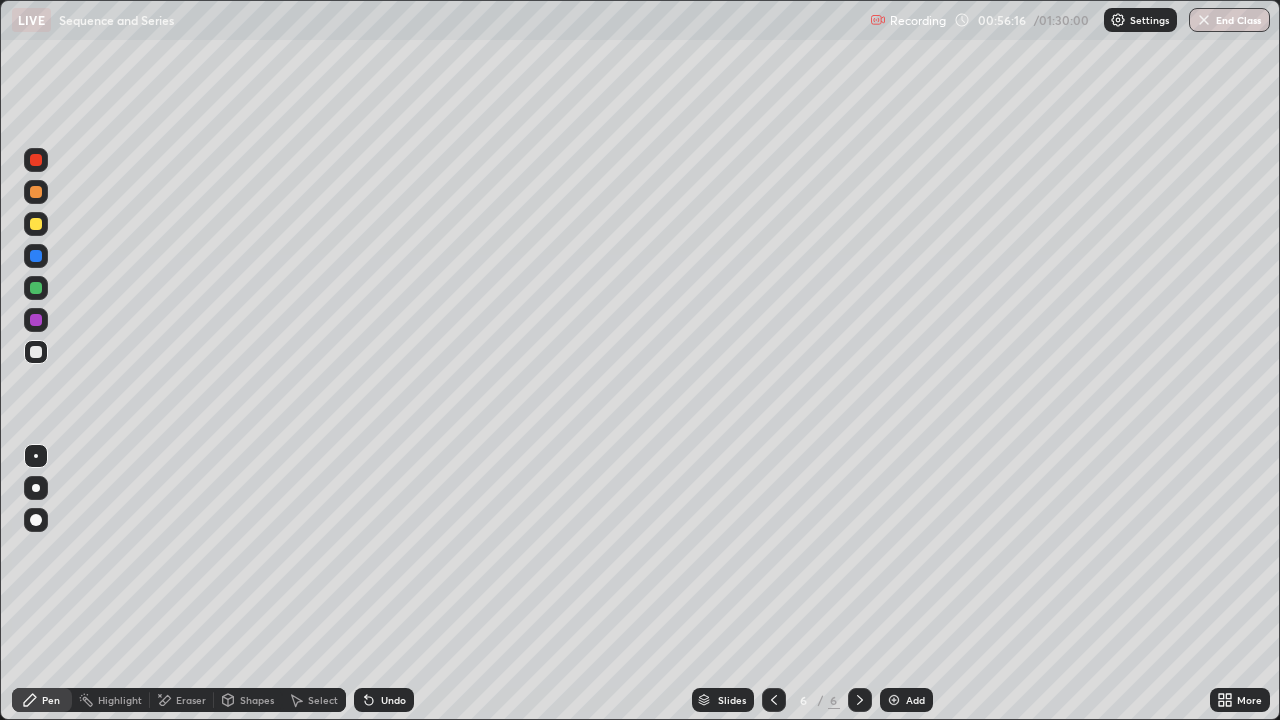 click on "Add" at bounding box center (915, 700) 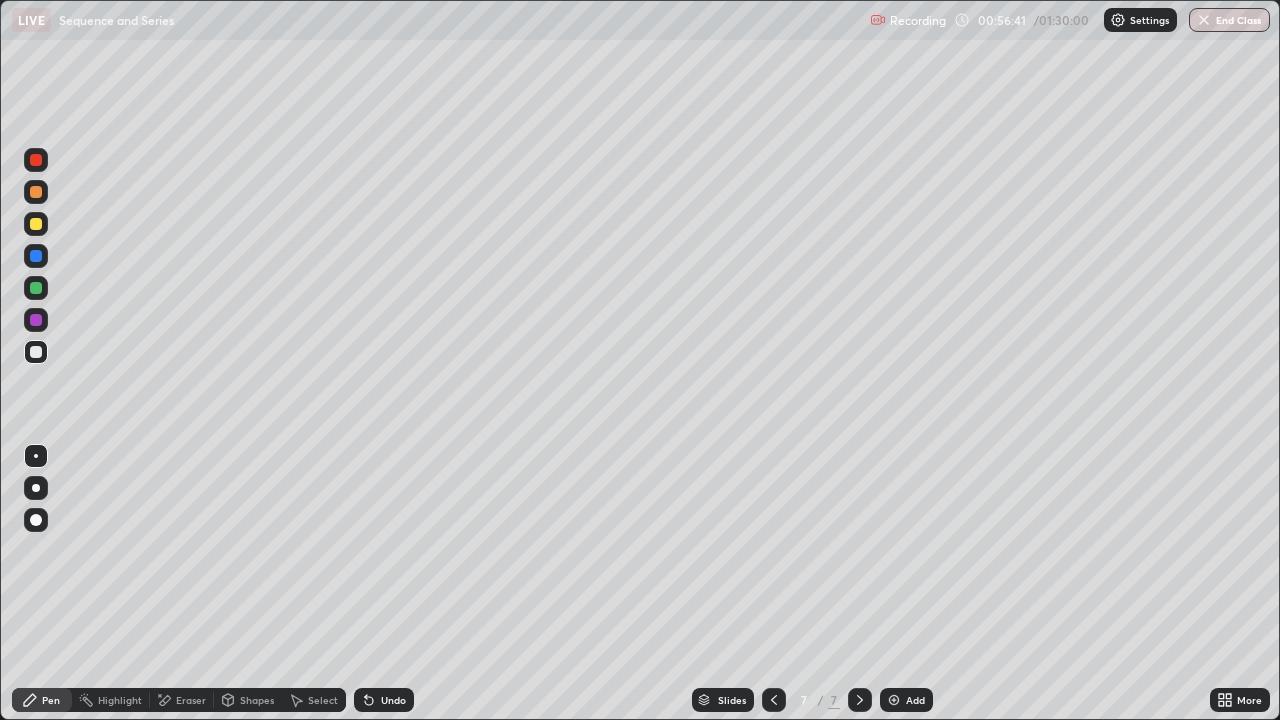 click at bounding box center (36, 352) 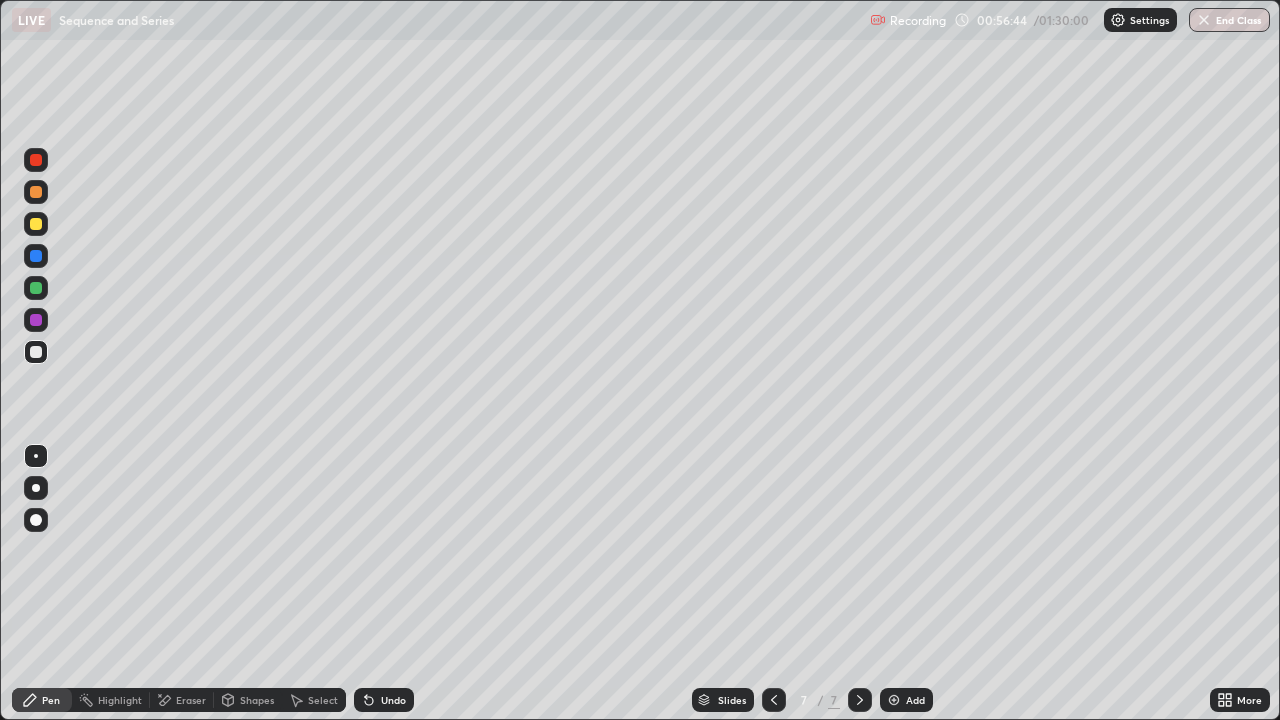 click at bounding box center (36, 224) 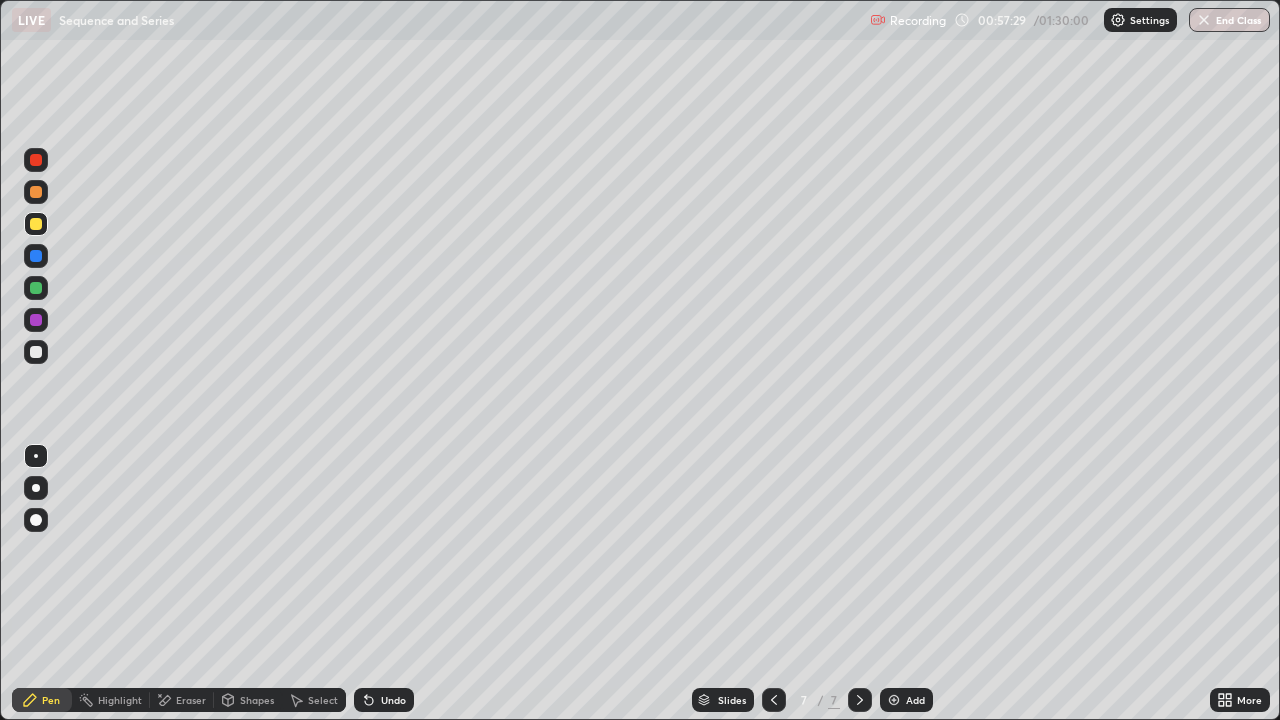 click on "Eraser" at bounding box center (191, 700) 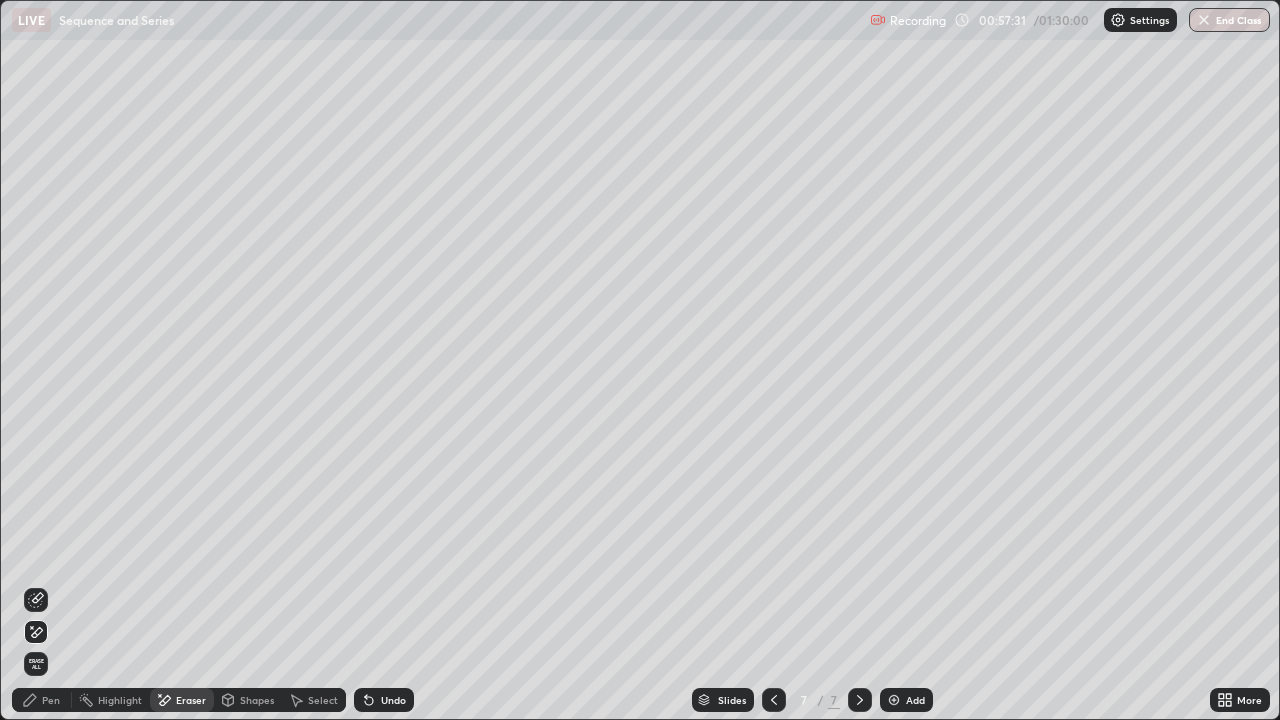 click on "Pen" at bounding box center [42, 700] 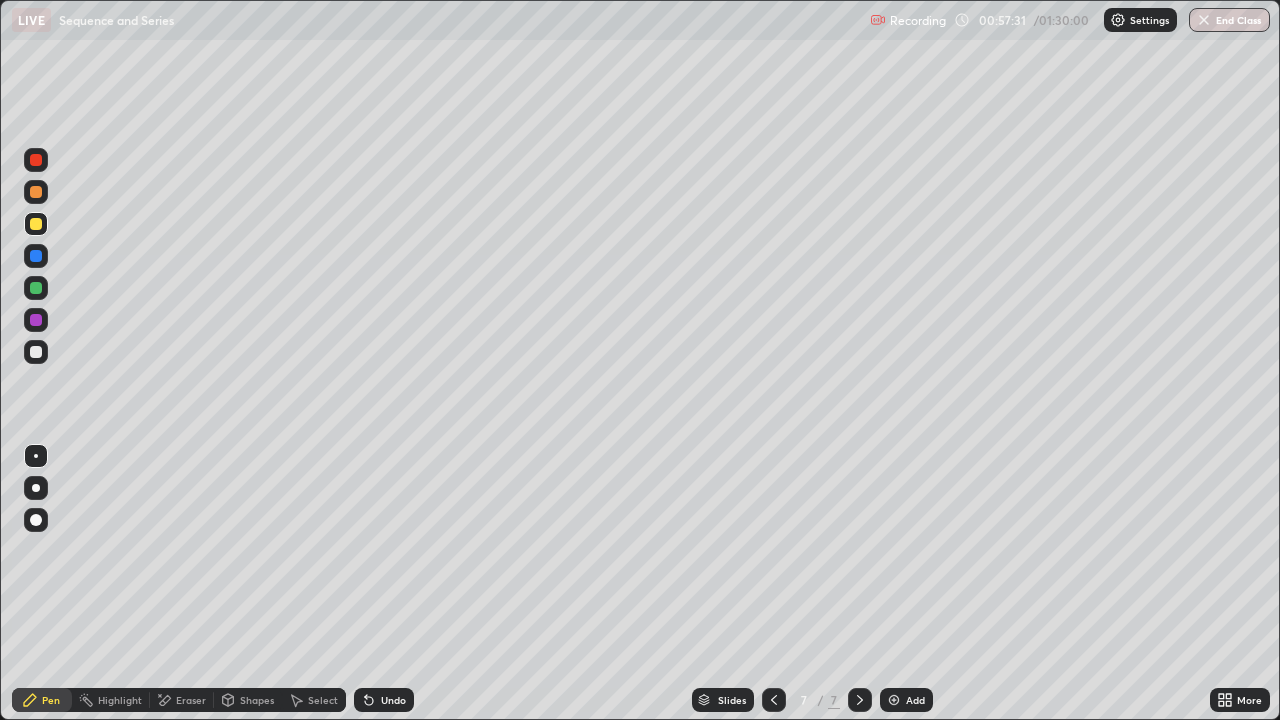 click on "Pen" at bounding box center (51, 700) 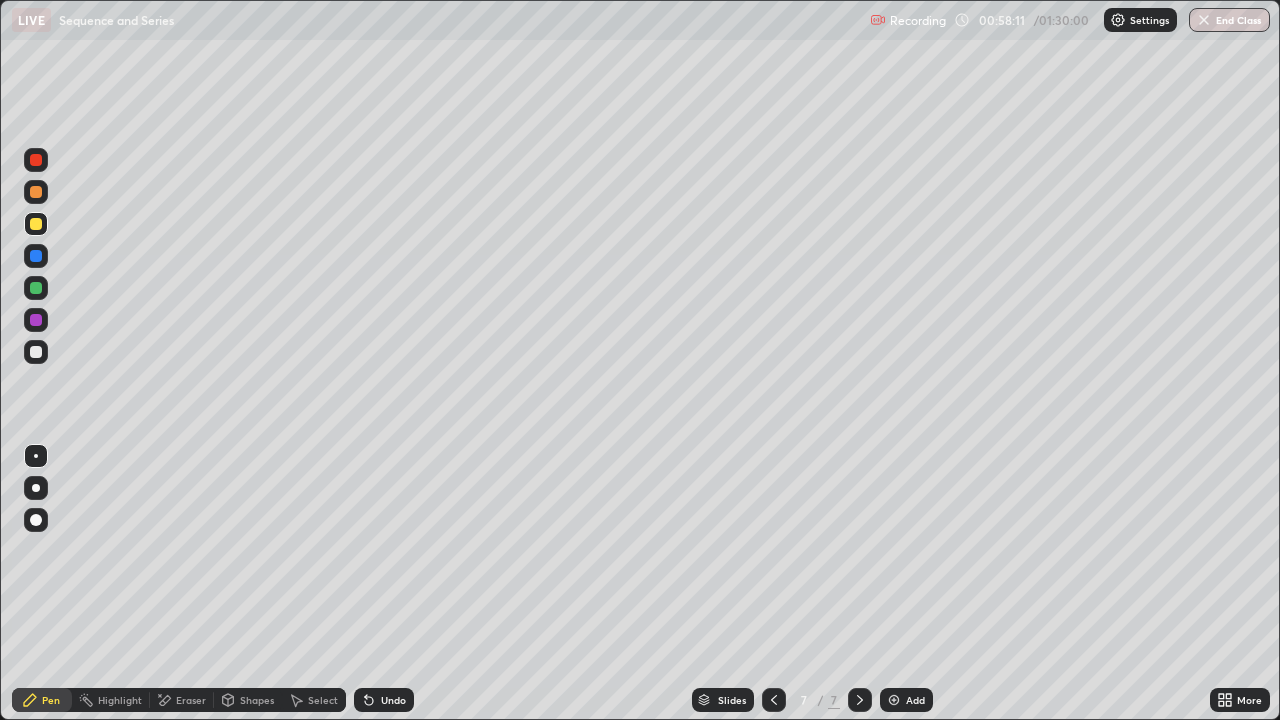 click on "Eraser" at bounding box center (191, 700) 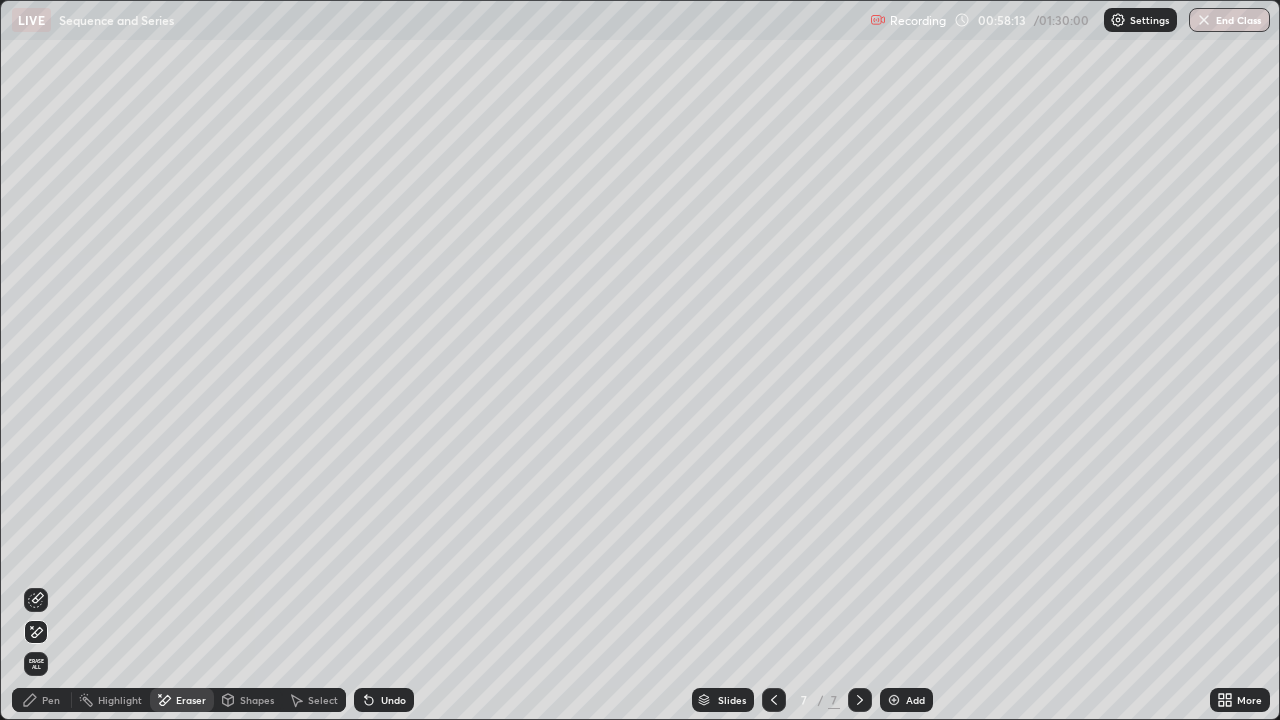 click on "Pen" at bounding box center [42, 700] 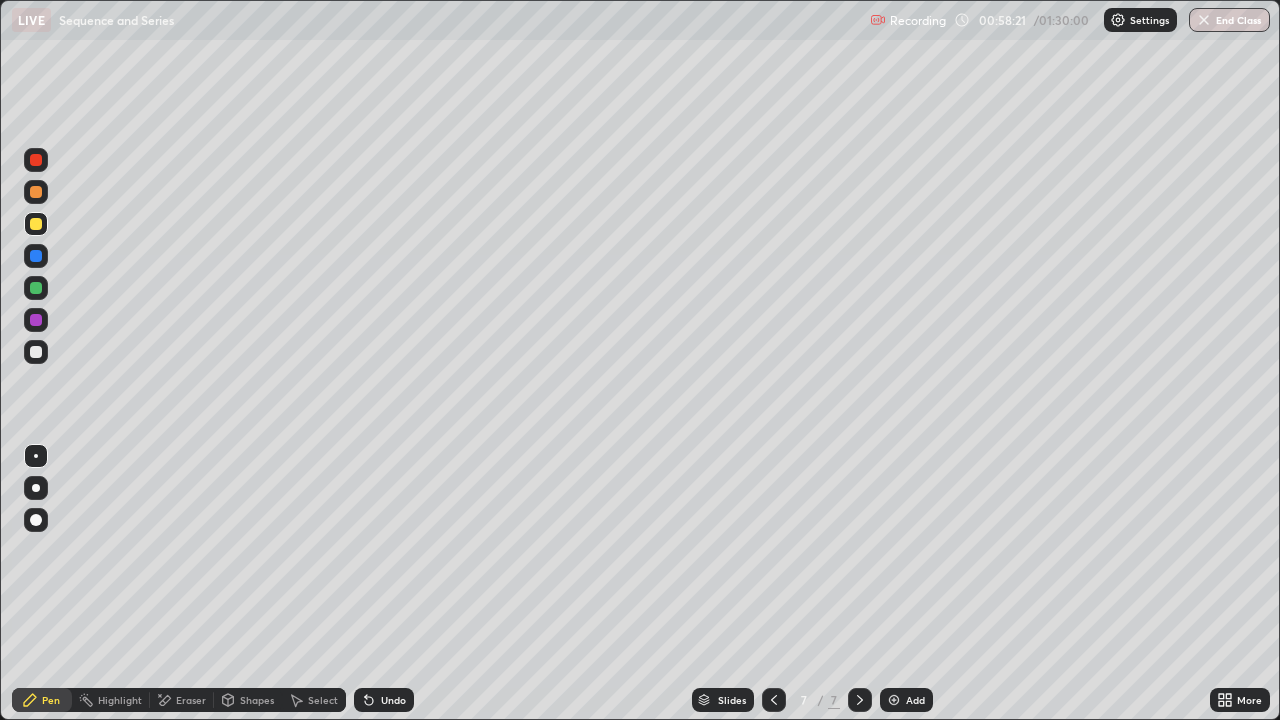 click at bounding box center (36, 352) 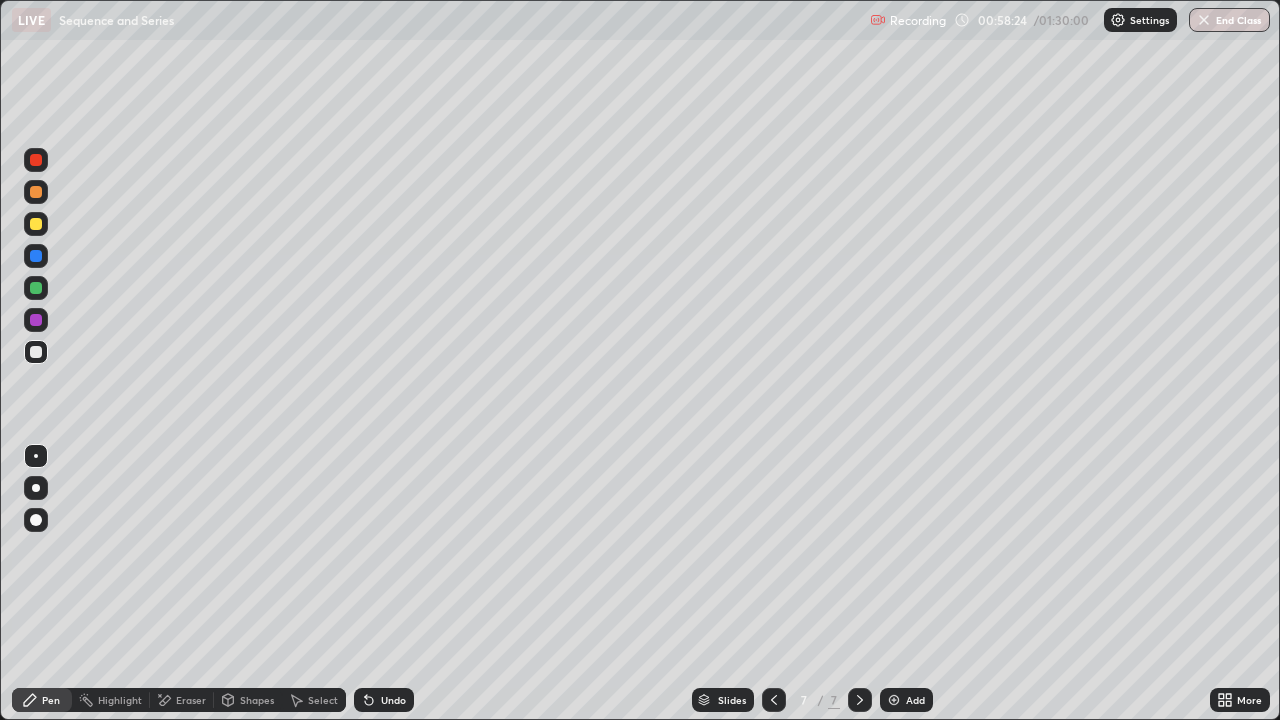 click 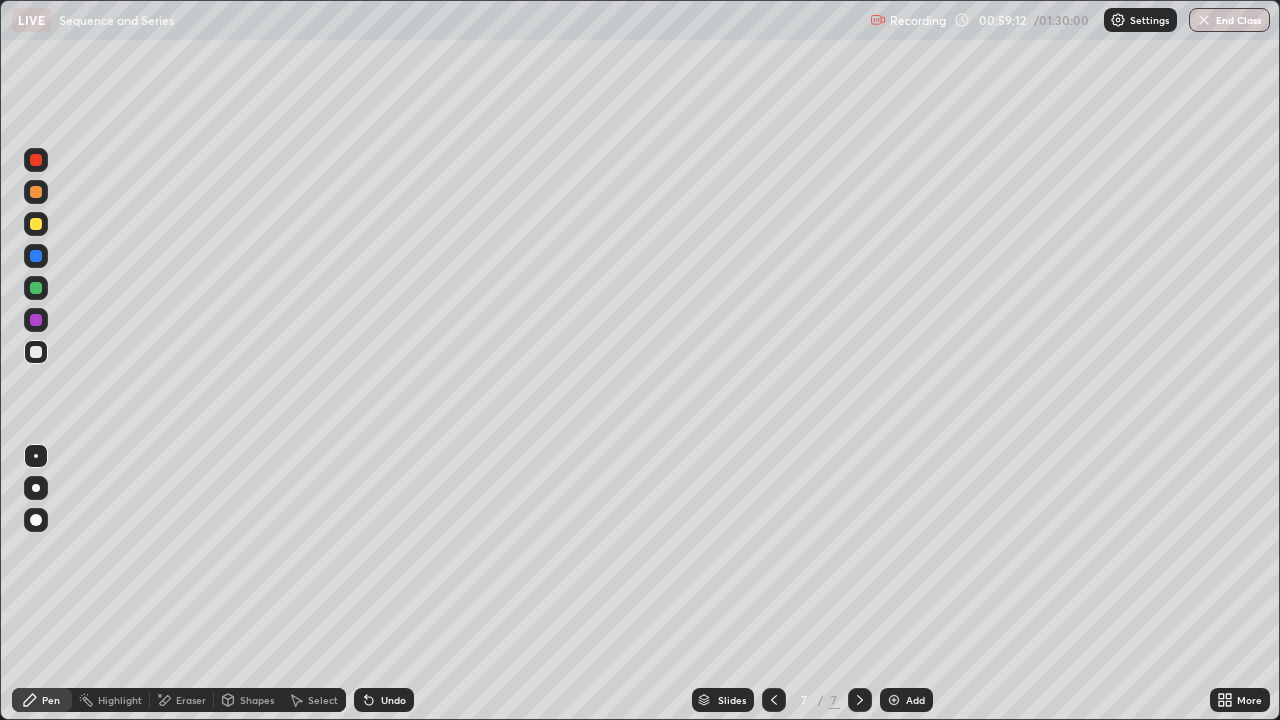 click at bounding box center [36, 288] 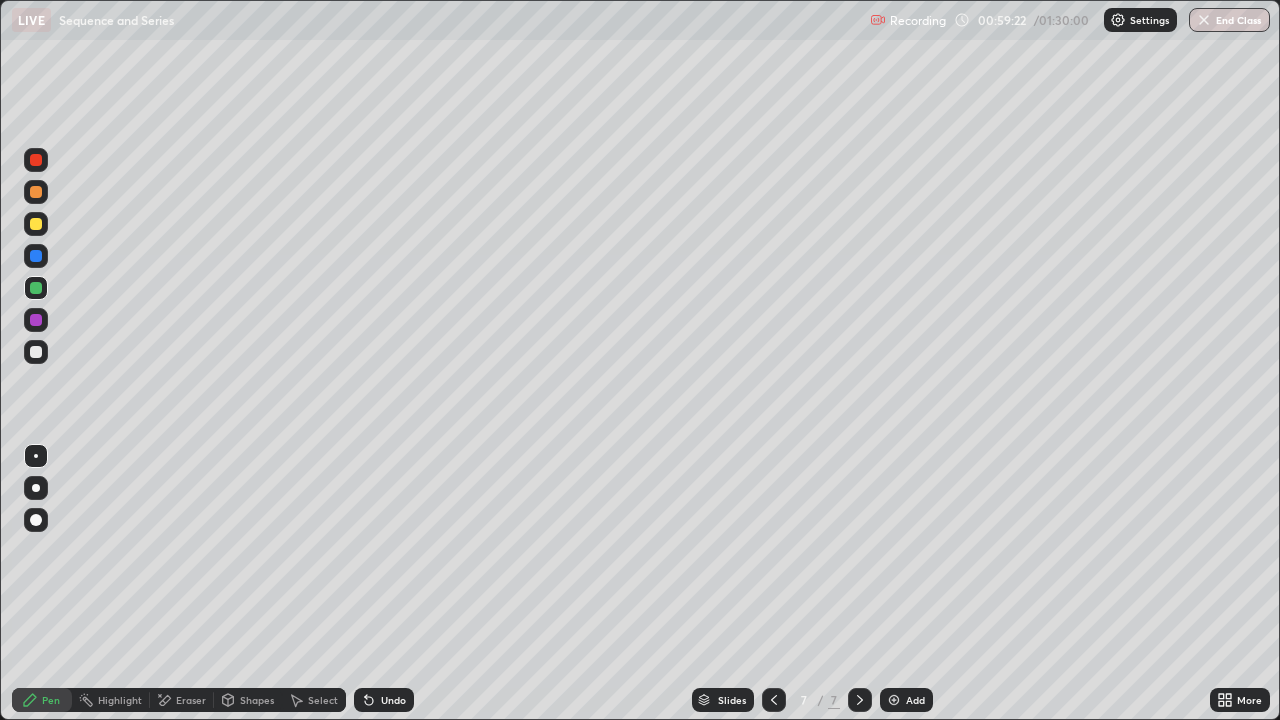 click on "Undo" at bounding box center [384, 700] 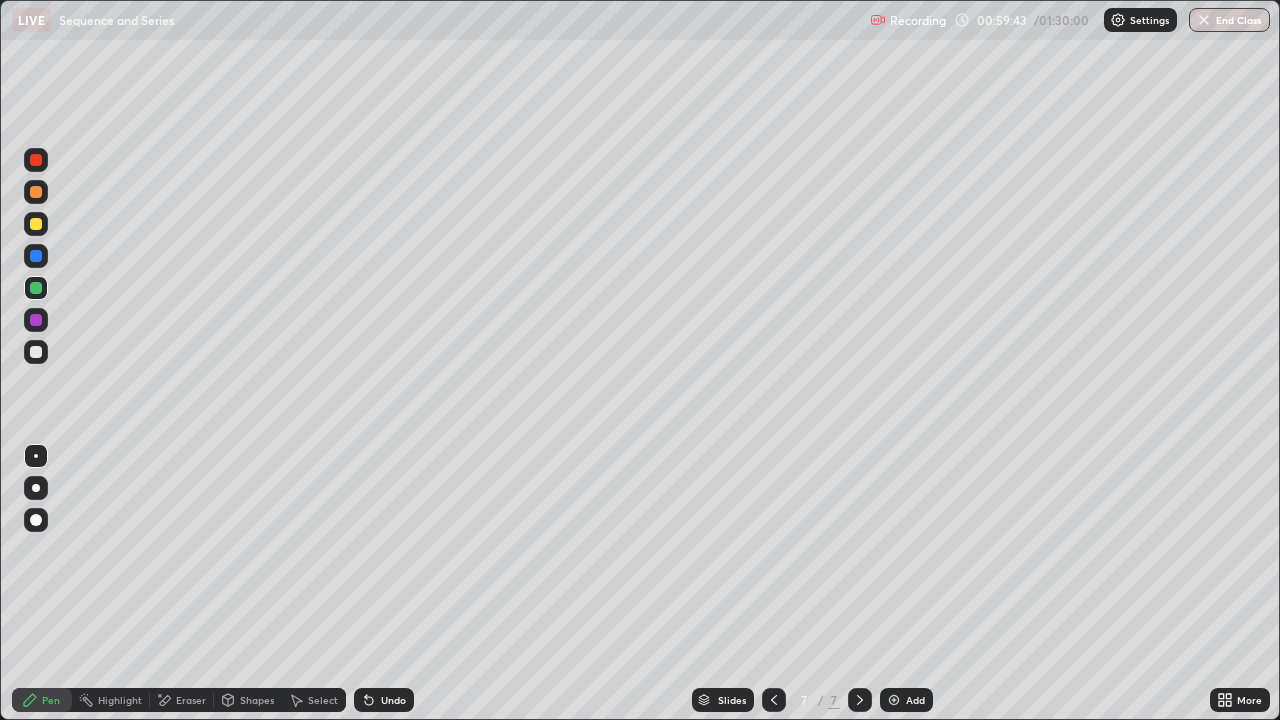 click on "Eraser" at bounding box center [191, 700] 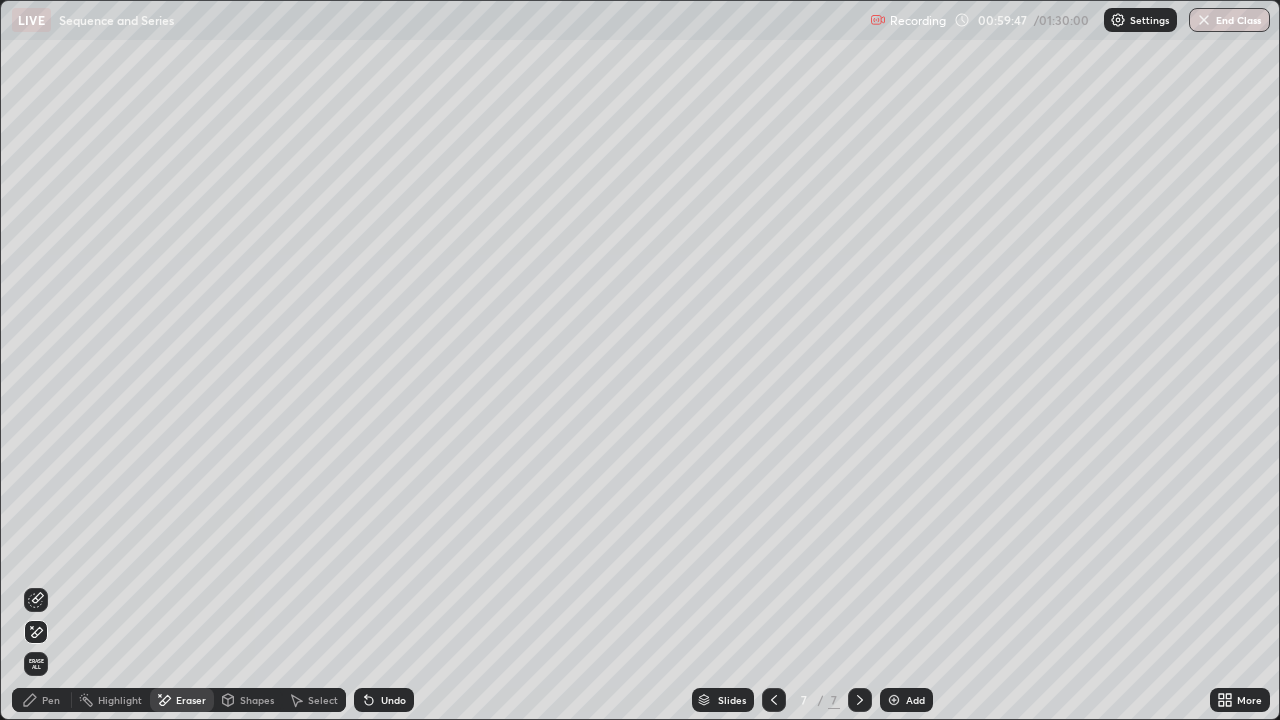 click on "Pen" at bounding box center [42, 700] 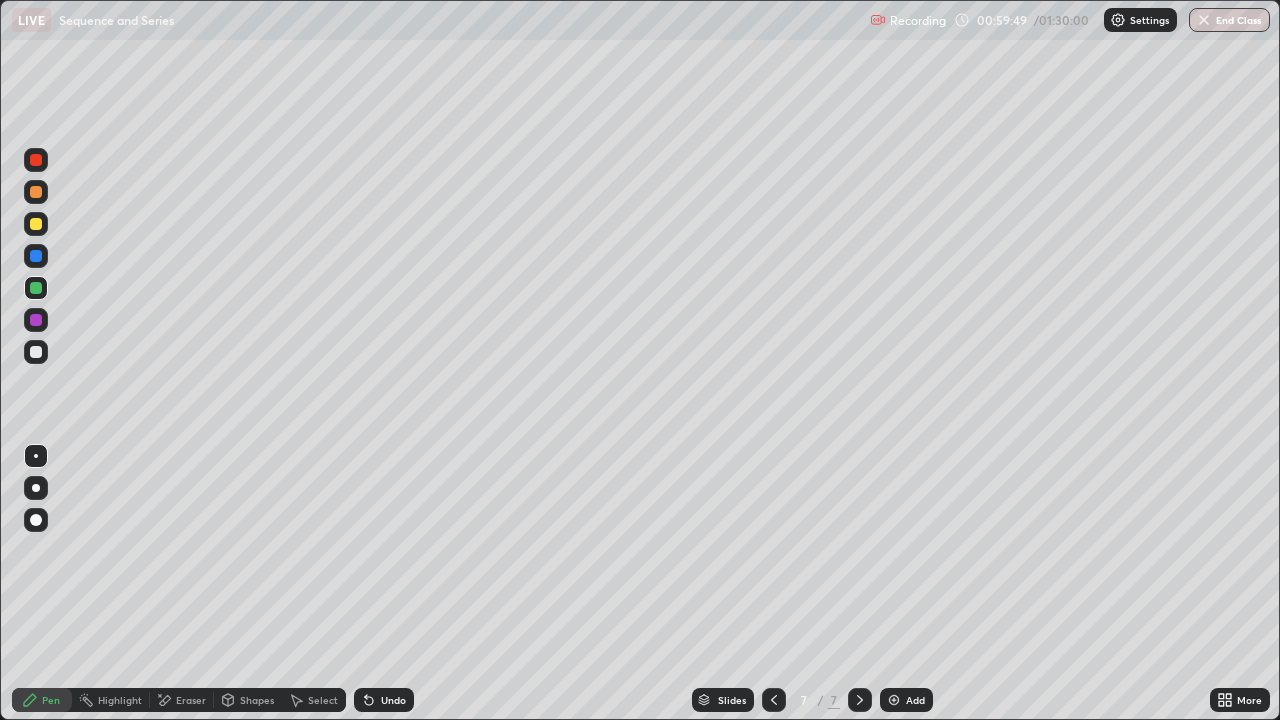 click at bounding box center [36, 352] 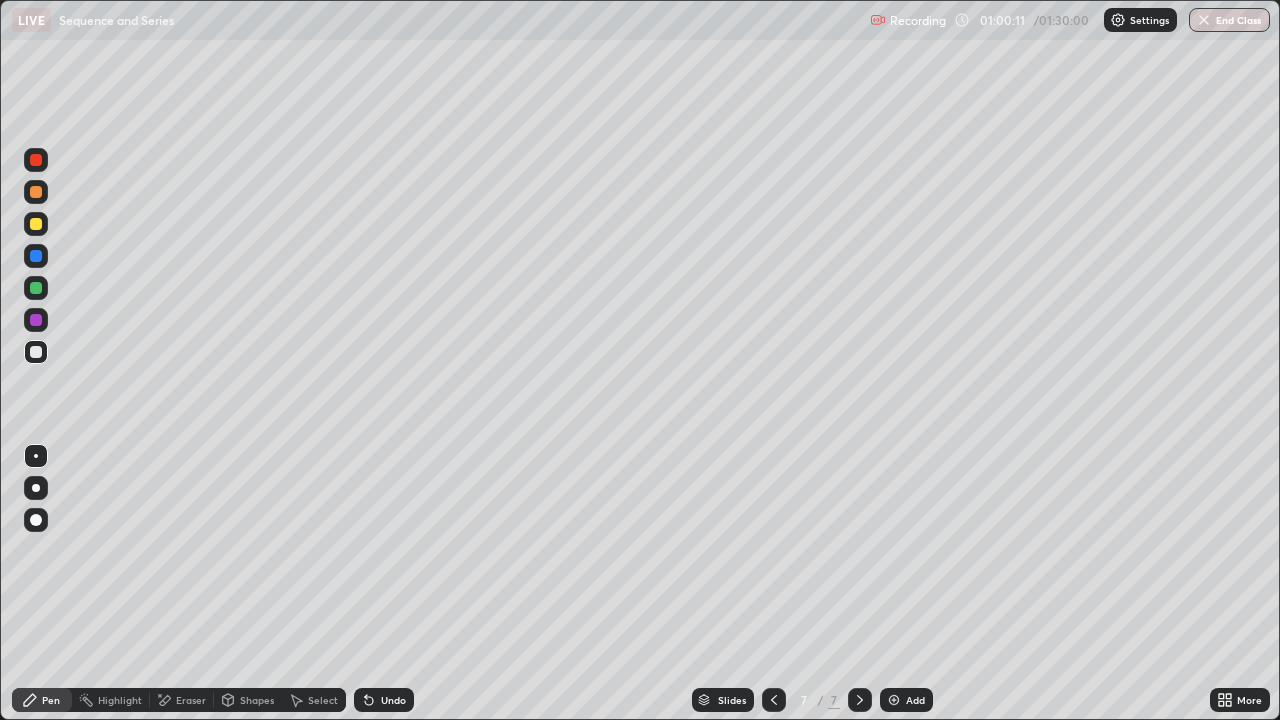 click at bounding box center (36, 288) 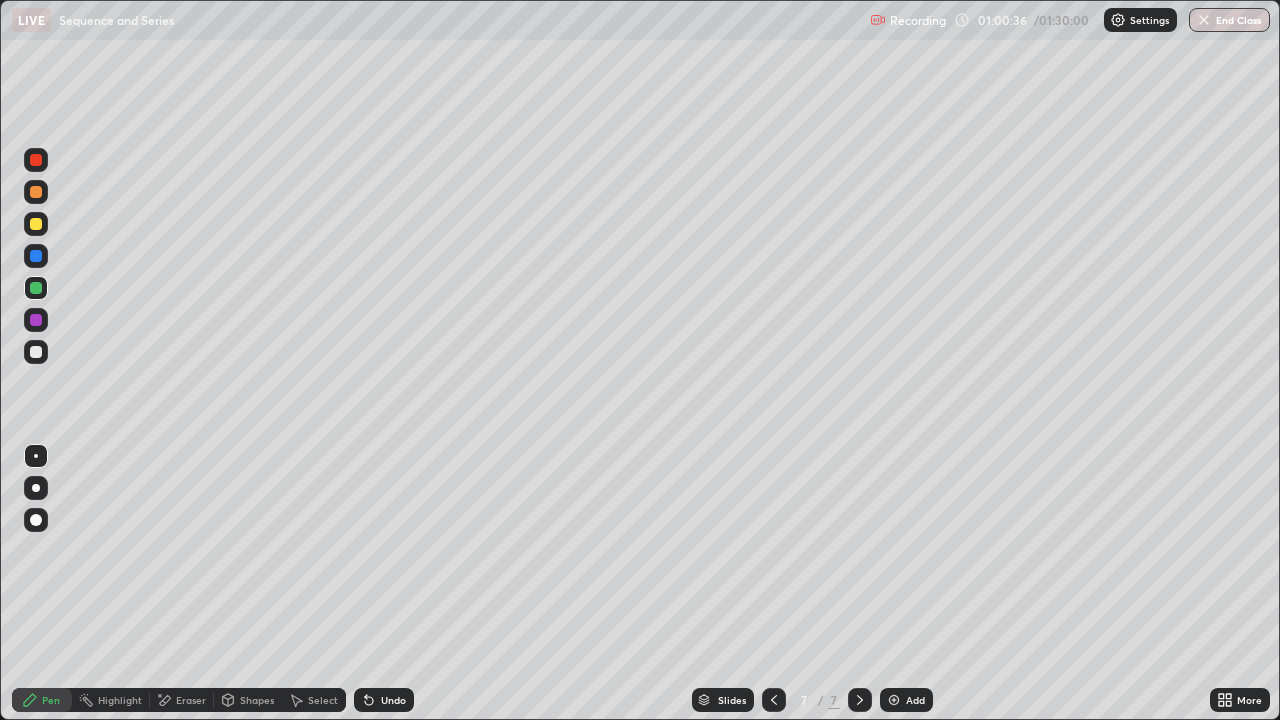 click at bounding box center [36, 224] 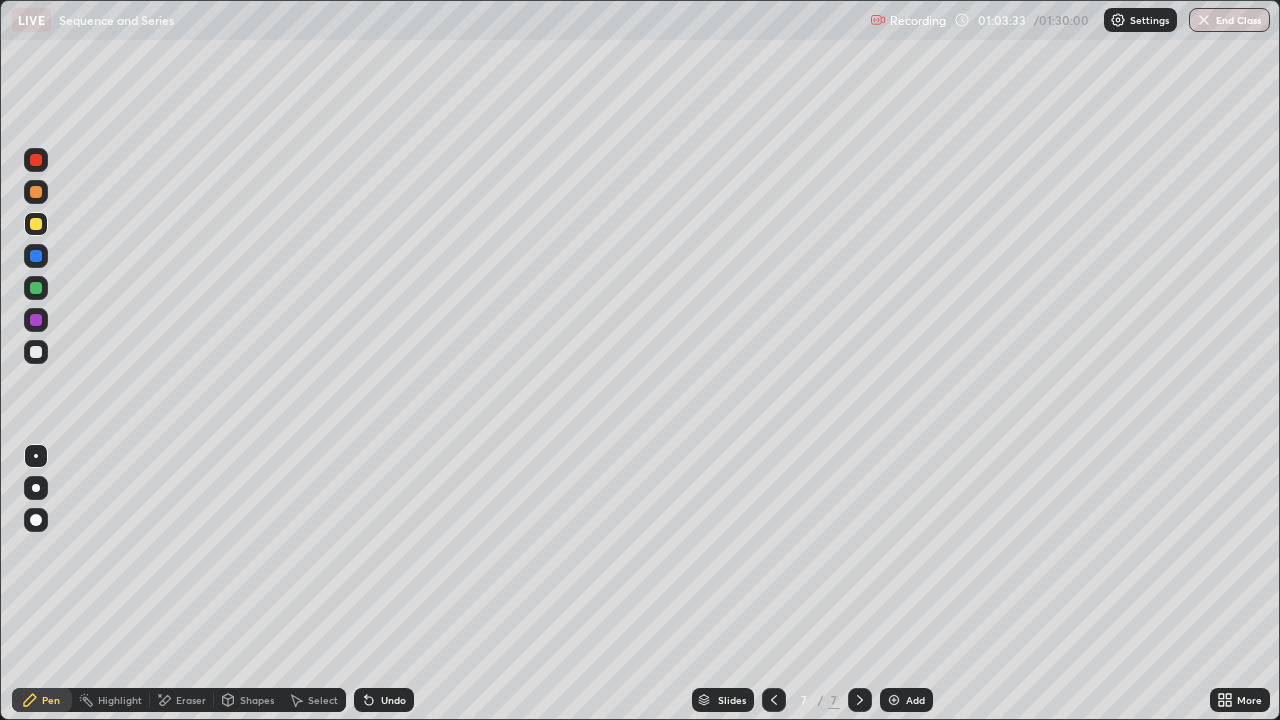 click on "Undo" at bounding box center (393, 700) 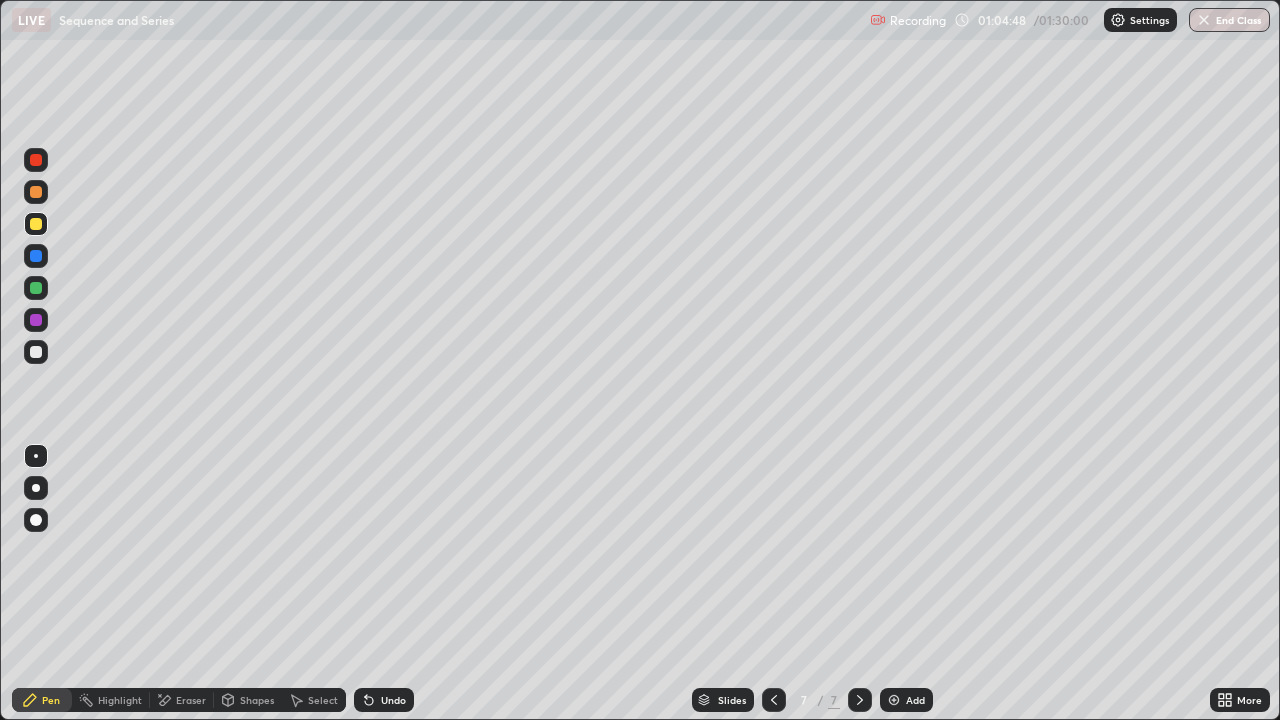click on "Eraser" at bounding box center (191, 700) 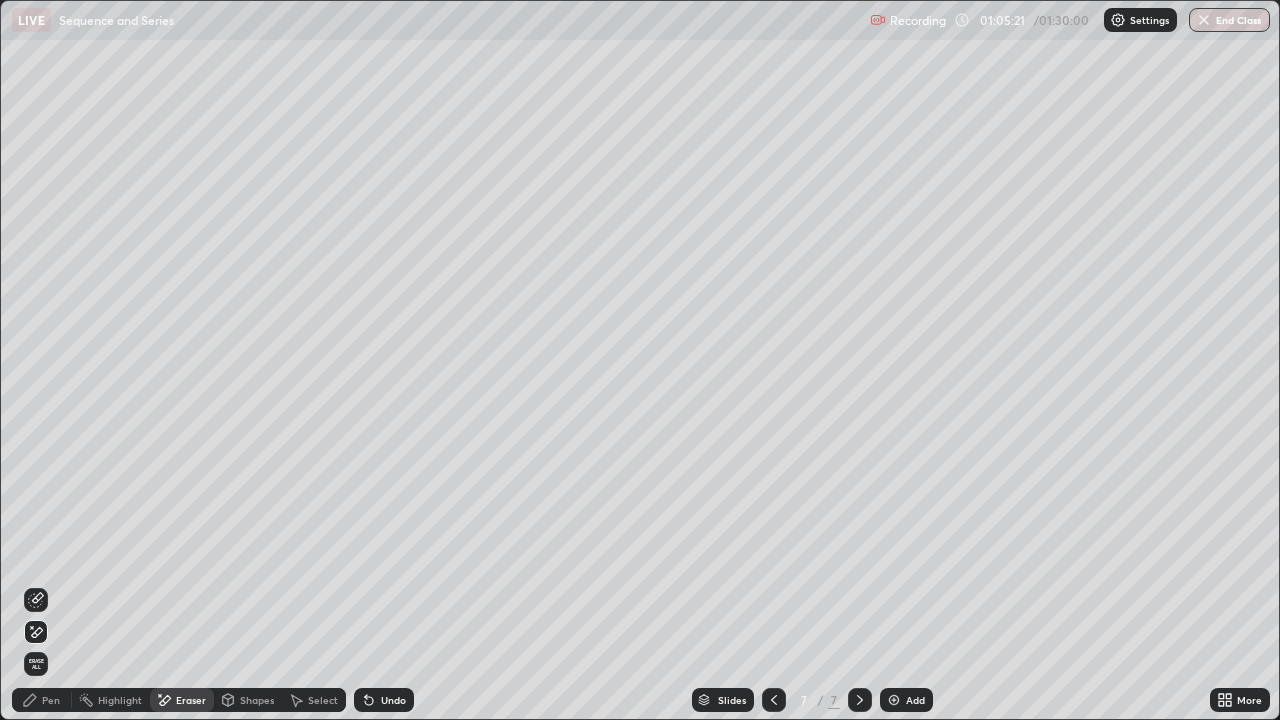 click on "Pen" at bounding box center (51, 700) 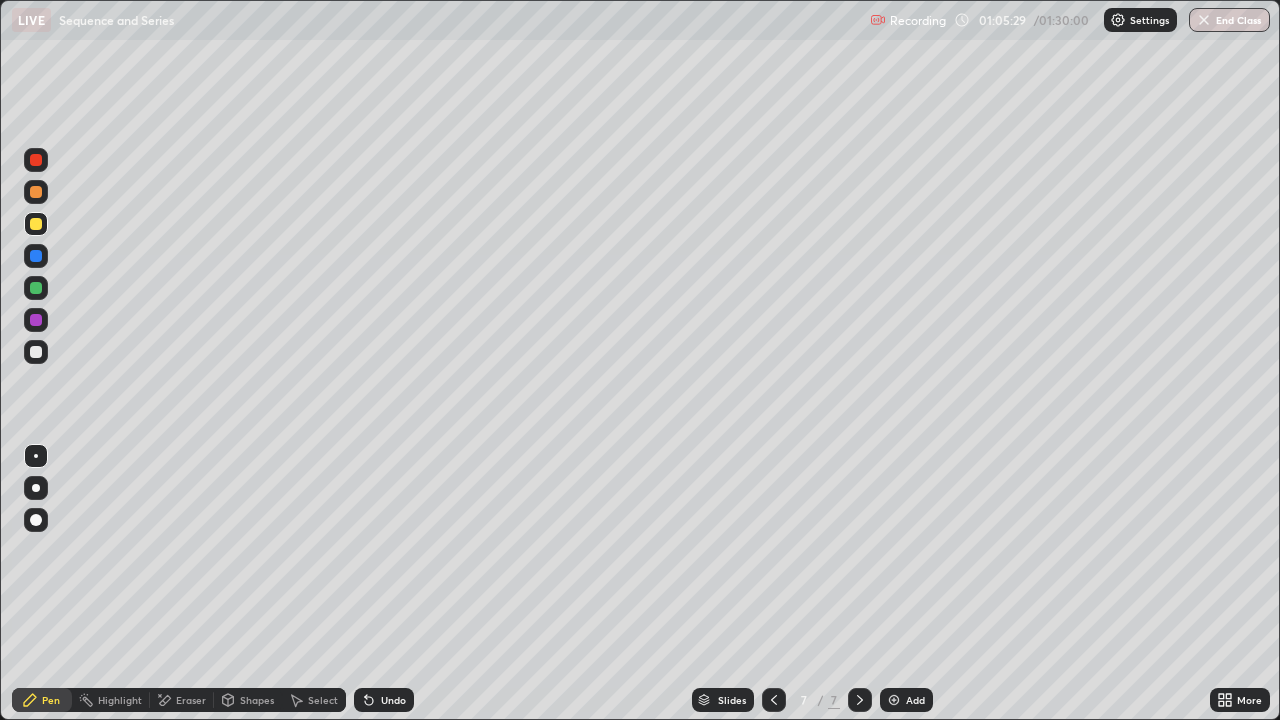 click at bounding box center [36, 352] 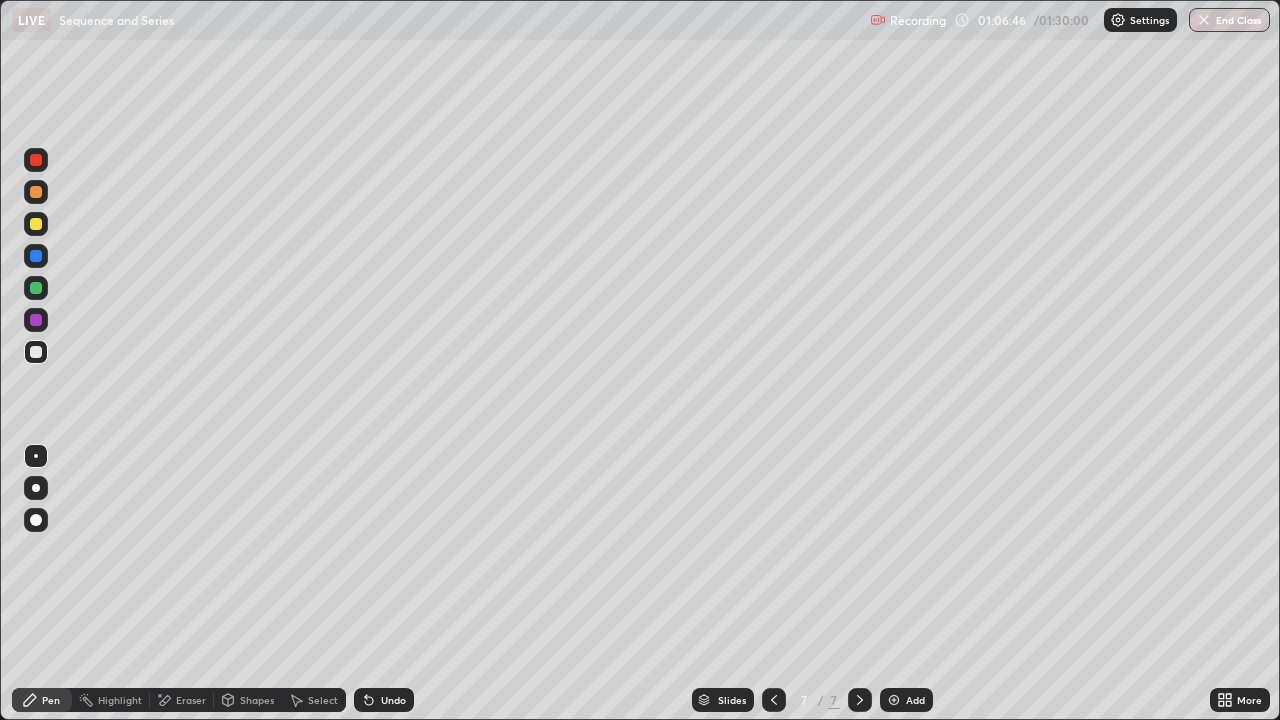 click on "Undo" at bounding box center [384, 700] 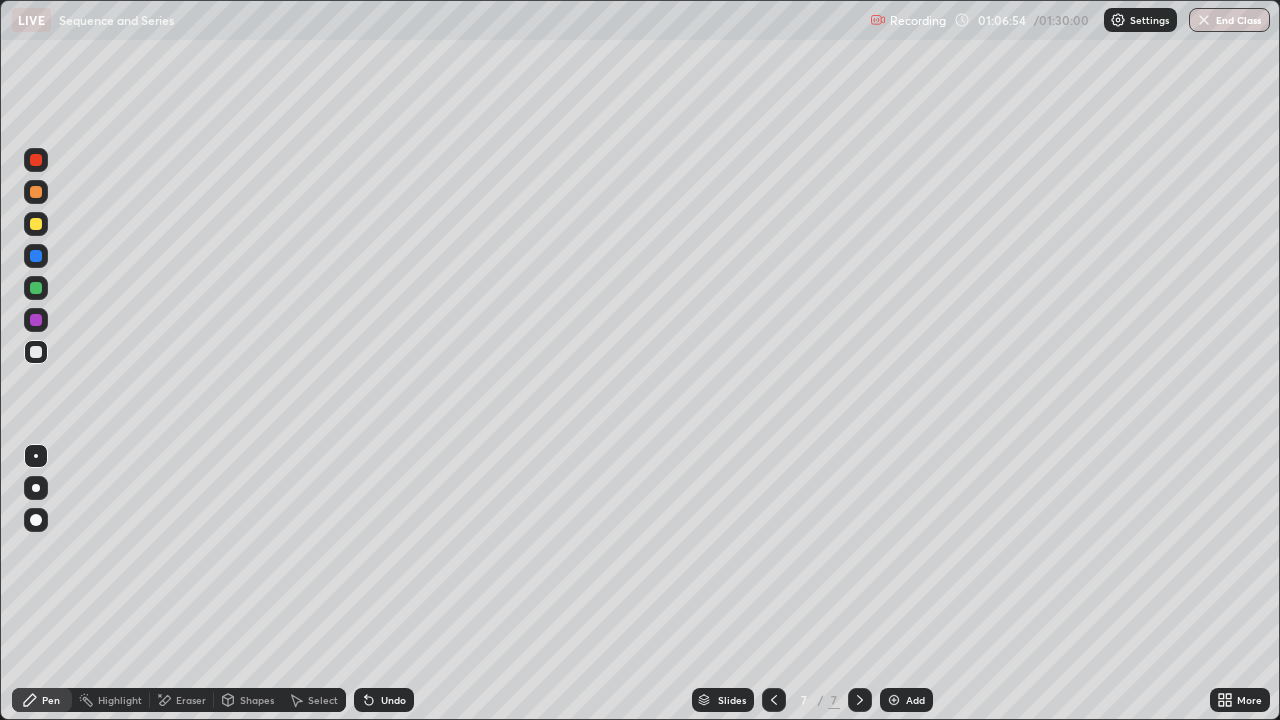 click on "Select" at bounding box center (323, 700) 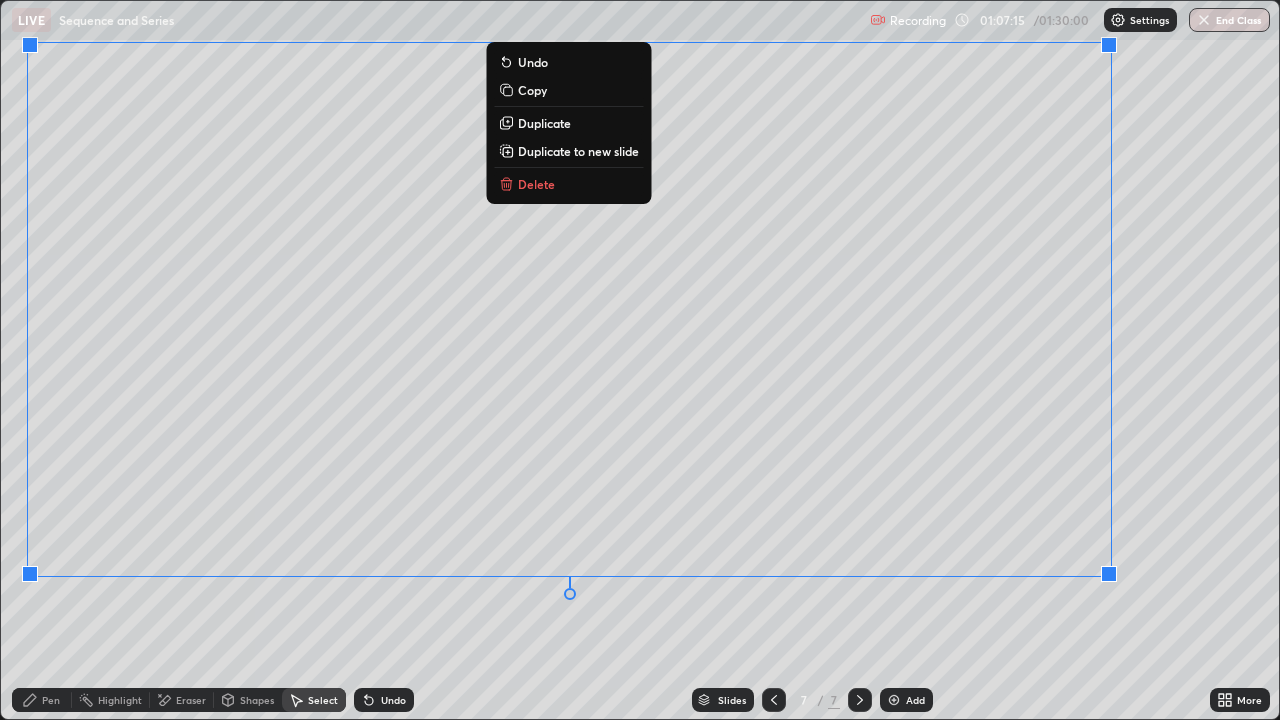 click on "0 ° Undo Copy Duplicate Duplicate to new slide Delete" at bounding box center [640, 360] 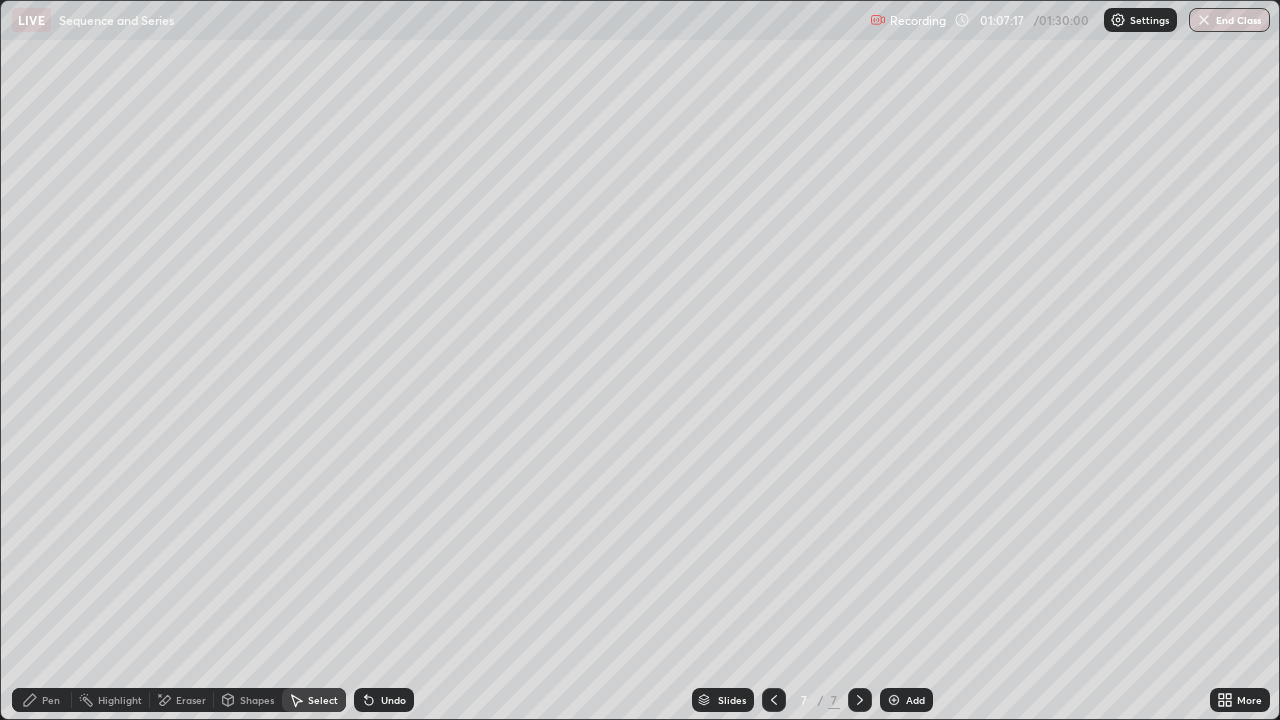 click on "Pen" at bounding box center (42, 700) 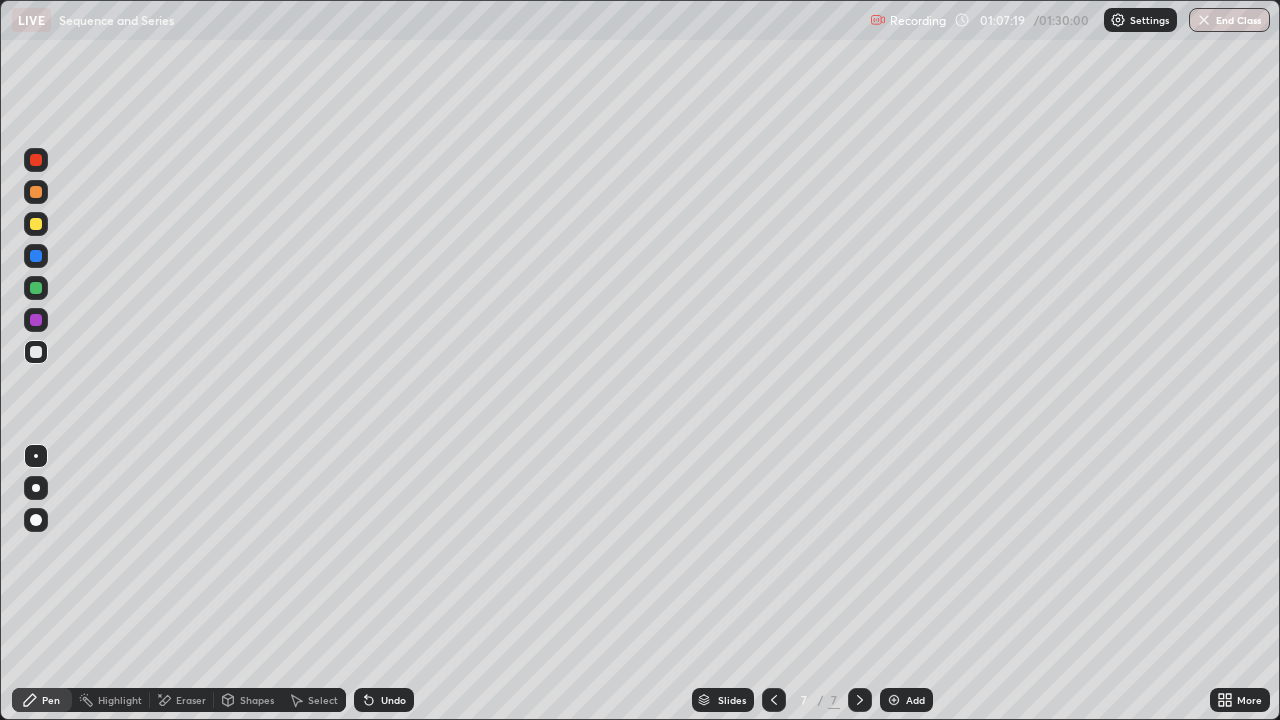 click on "Eraser" at bounding box center [191, 700] 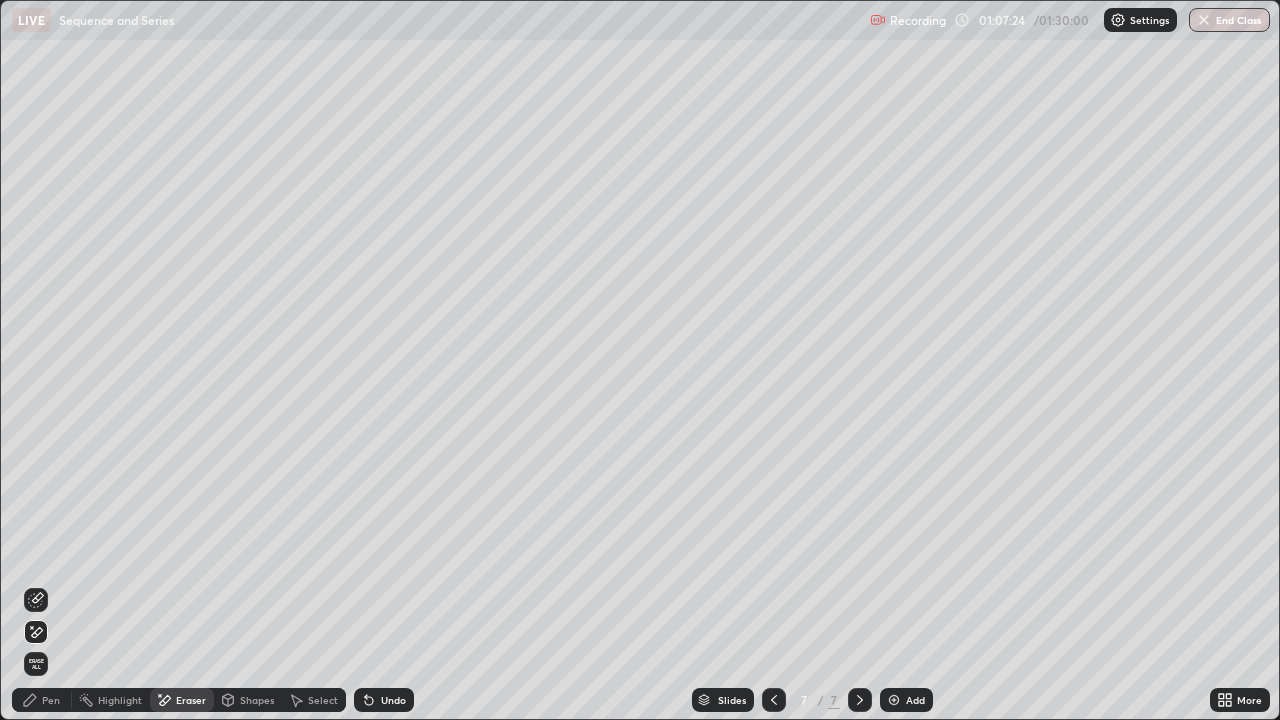 click 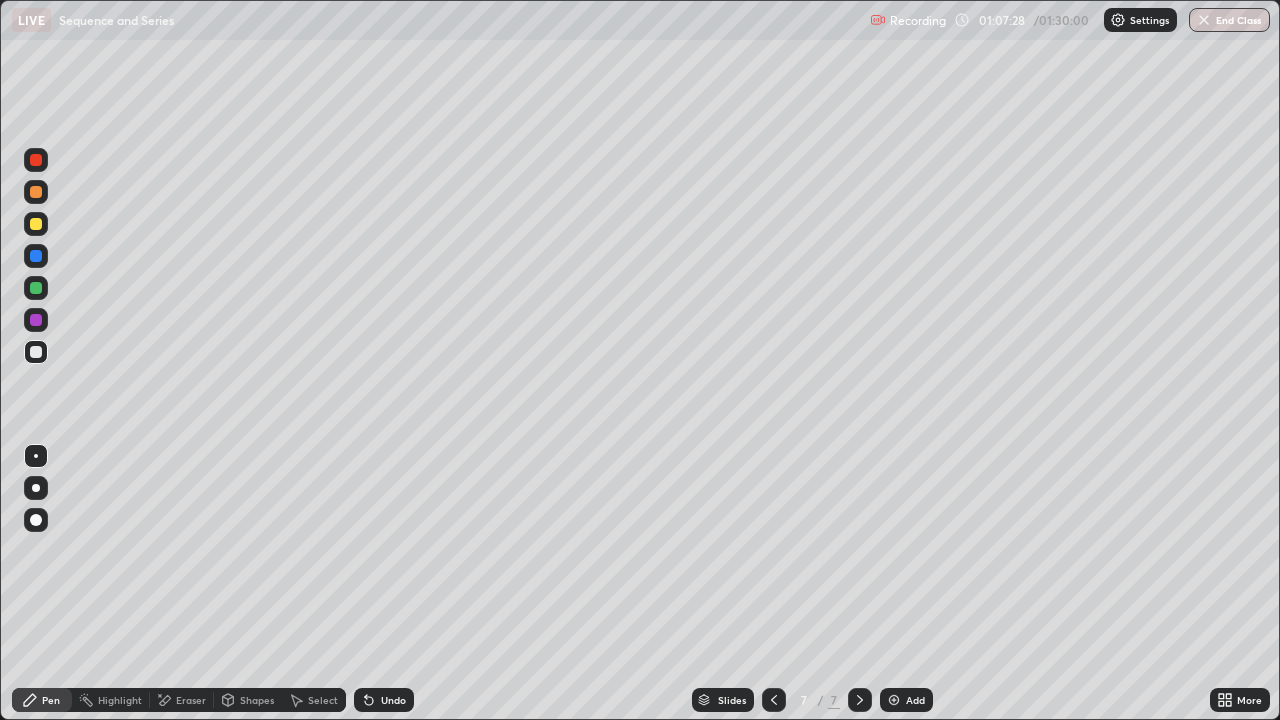 click on "Eraser" at bounding box center (182, 700) 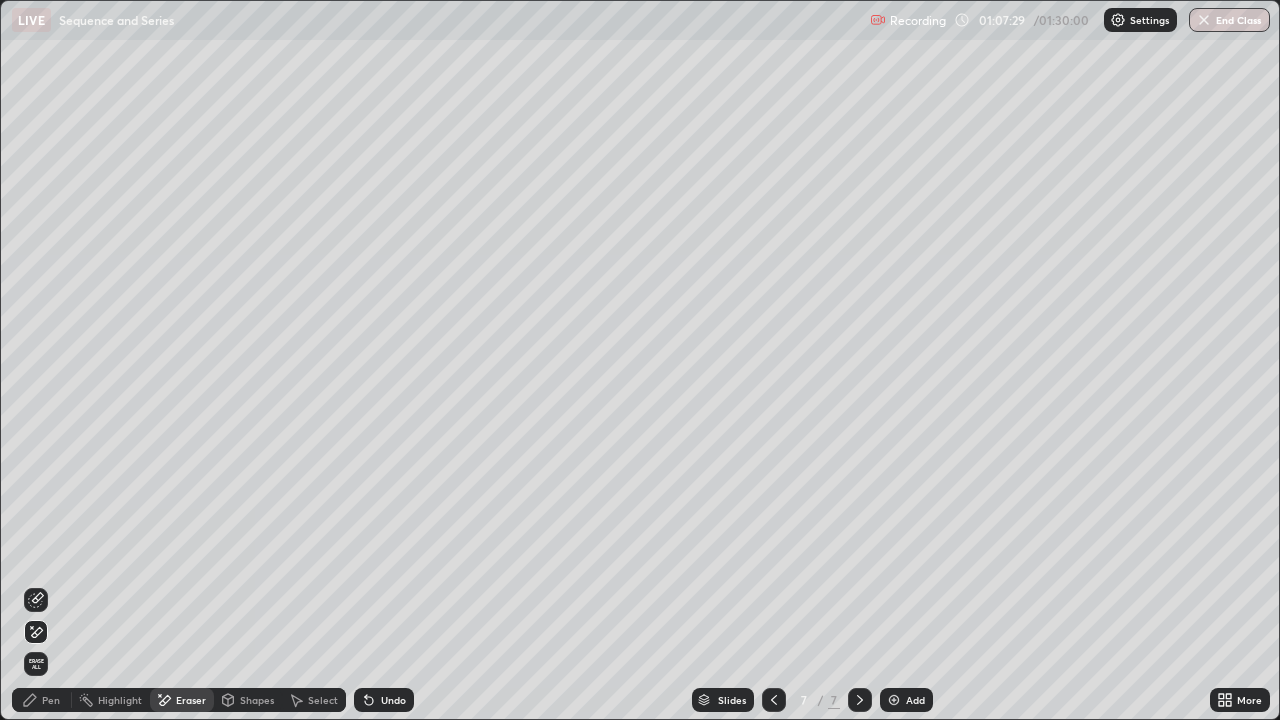 click 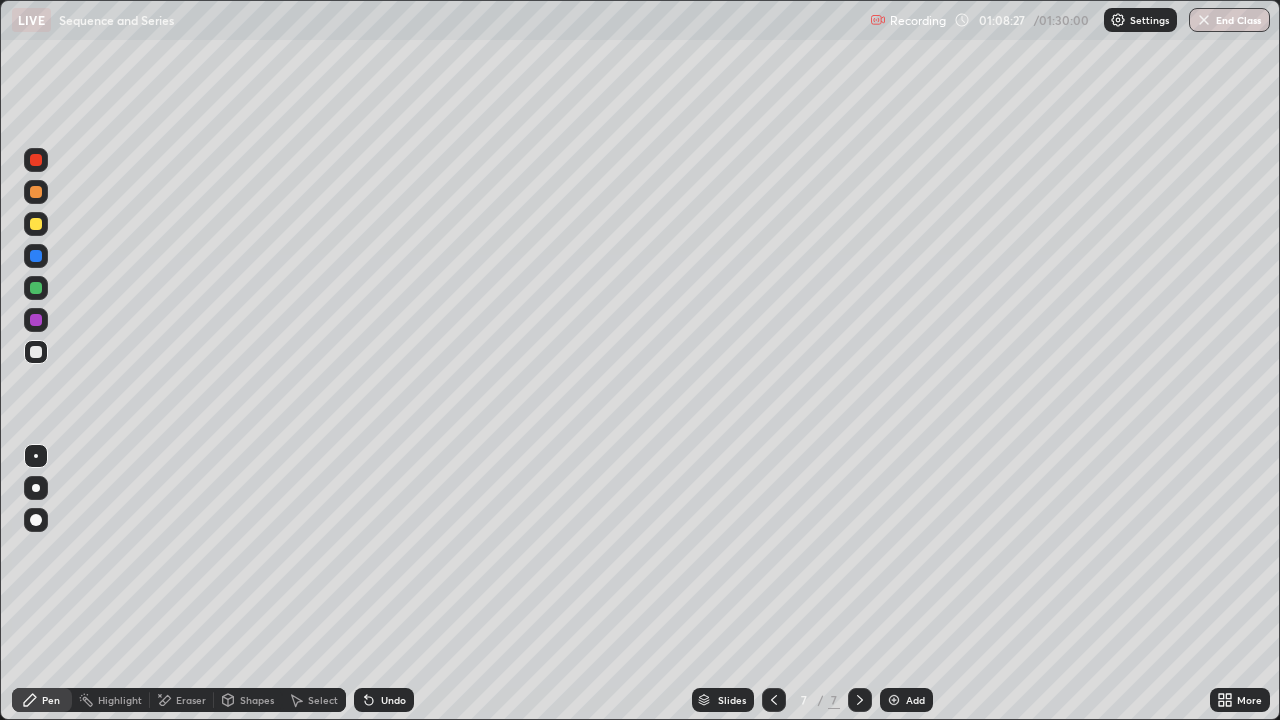 click on "Undo" at bounding box center [384, 700] 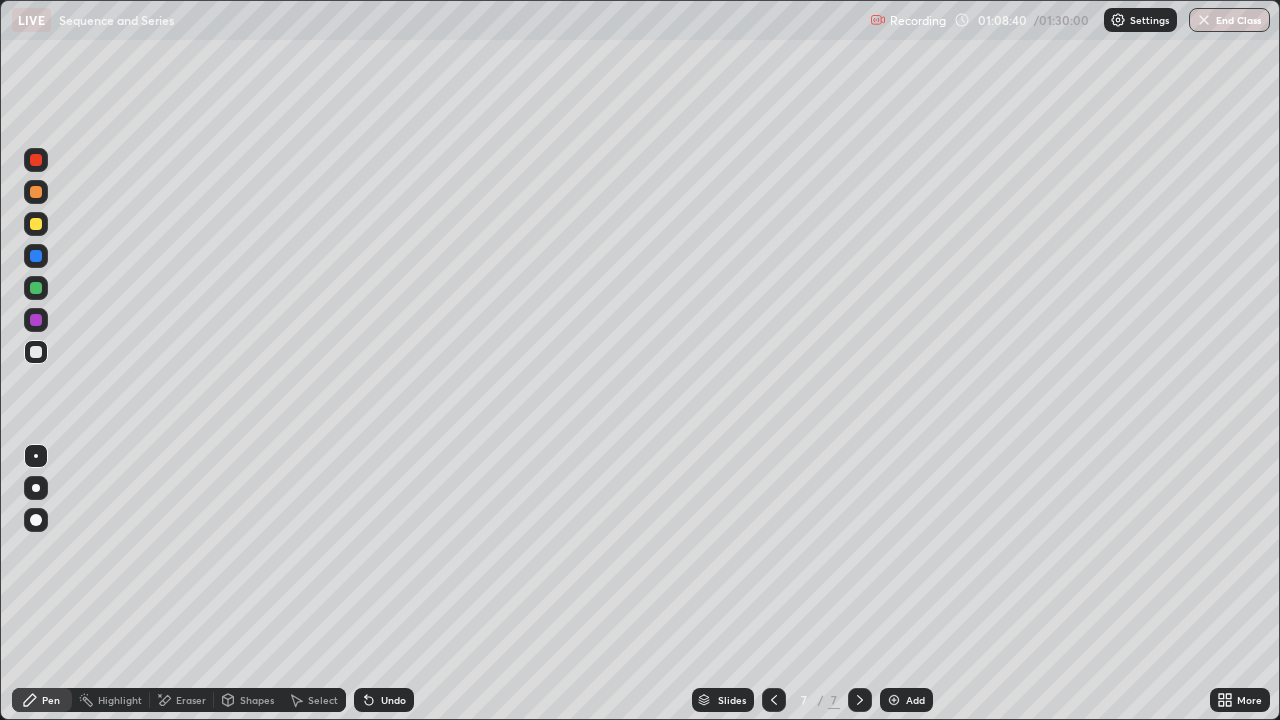click on "Undo" at bounding box center [393, 700] 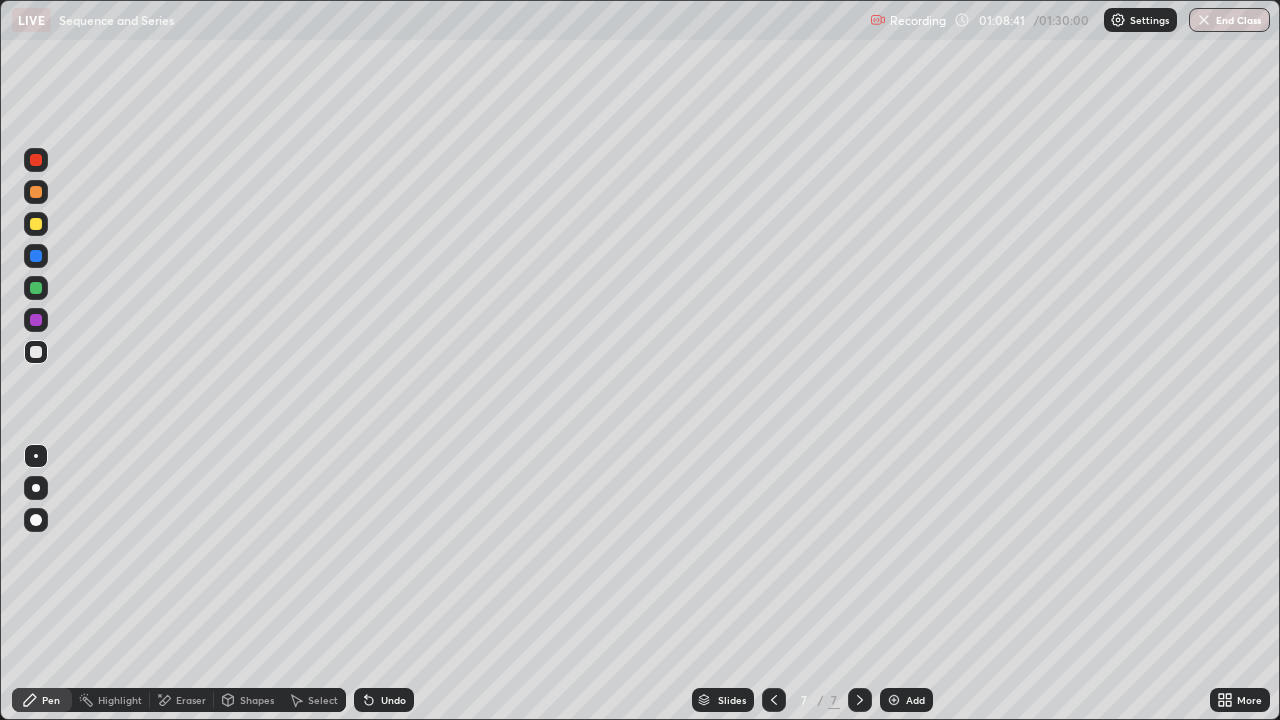 click on "Undo" at bounding box center [393, 700] 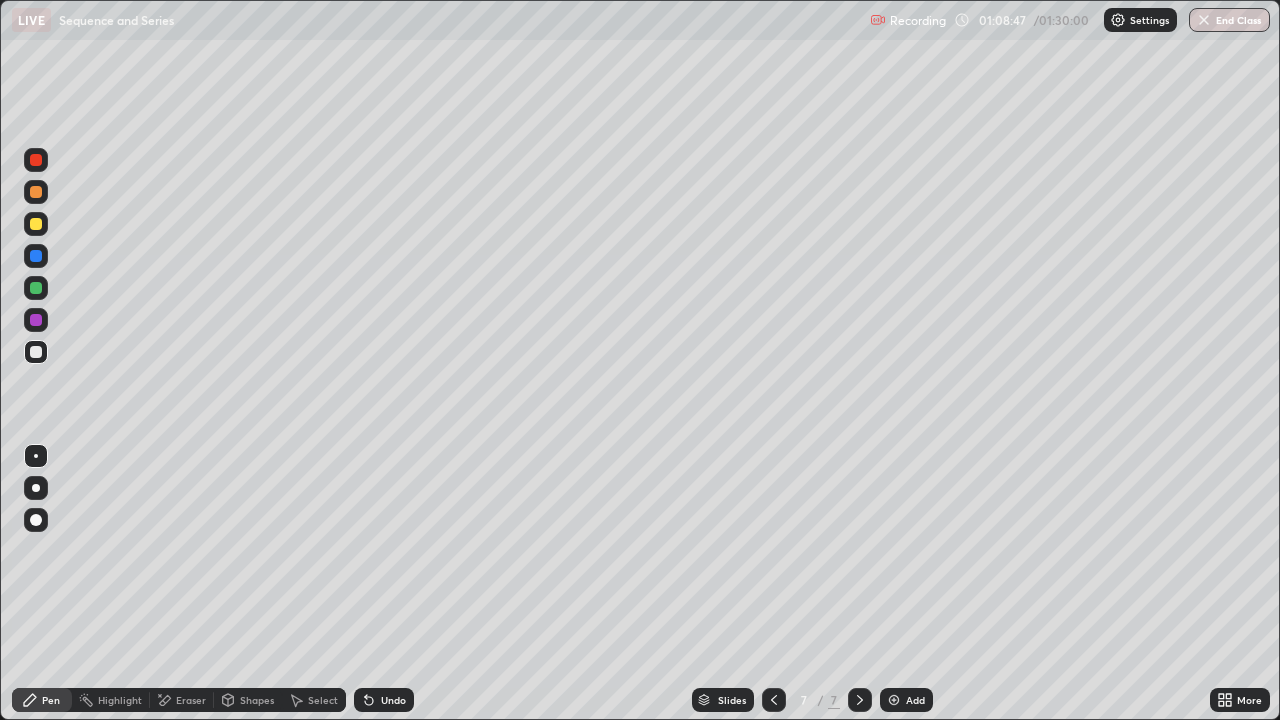 click on "Add" at bounding box center [906, 700] 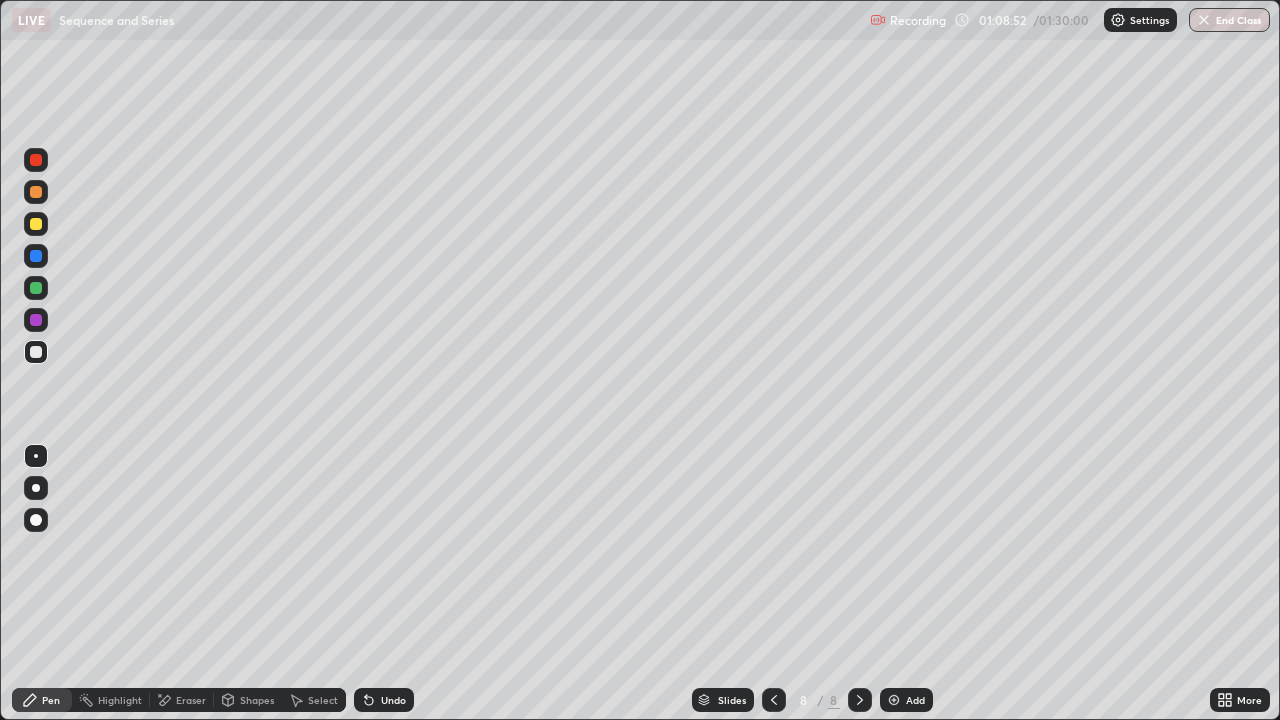 click at bounding box center [774, 700] 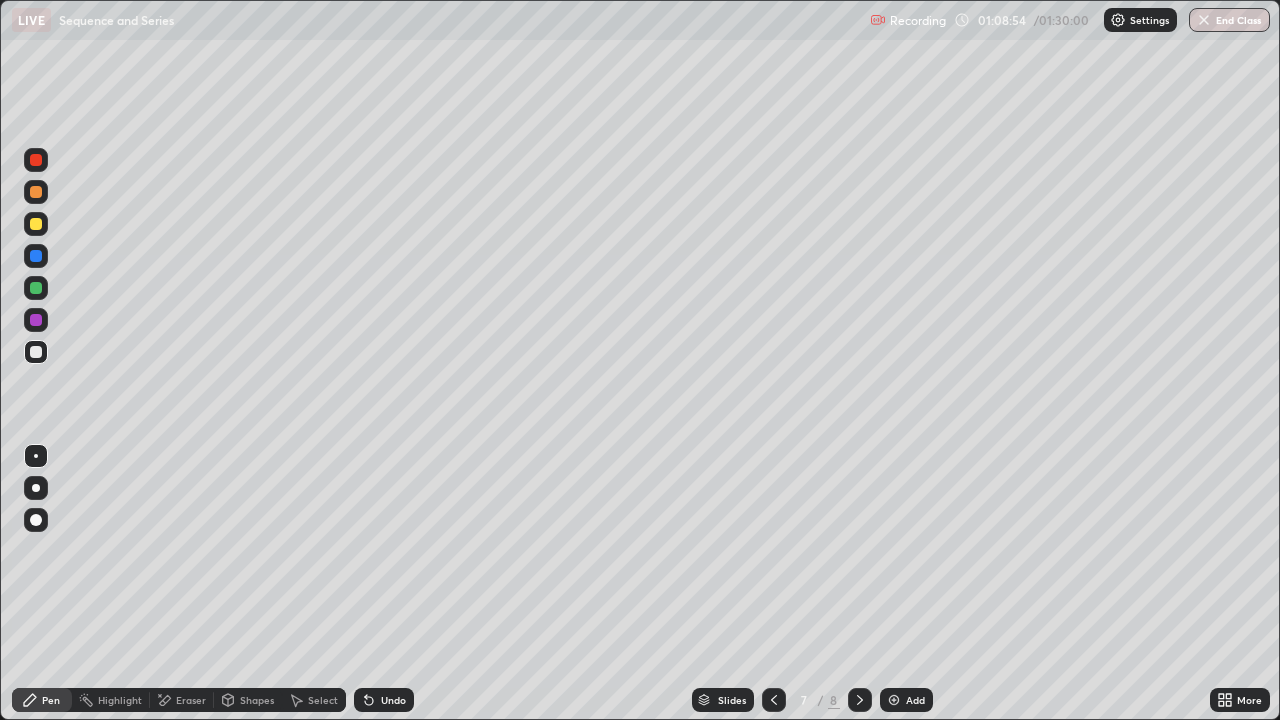 click 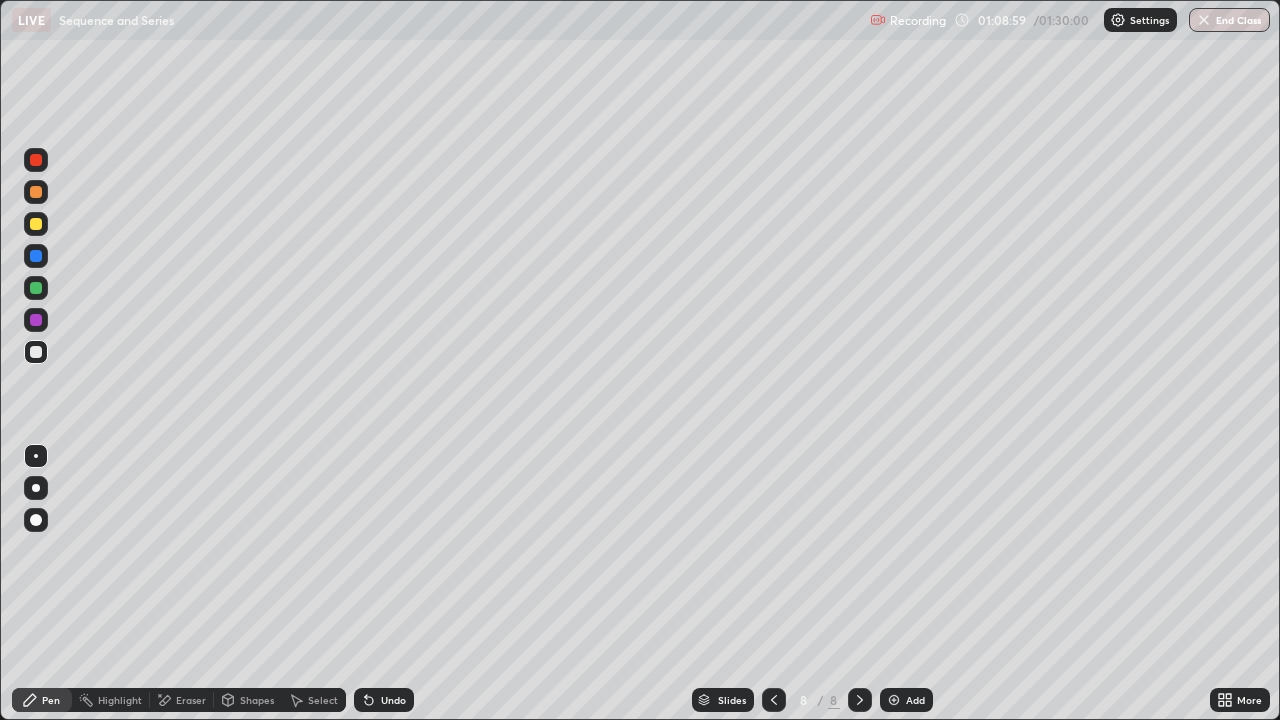 click at bounding box center (774, 700) 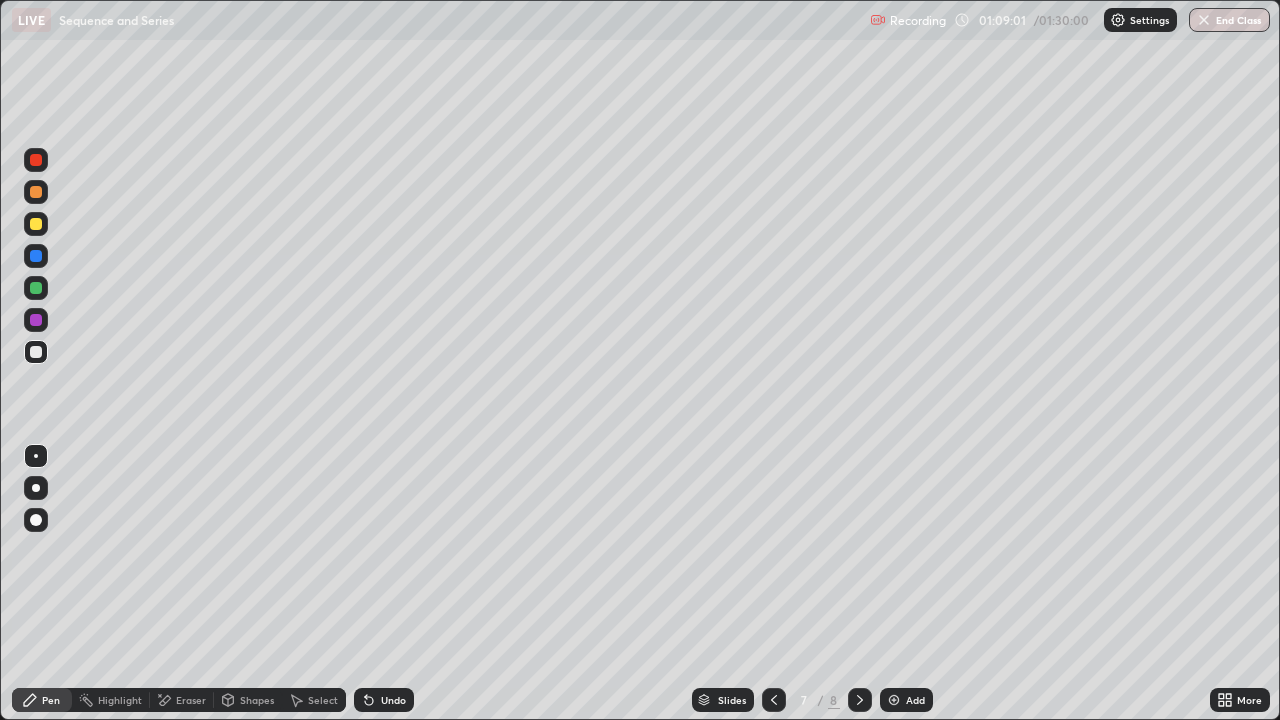 click 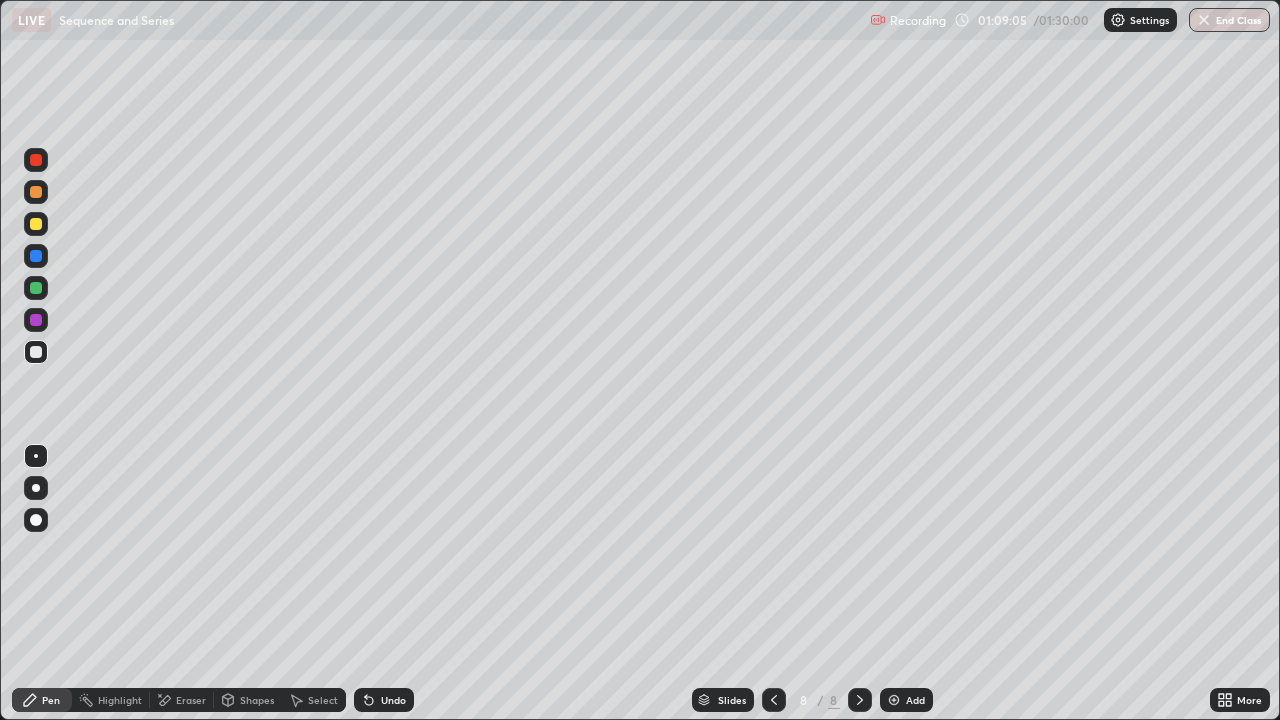 click 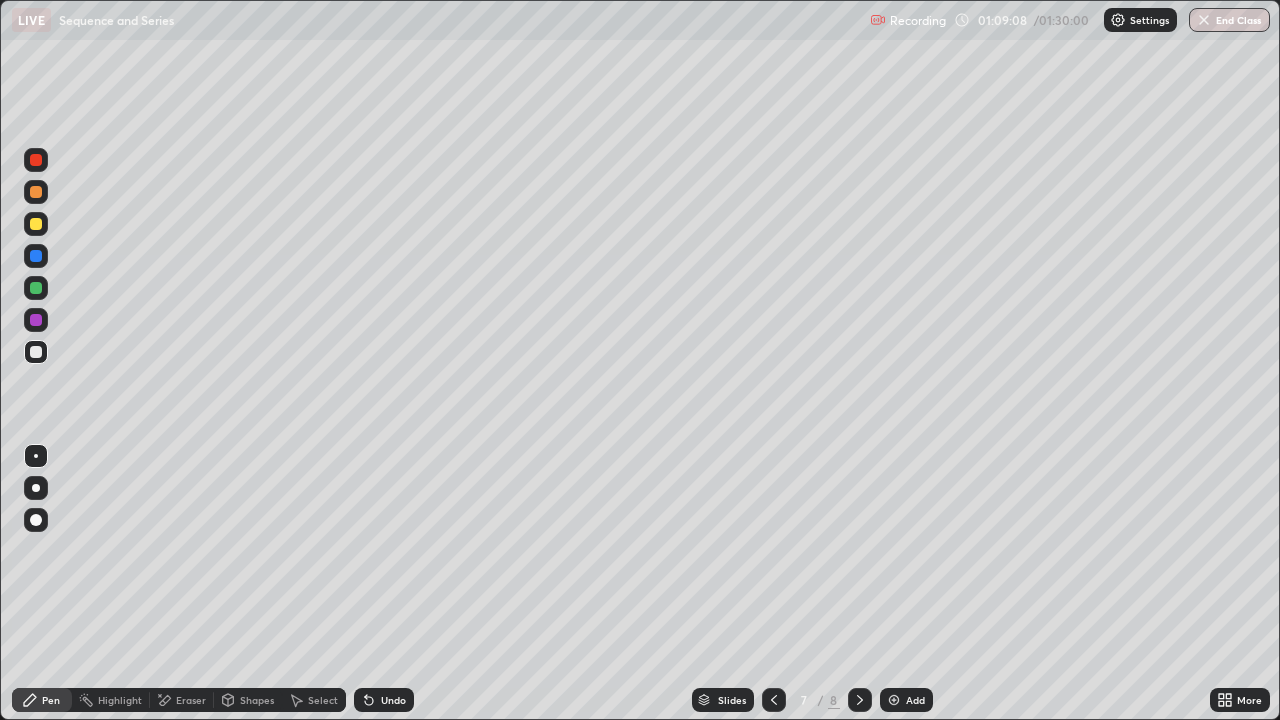 click 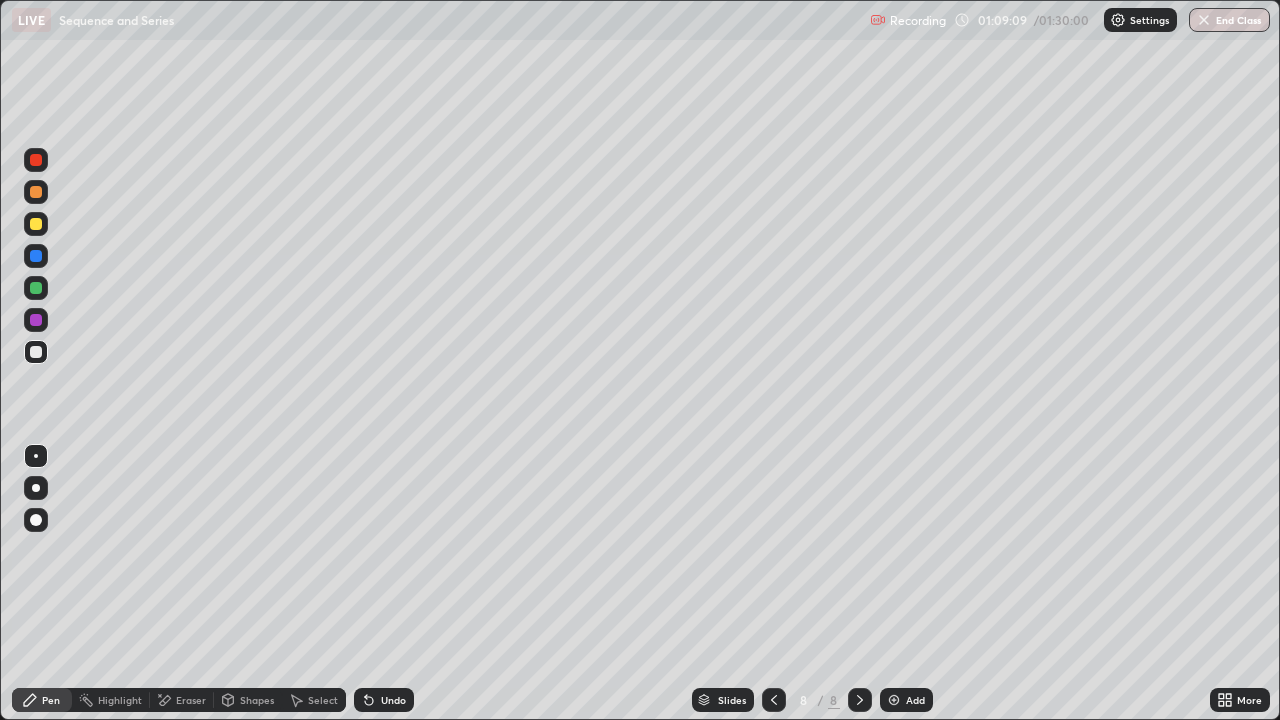 click 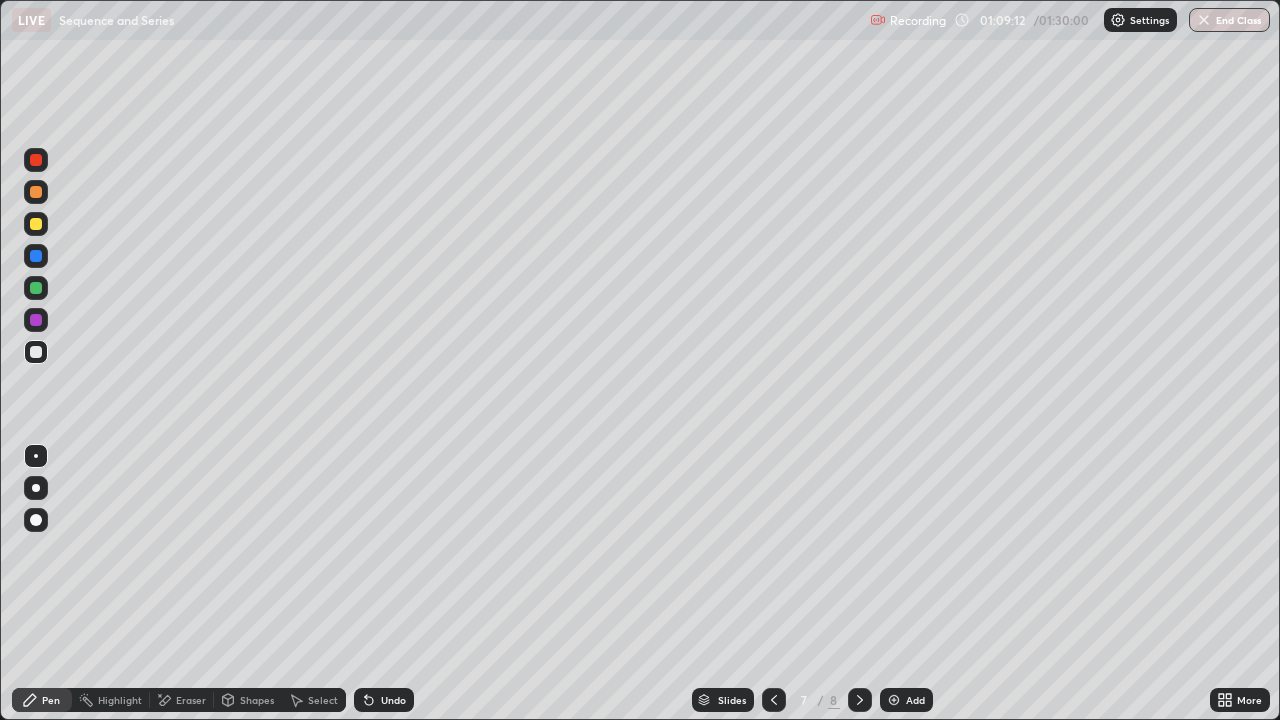 click 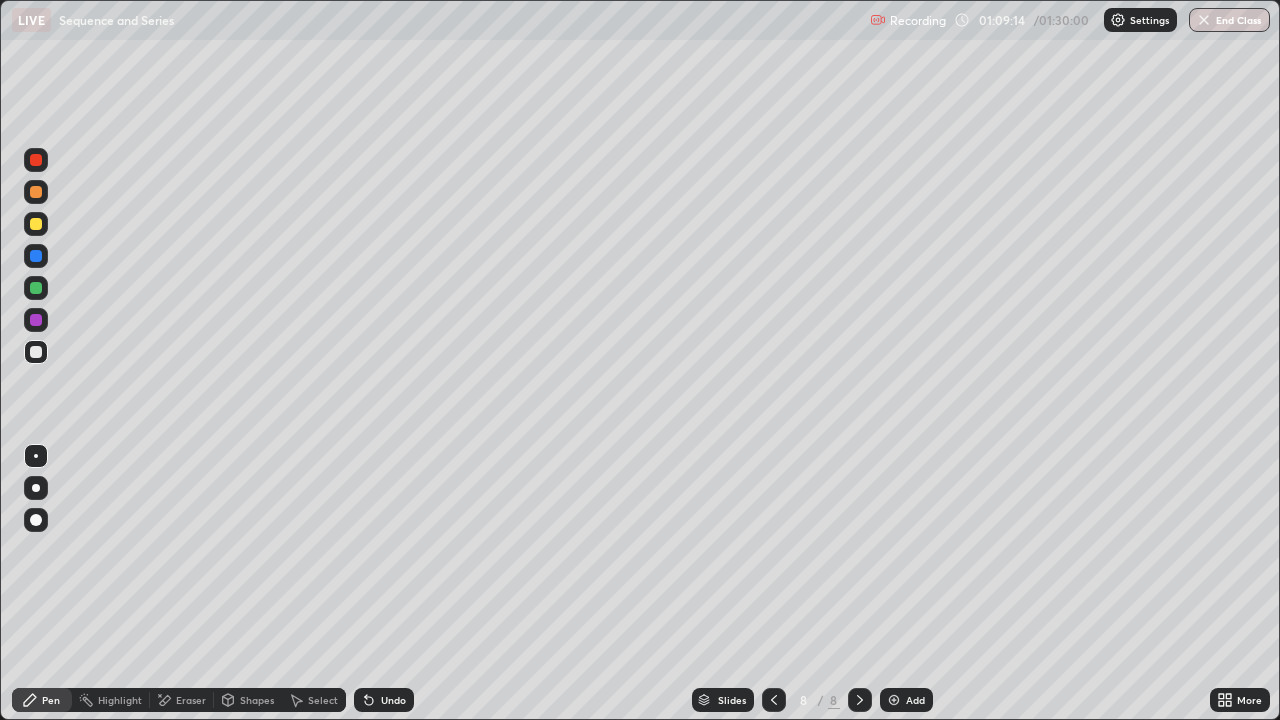 click on "Eraser" at bounding box center (191, 700) 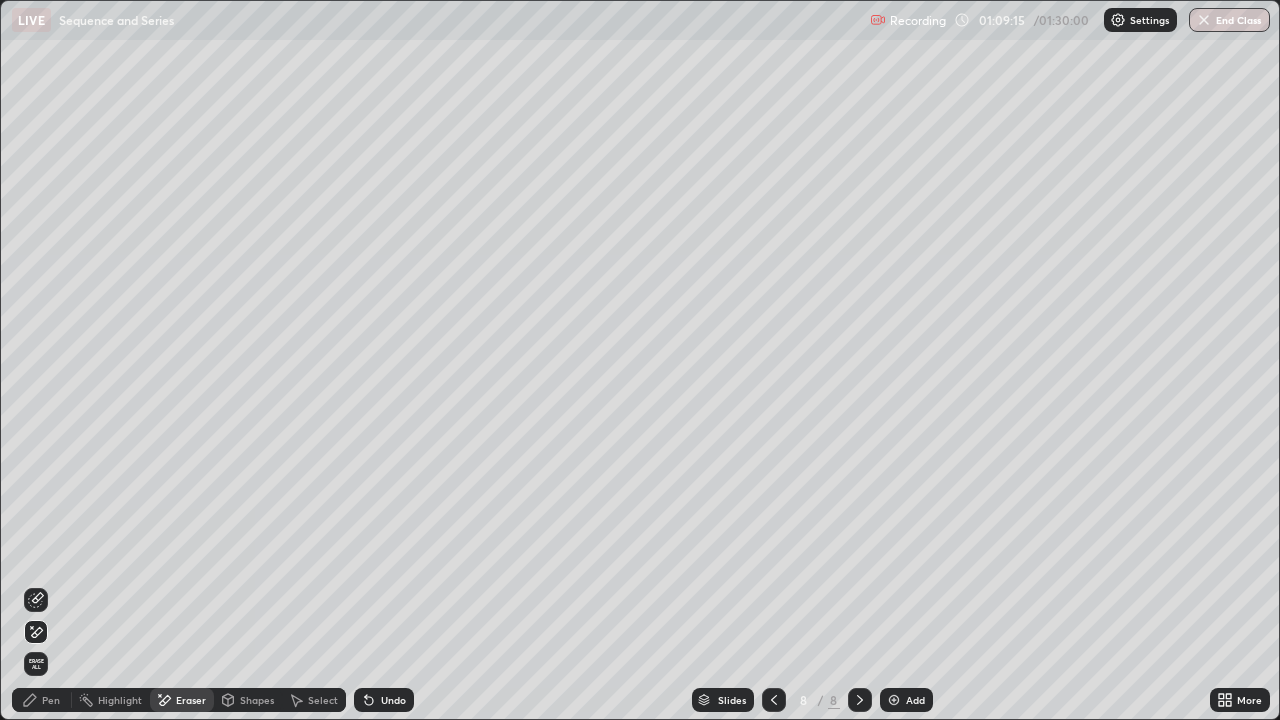 click on "Pen" at bounding box center (51, 700) 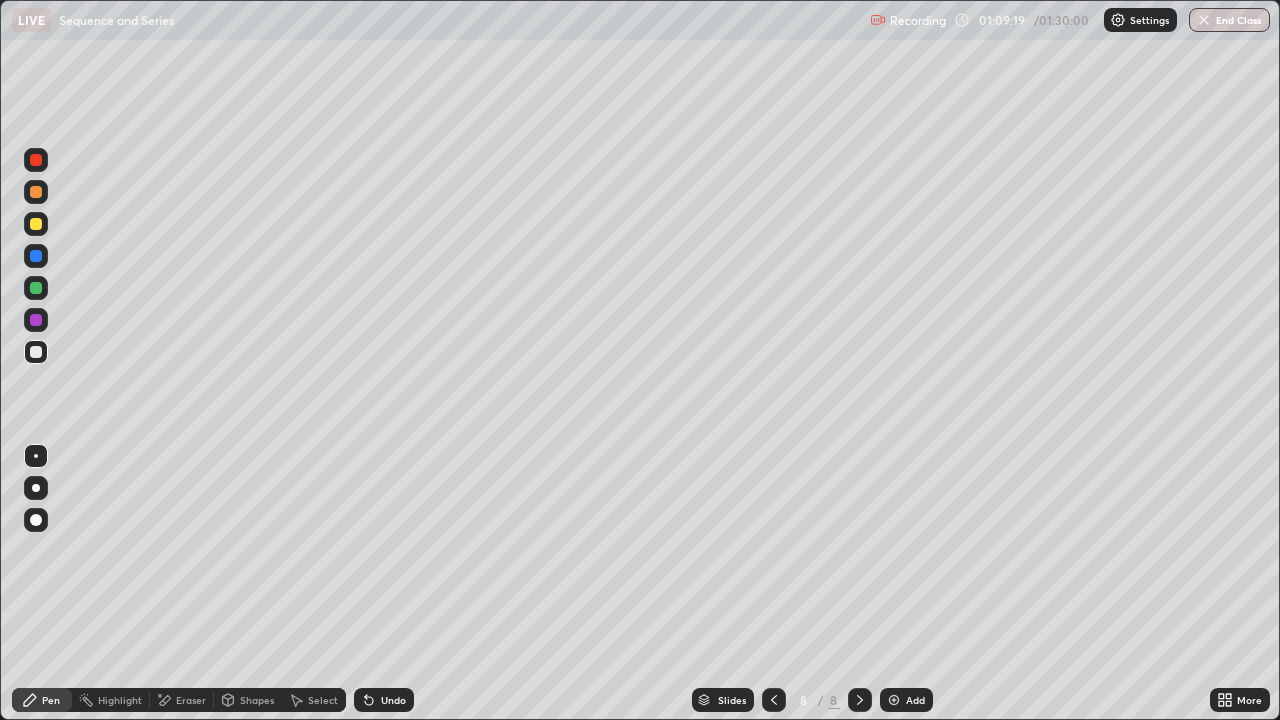 click at bounding box center (774, 700) 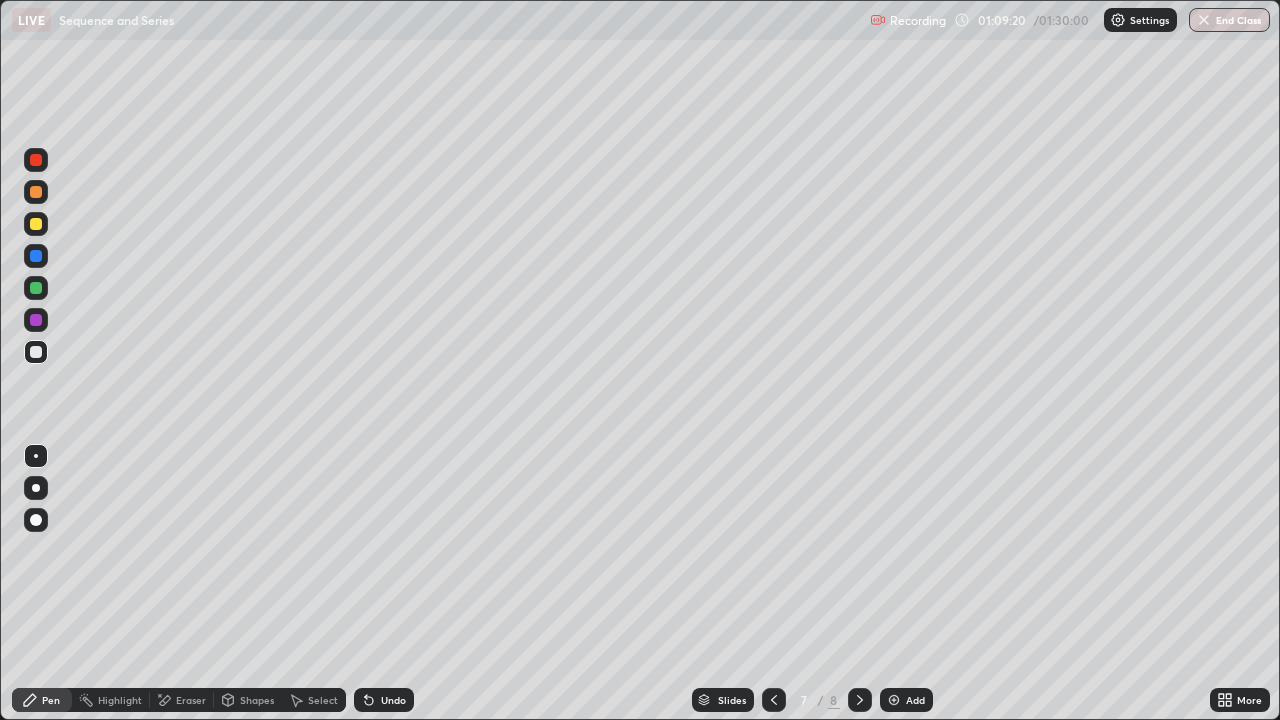 click at bounding box center [860, 700] 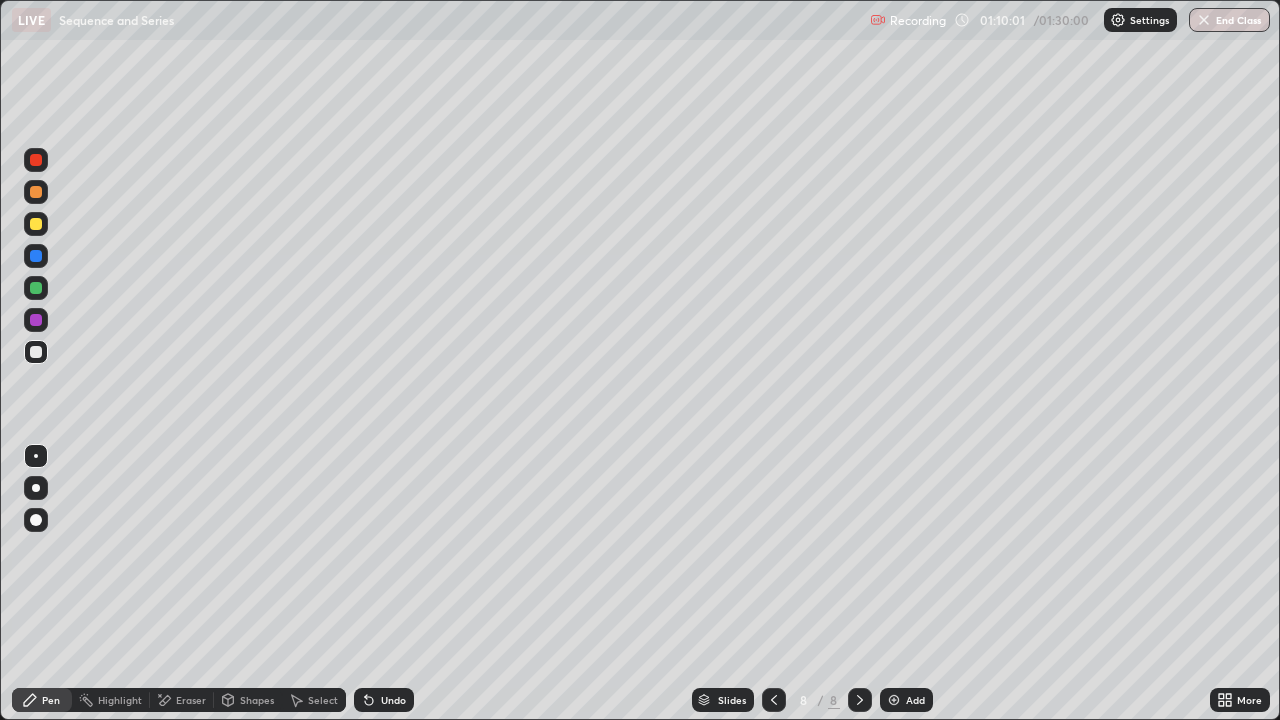 click at bounding box center (774, 700) 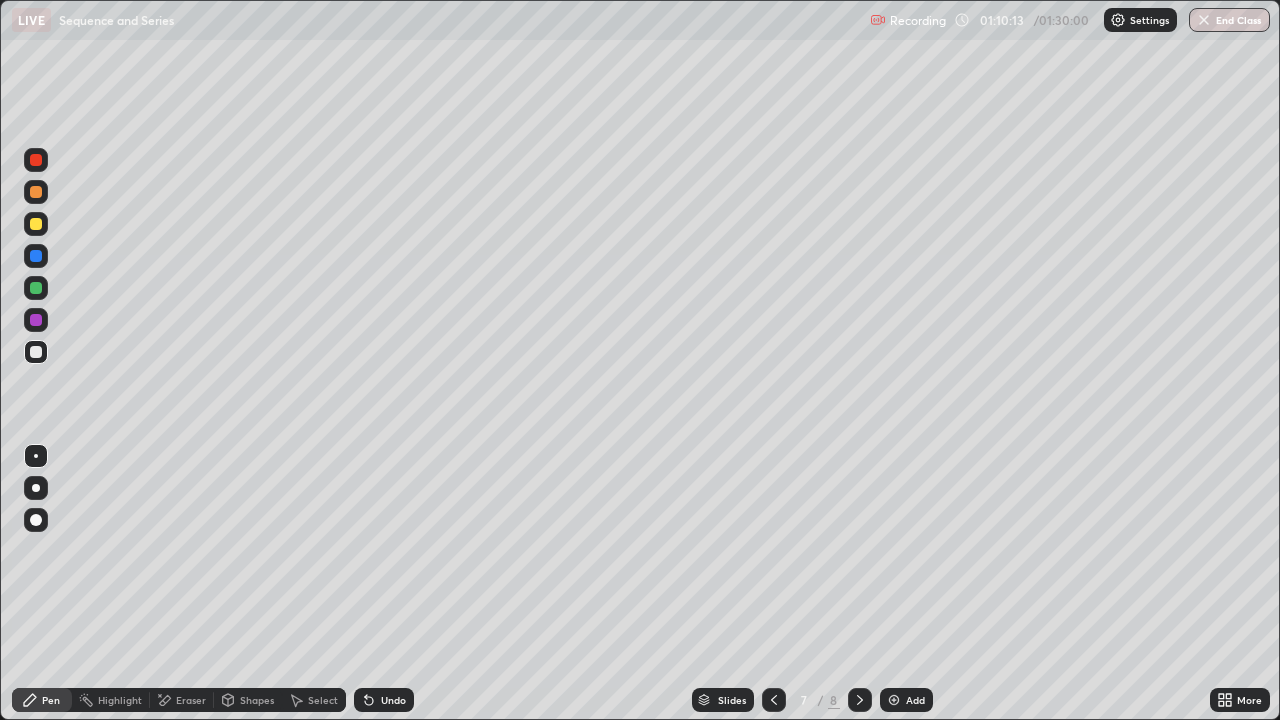 click 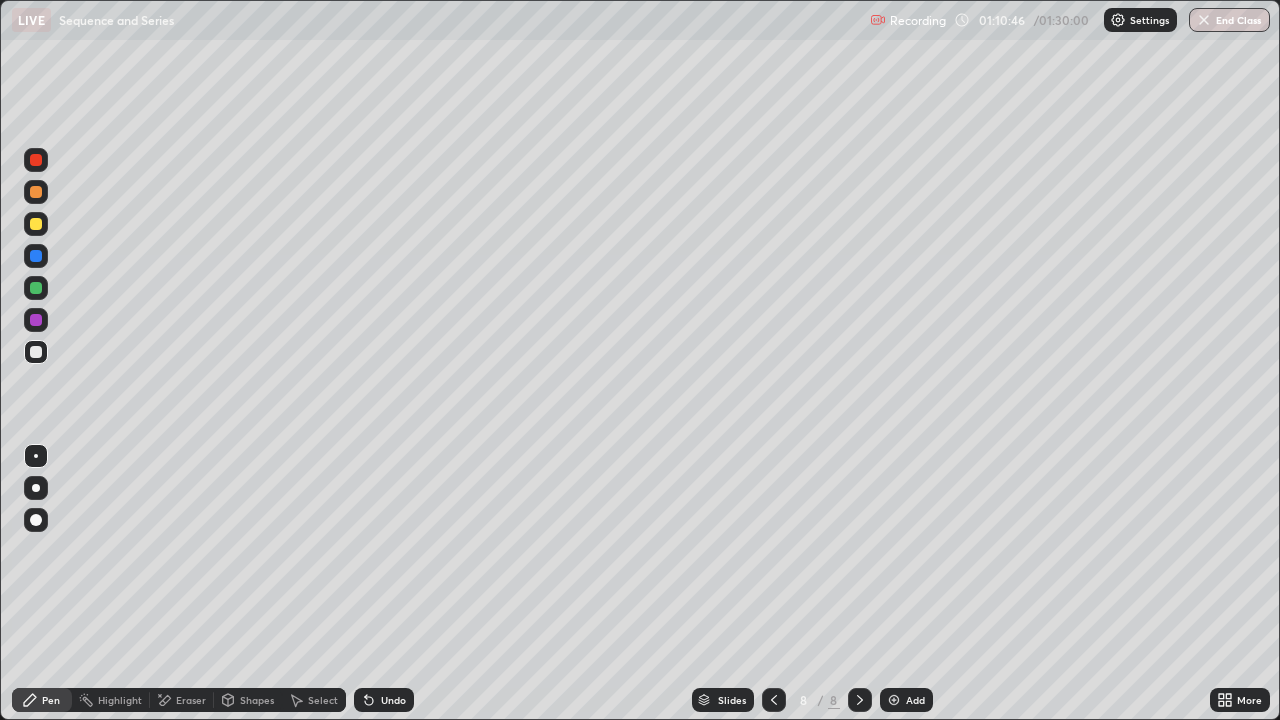 click at bounding box center [36, 288] 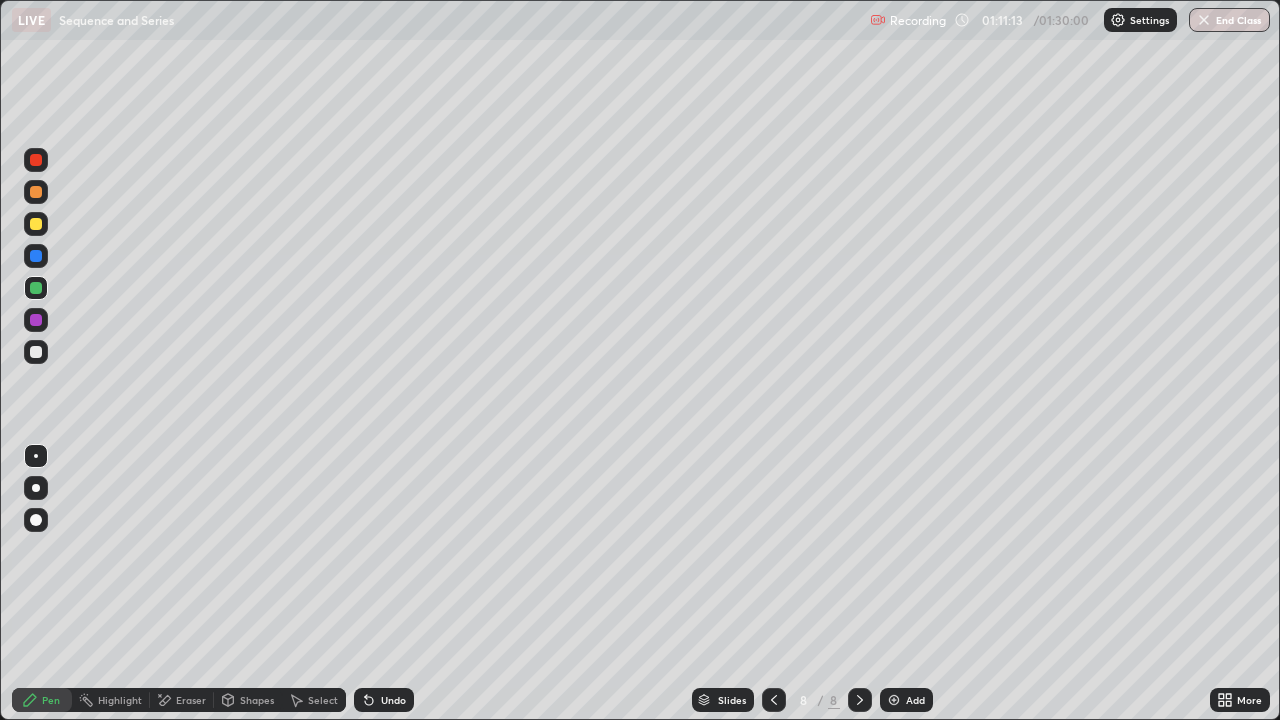click at bounding box center [36, 224] 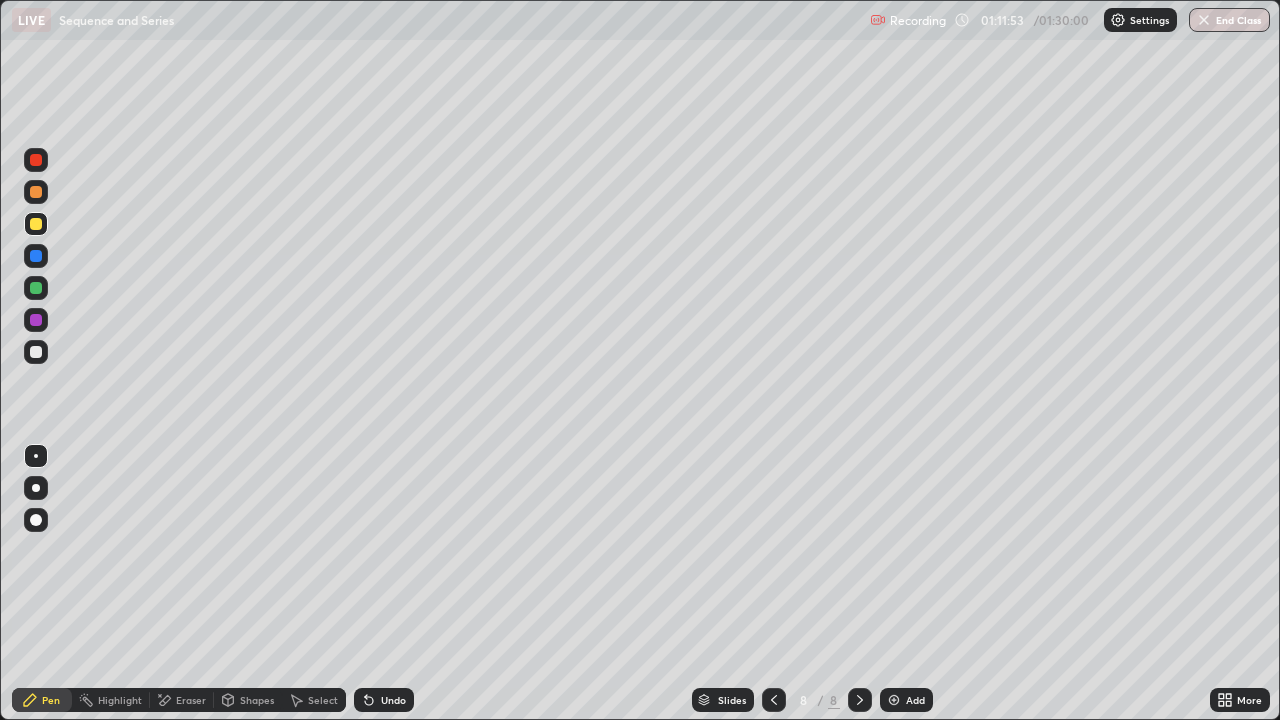 click on "Eraser" at bounding box center (182, 700) 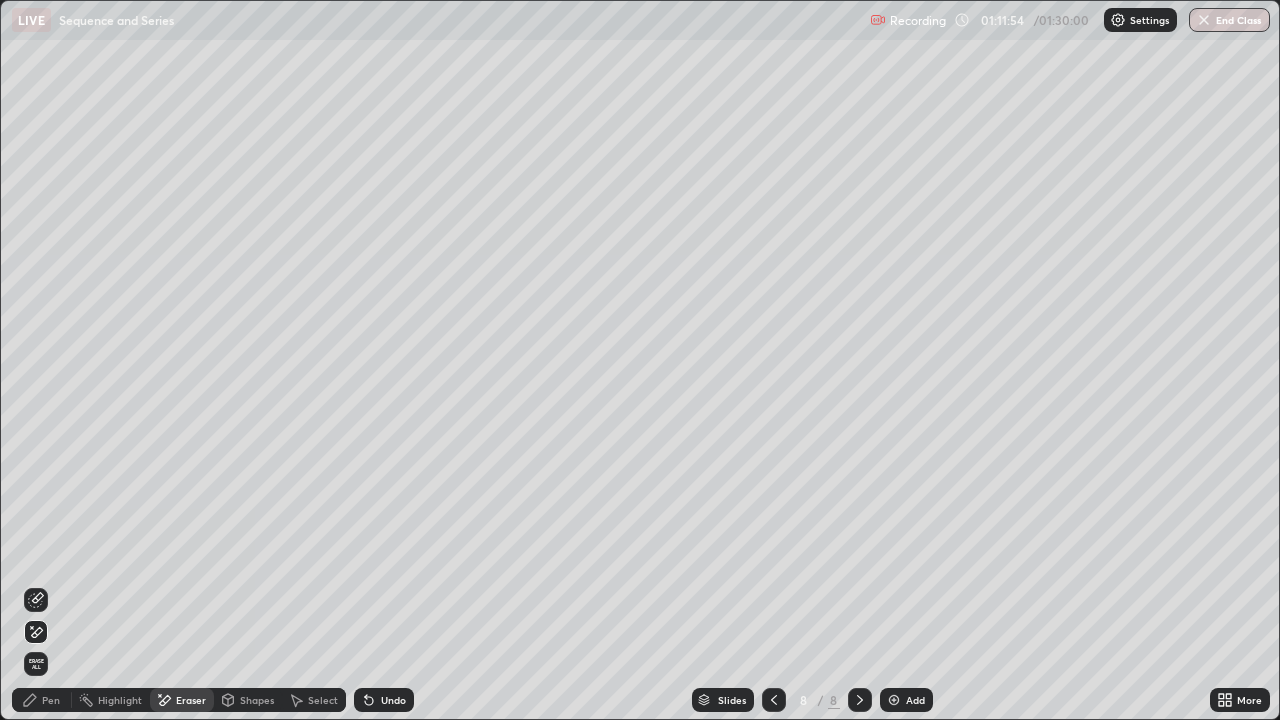 click 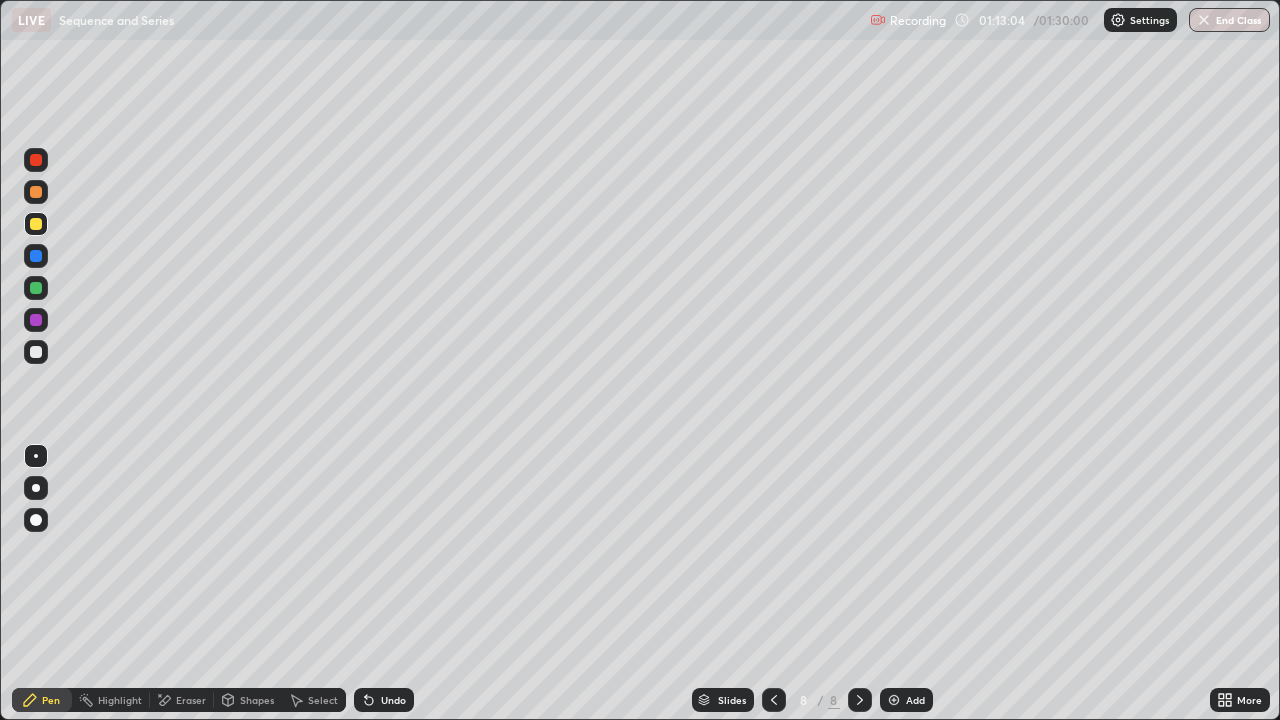 click at bounding box center [36, 352] 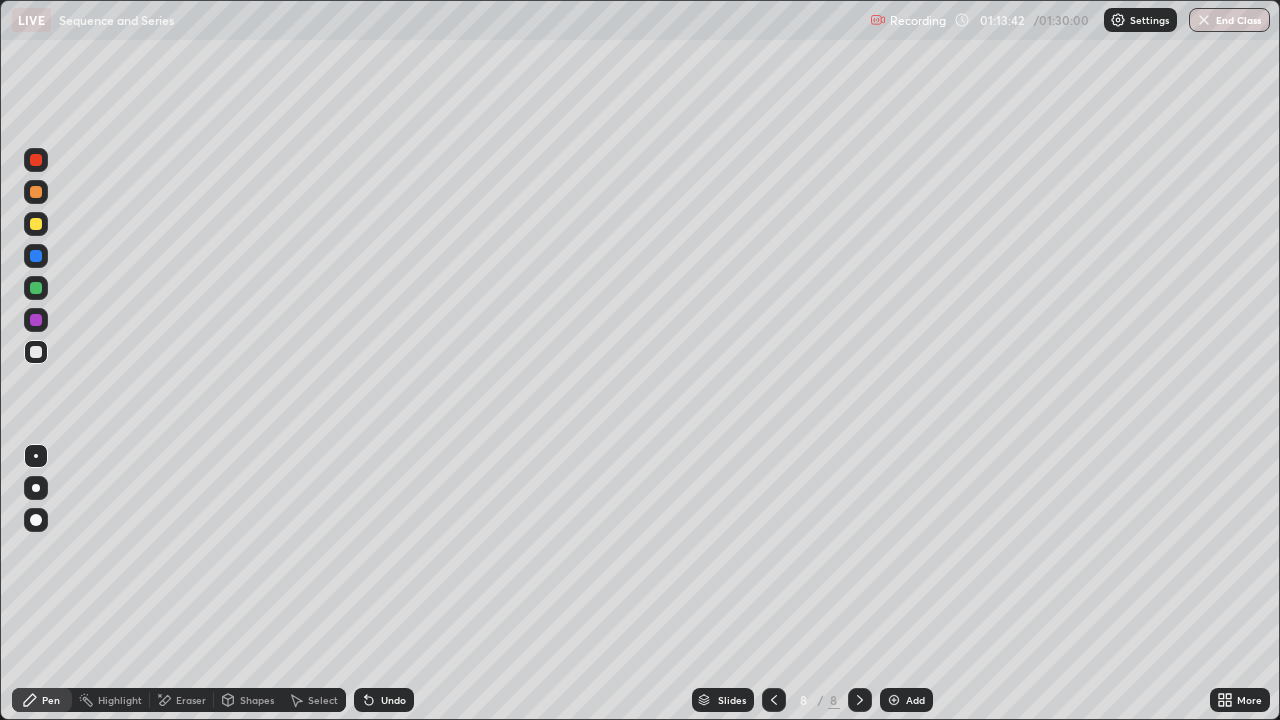 click 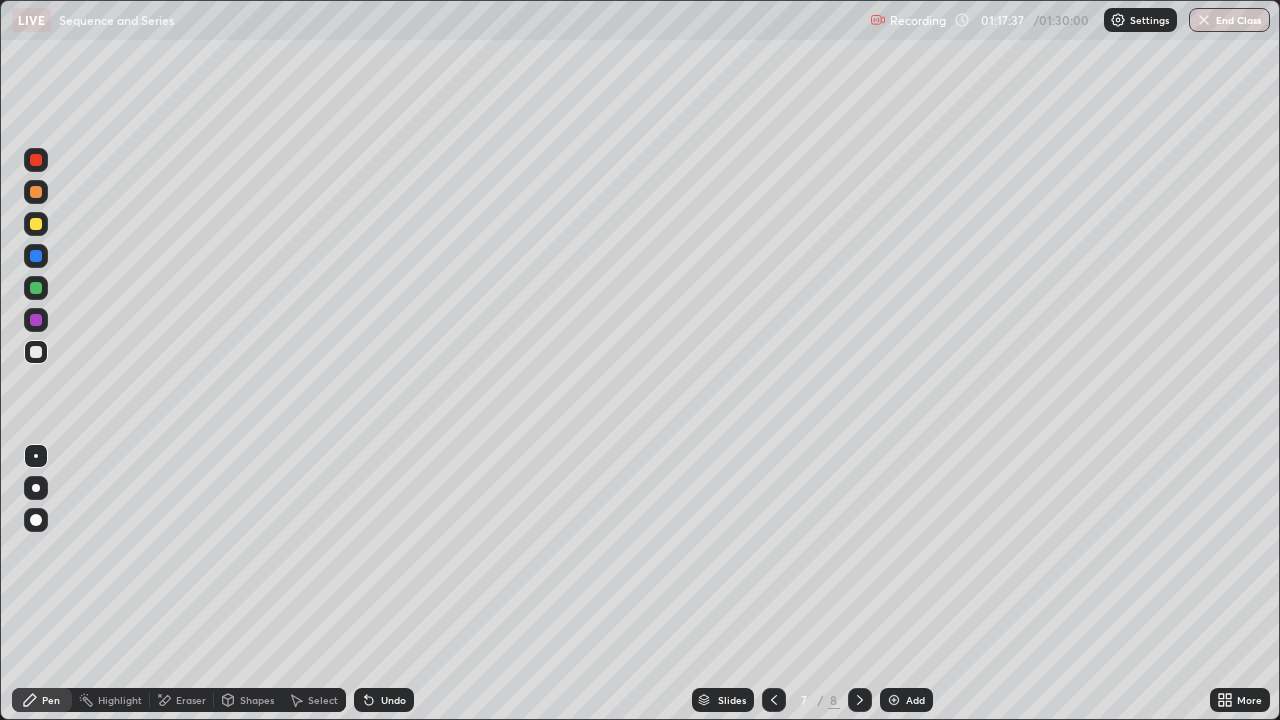click 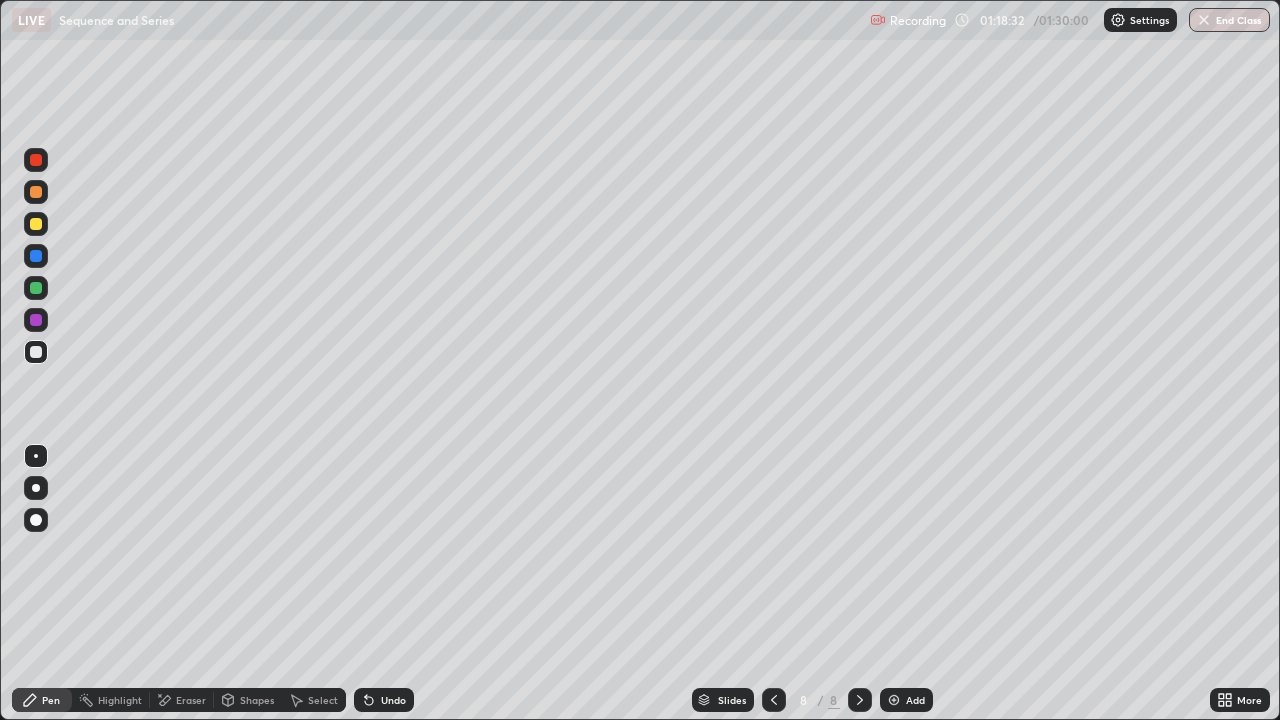 click at bounding box center [860, 700] 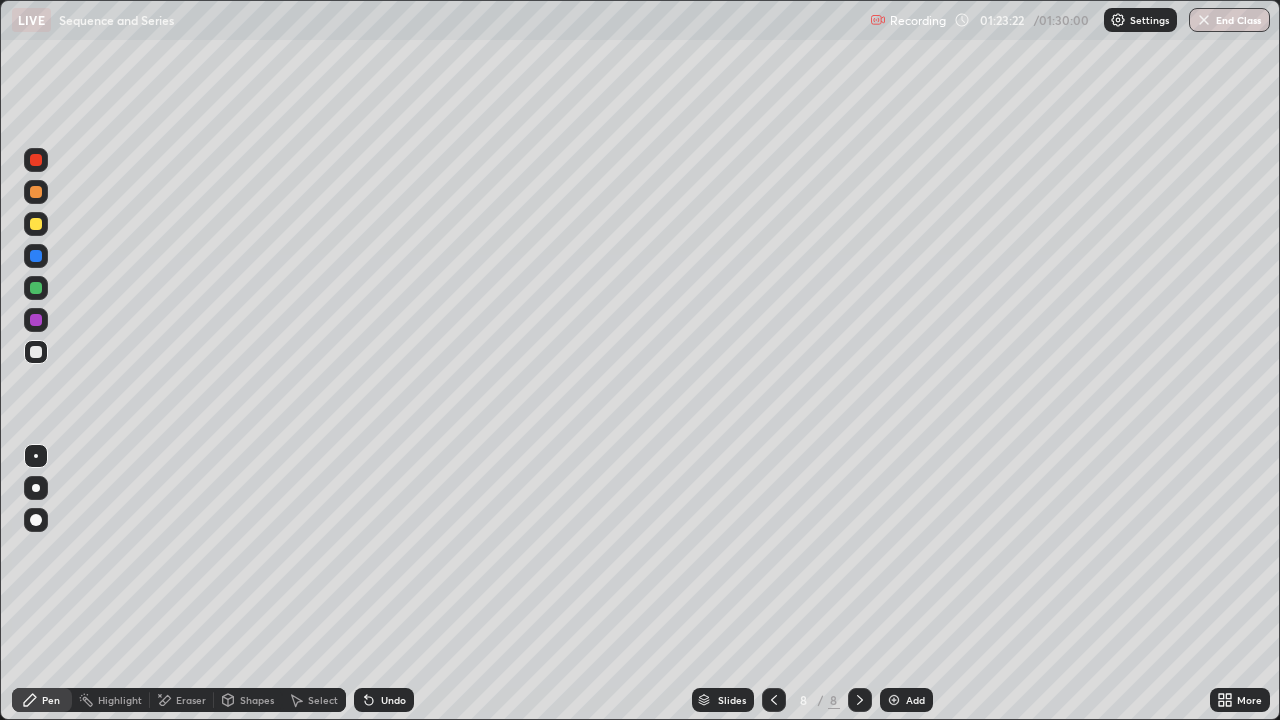 click on "Add" at bounding box center [915, 700] 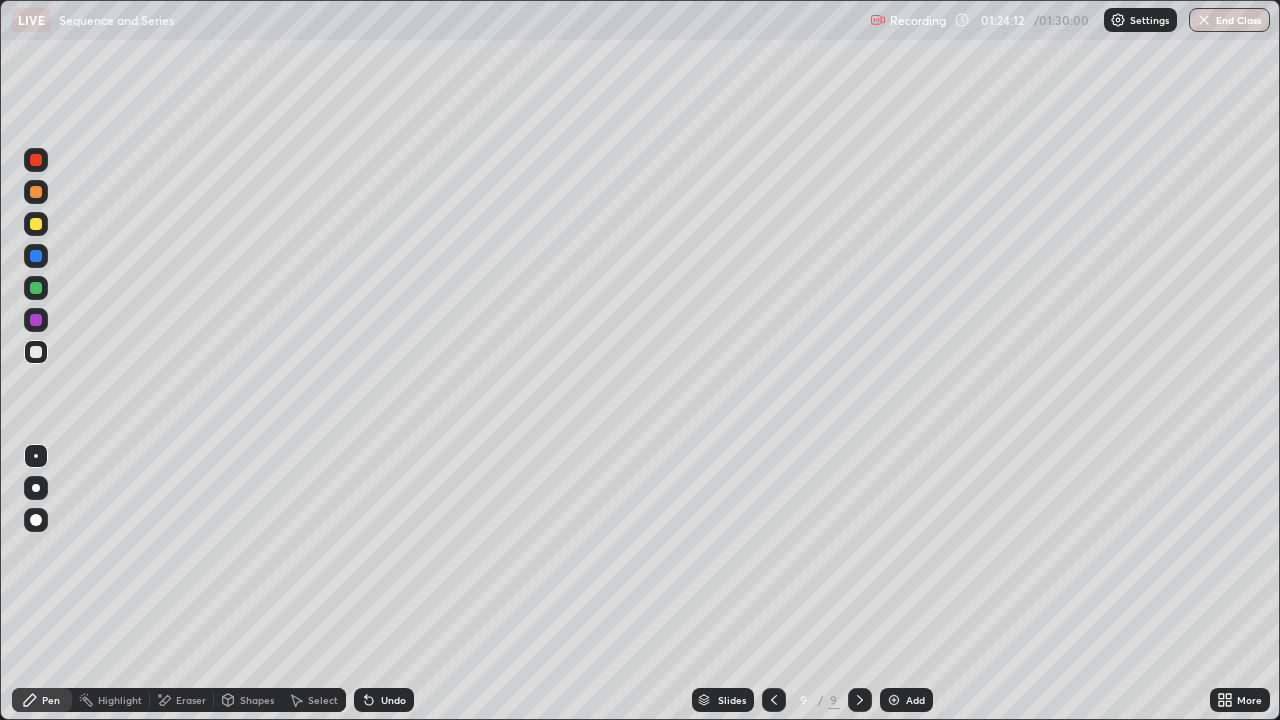 click on "Eraser" at bounding box center [191, 700] 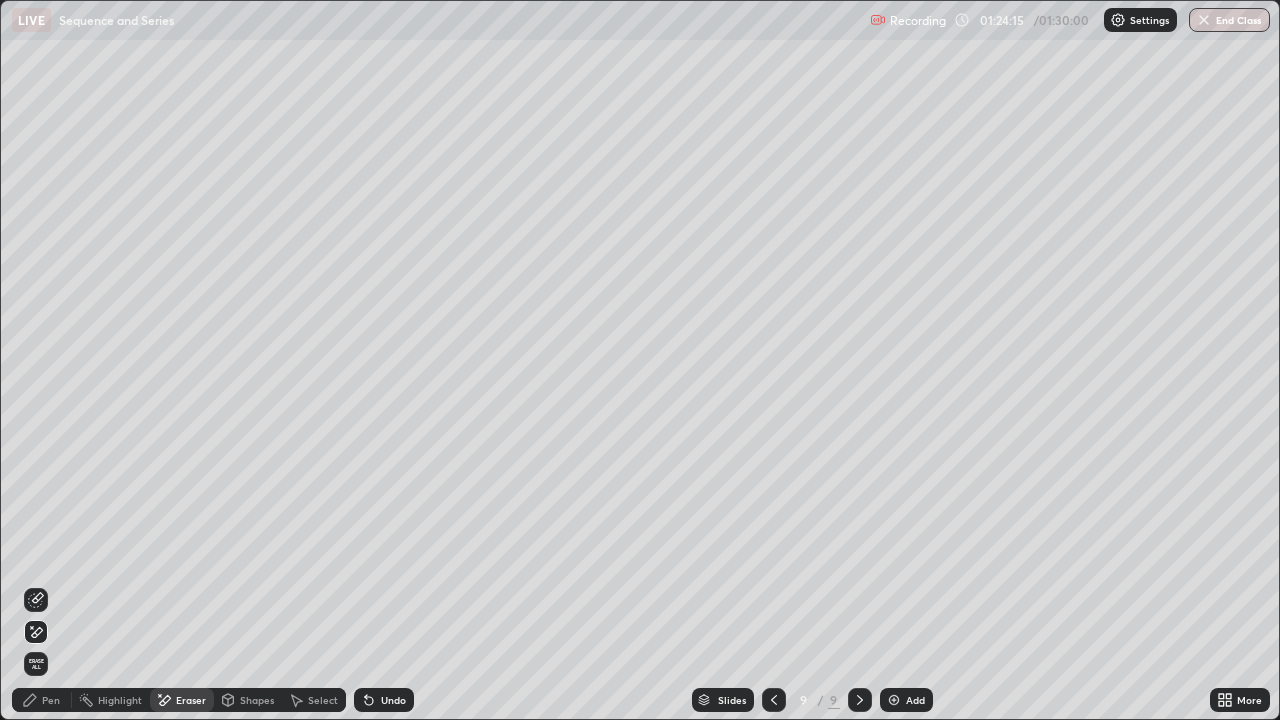 click on "Pen" at bounding box center (51, 700) 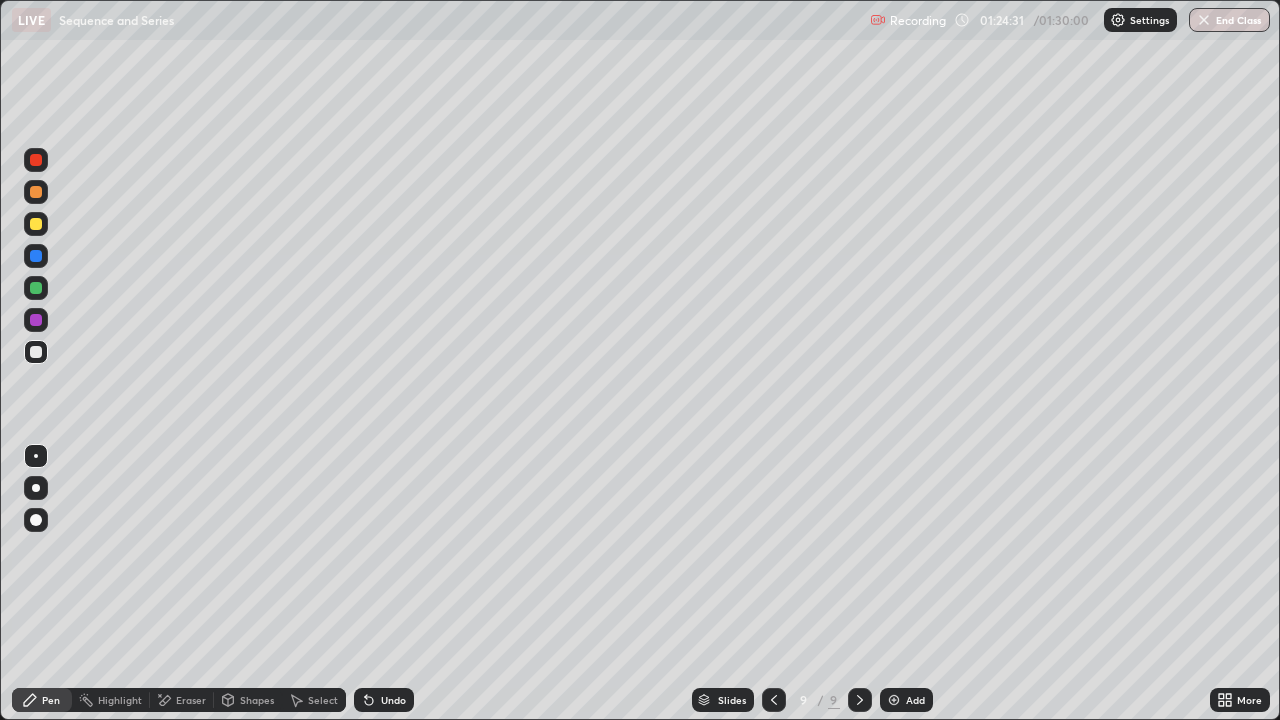 click at bounding box center [36, 224] 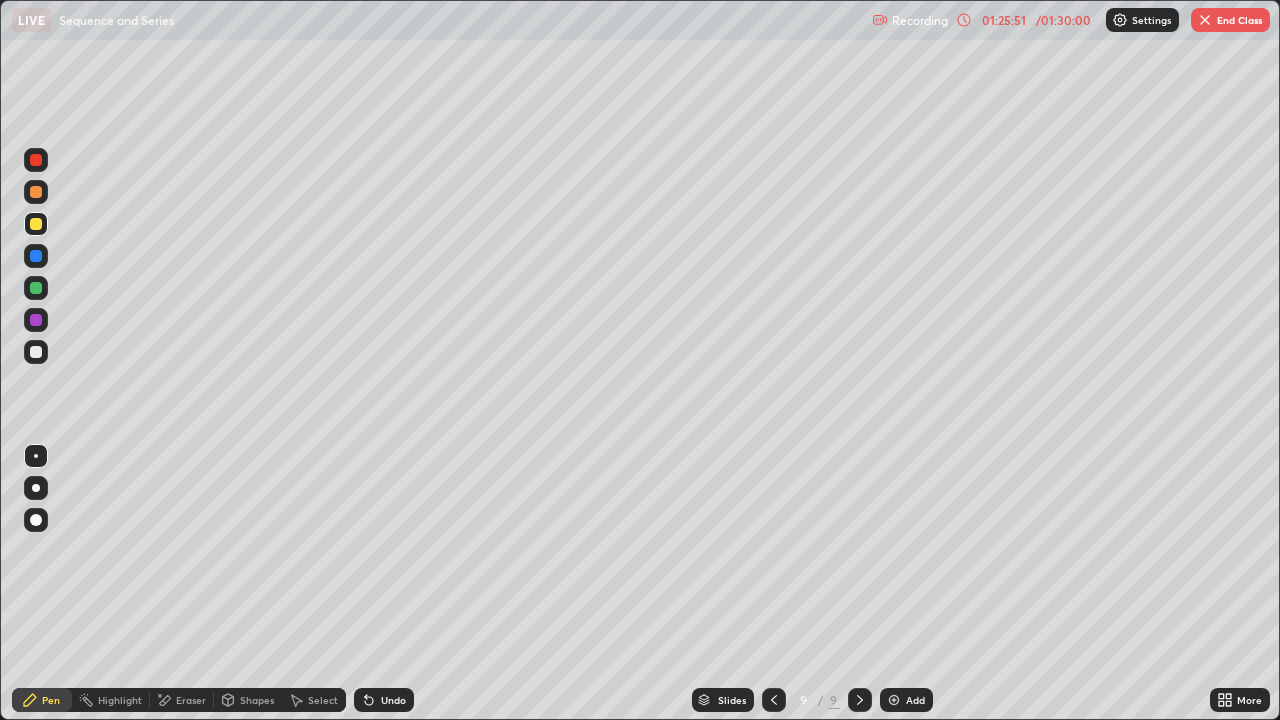 click on "Eraser" at bounding box center [191, 700] 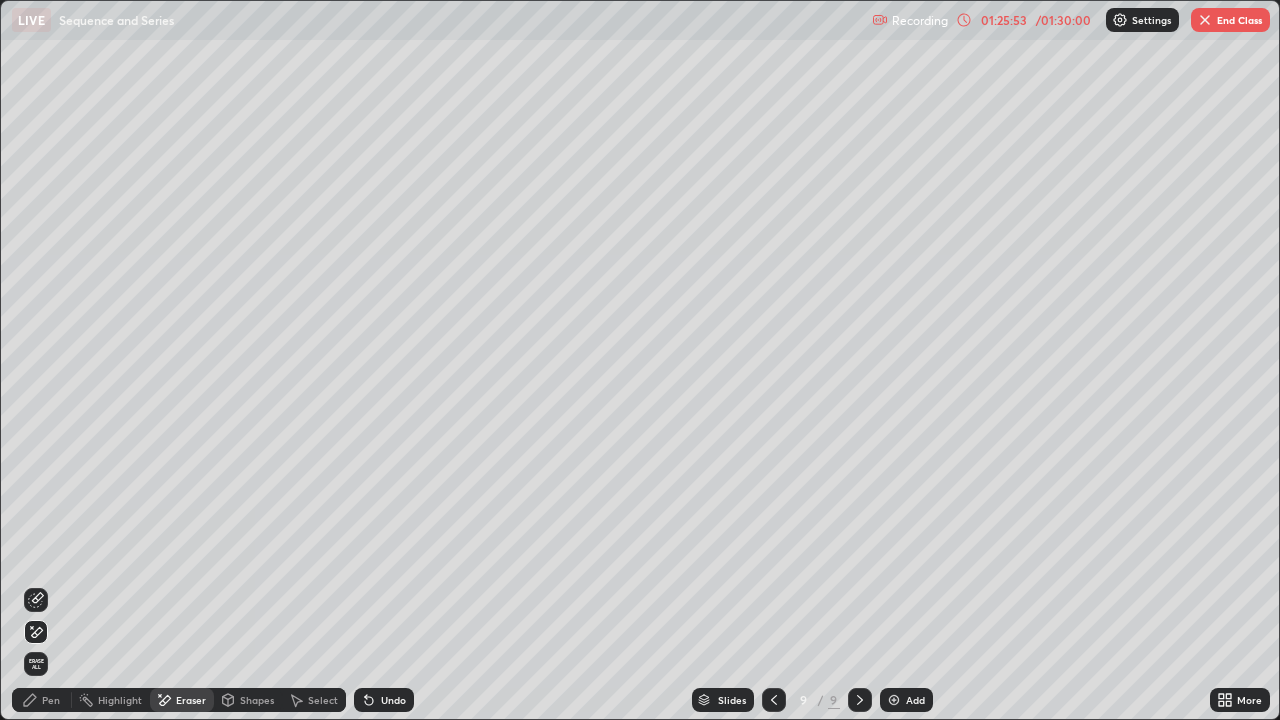 click on "Pen" at bounding box center (51, 700) 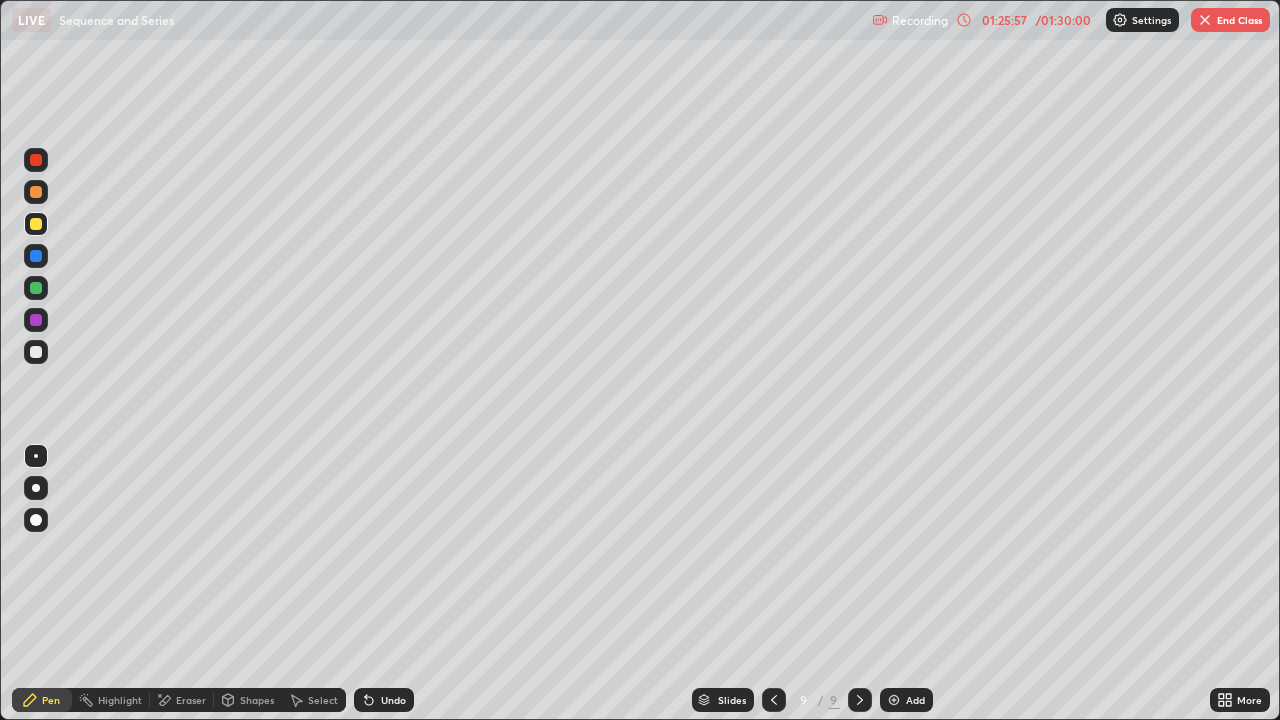 click on "Eraser" at bounding box center [191, 700] 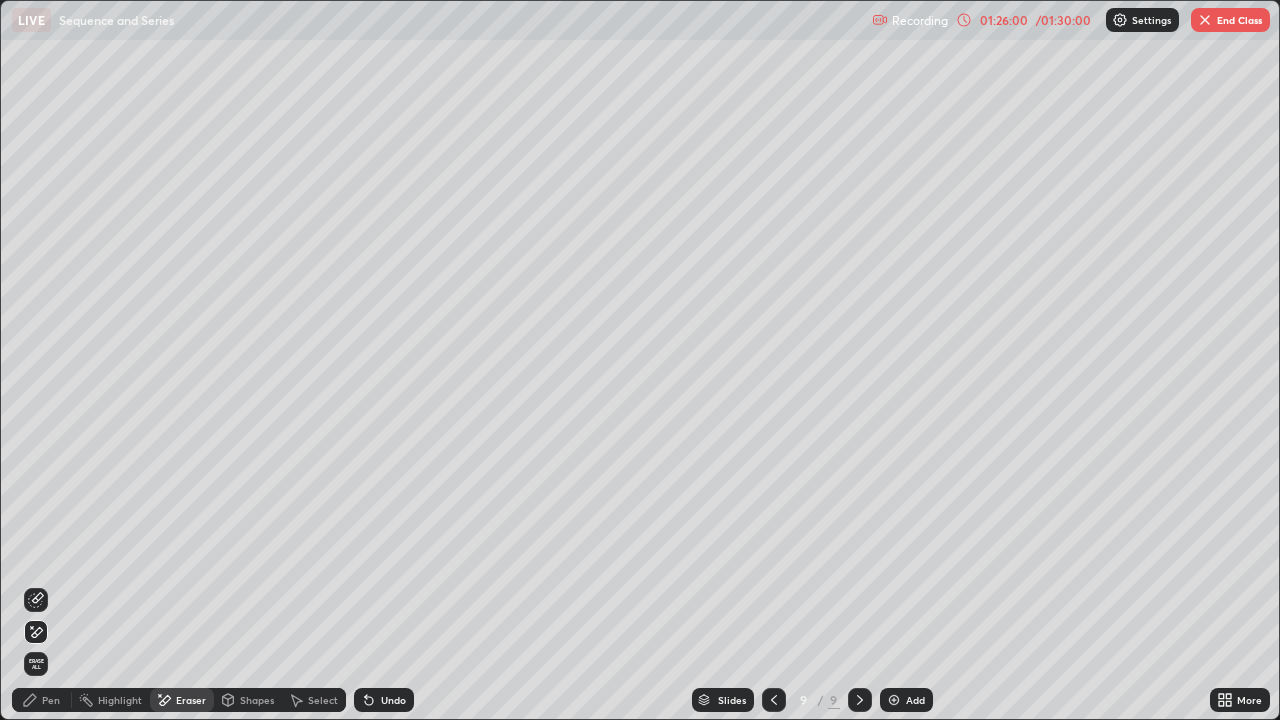 click on "Pen" at bounding box center [51, 700] 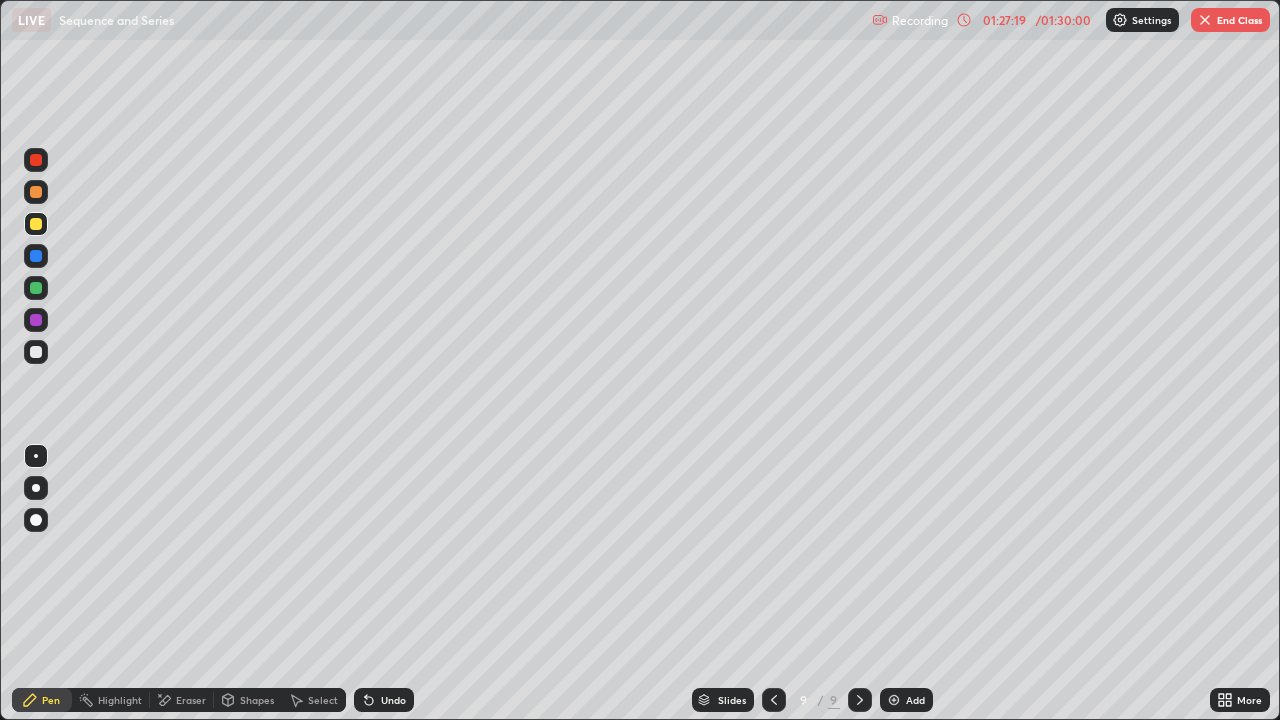 click on "Eraser" at bounding box center [182, 700] 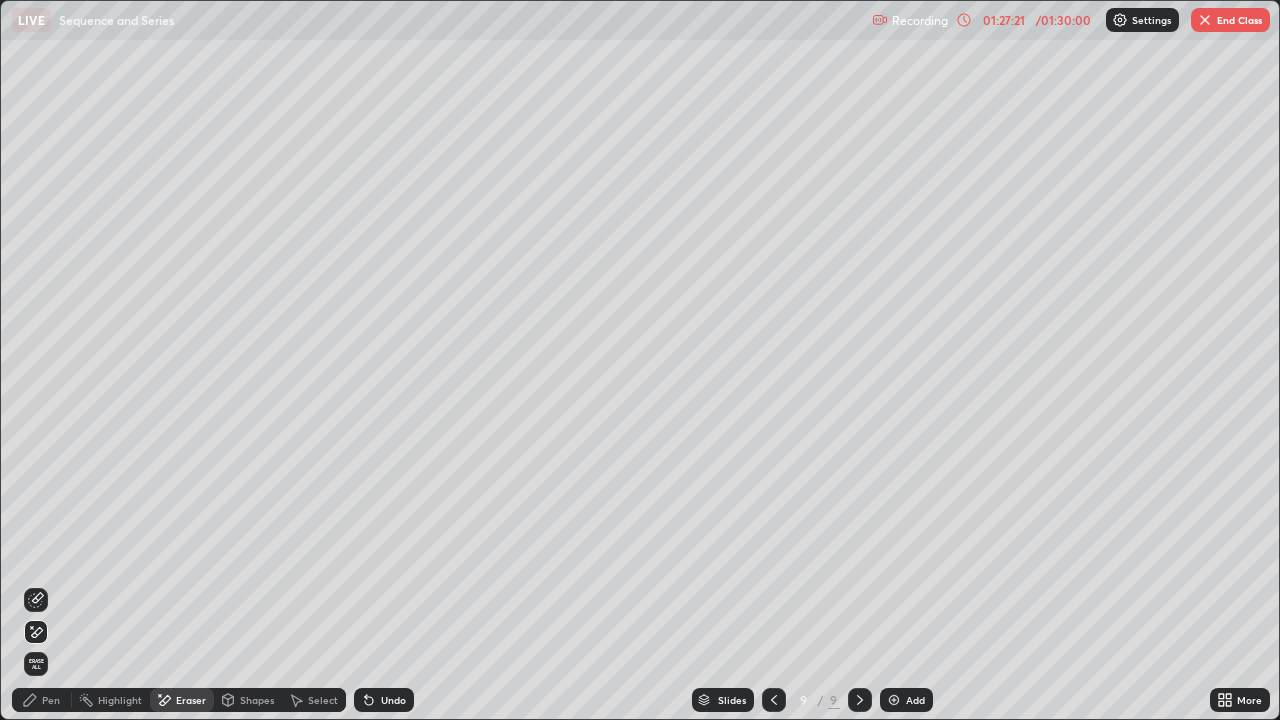click on "Pen" at bounding box center [51, 700] 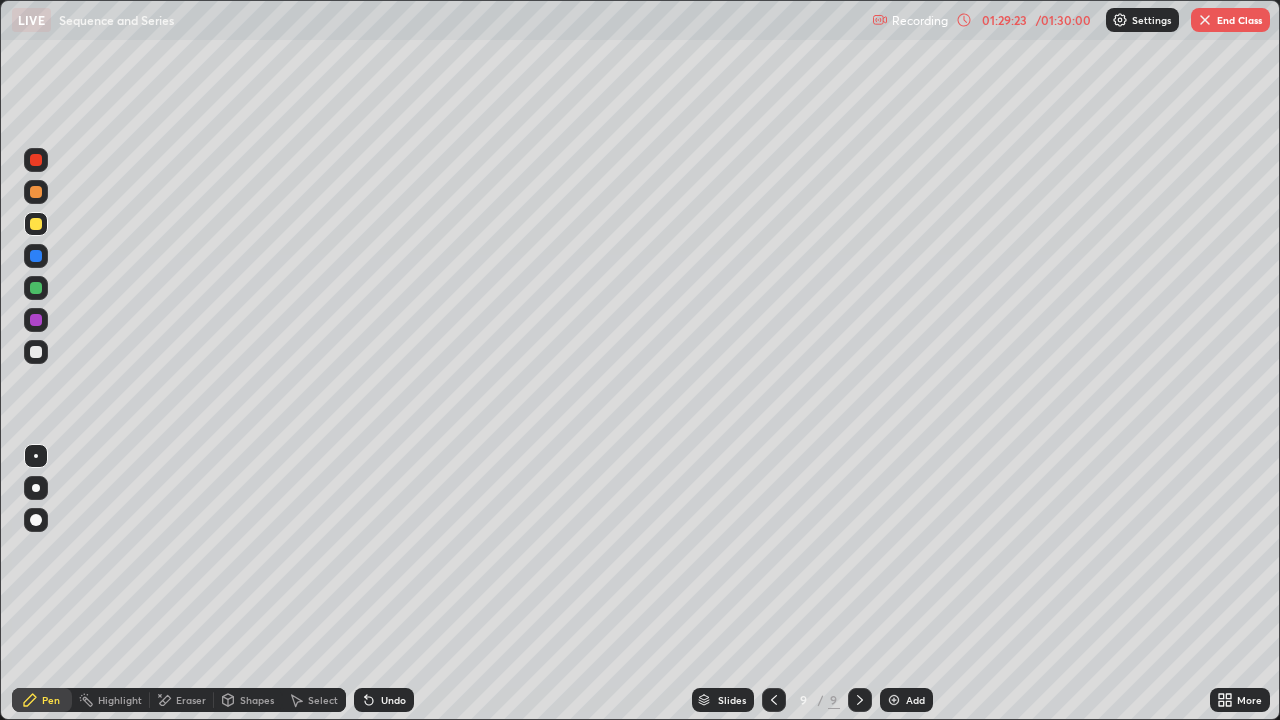 click on "Eraser" at bounding box center (191, 700) 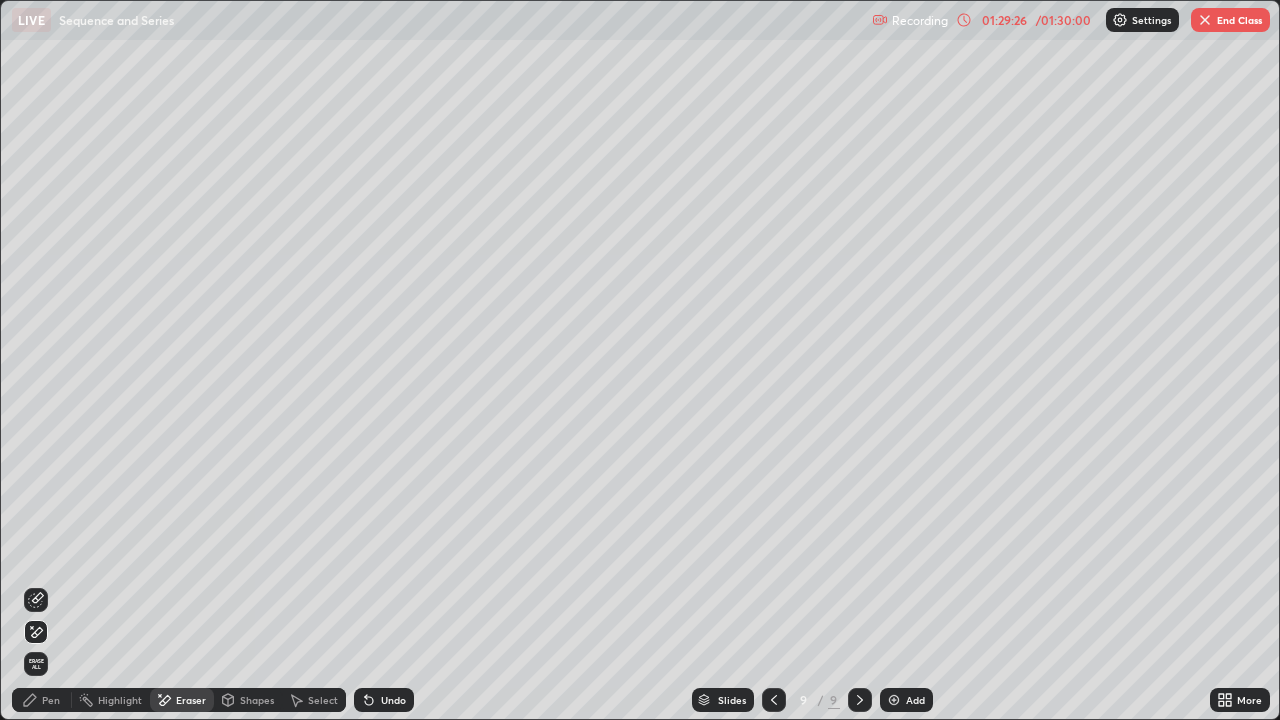 click on "Pen" at bounding box center [51, 700] 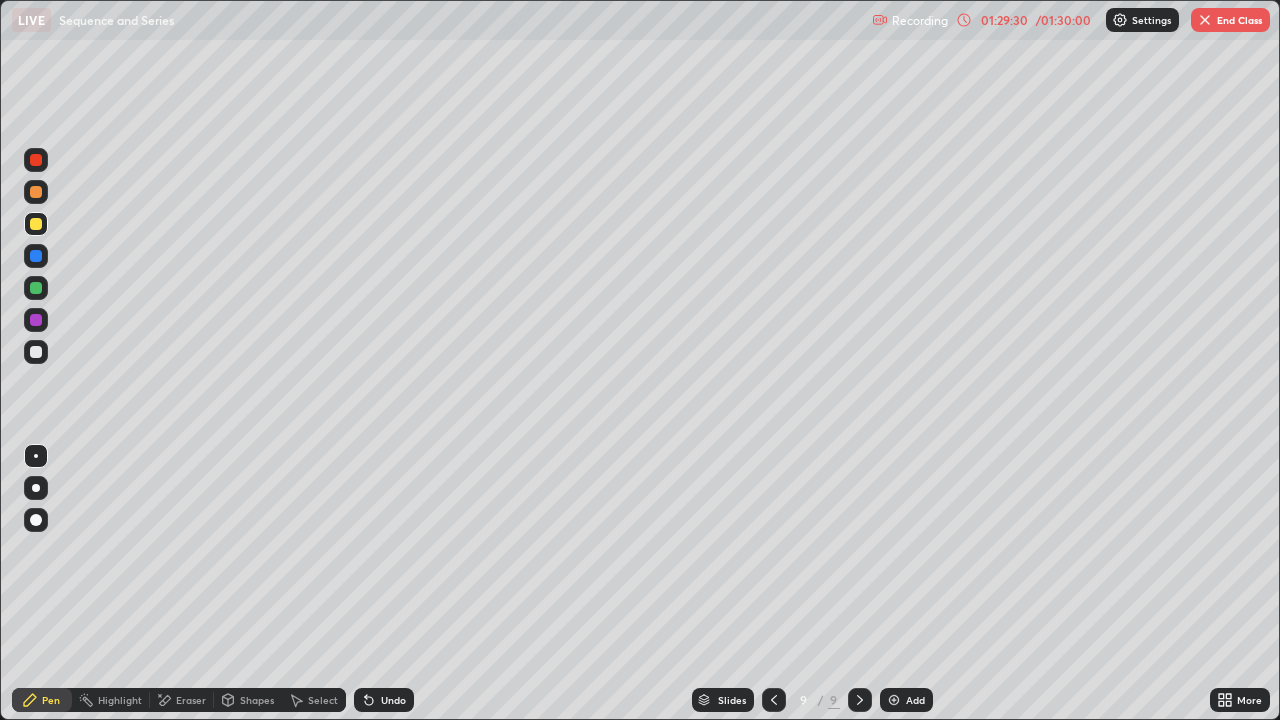 click on "More" at bounding box center [1240, 700] 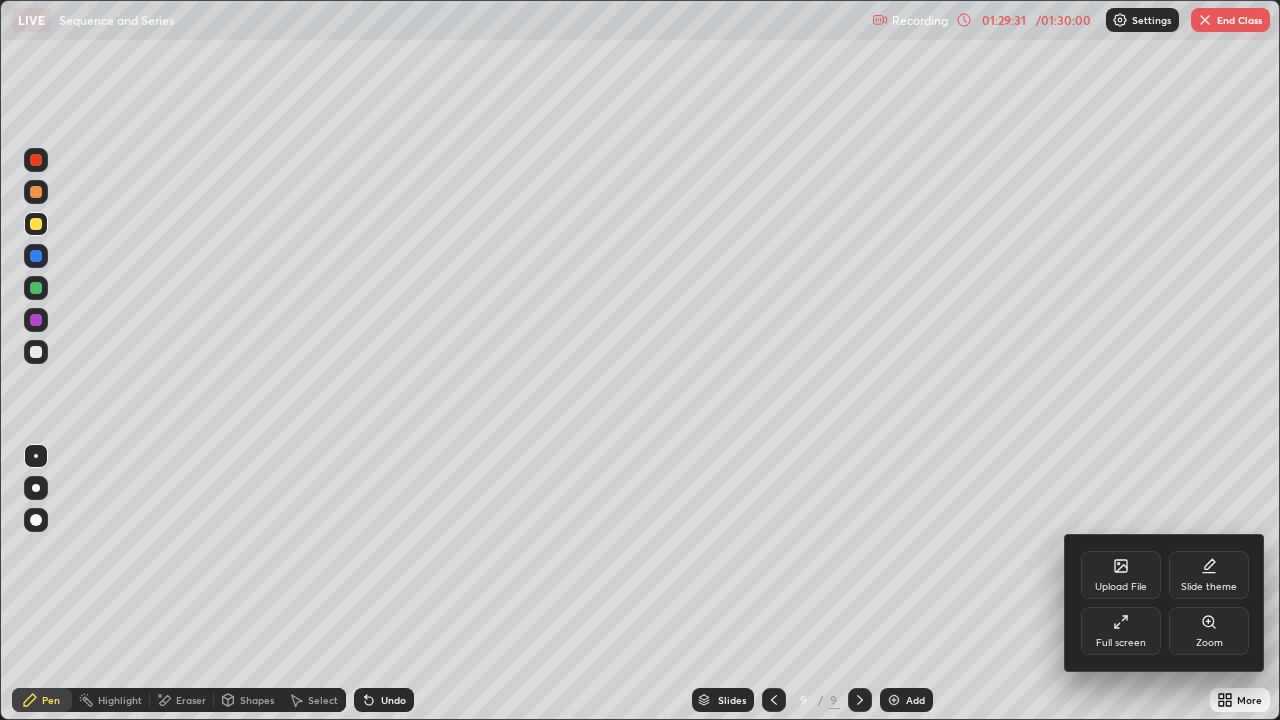 click 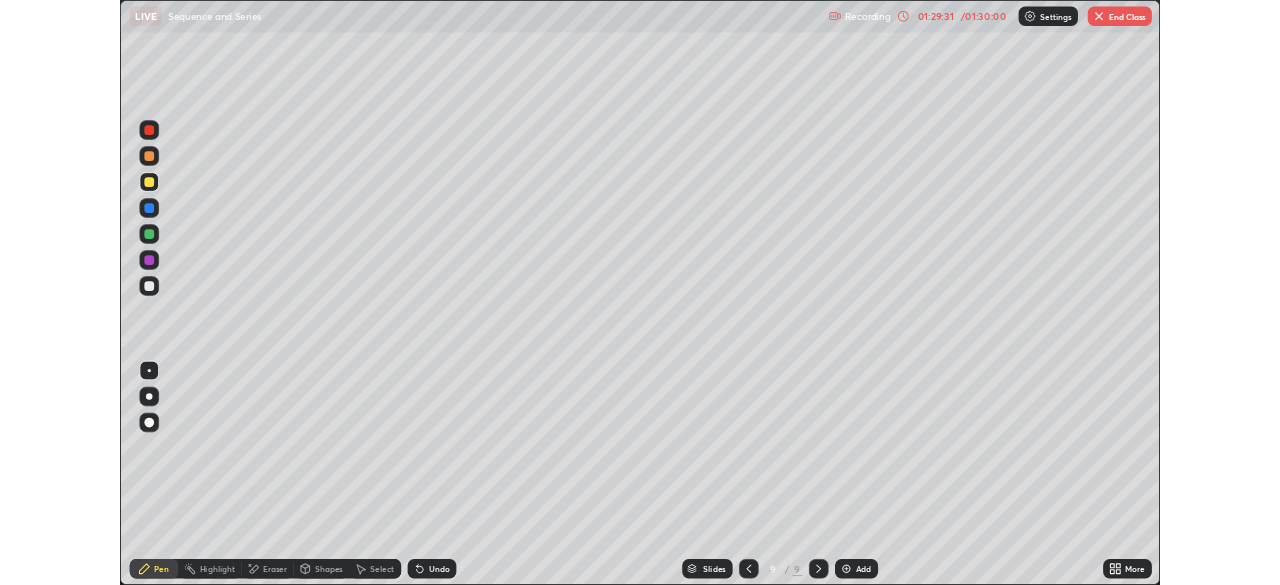 scroll, scrollTop: 585, scrollLeft: 1280, axis: both 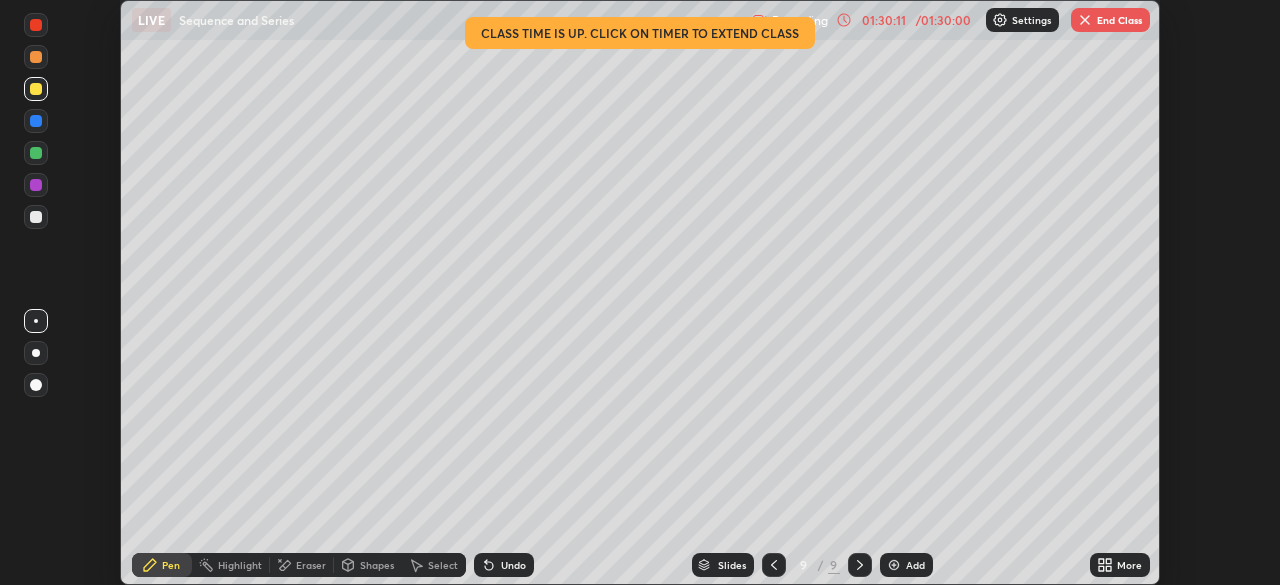 click on "End Class" at bounding box center [1110, 20] 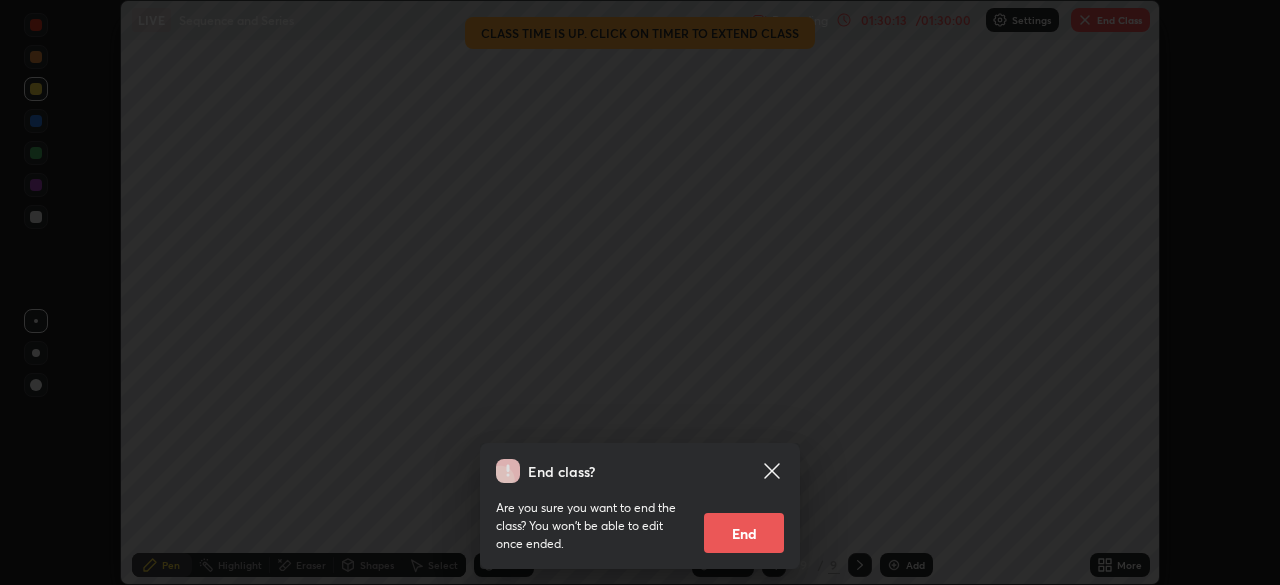 click on "End" at bounding box center (744, 533) 